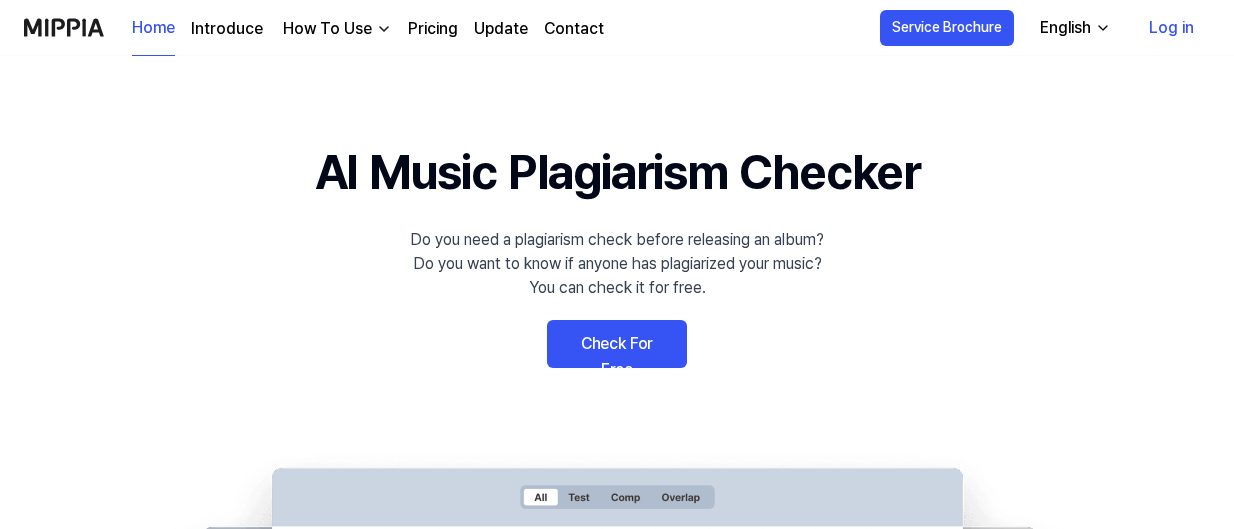 scroll, scrollTop: 0, scrollLeft: 0, axis: both 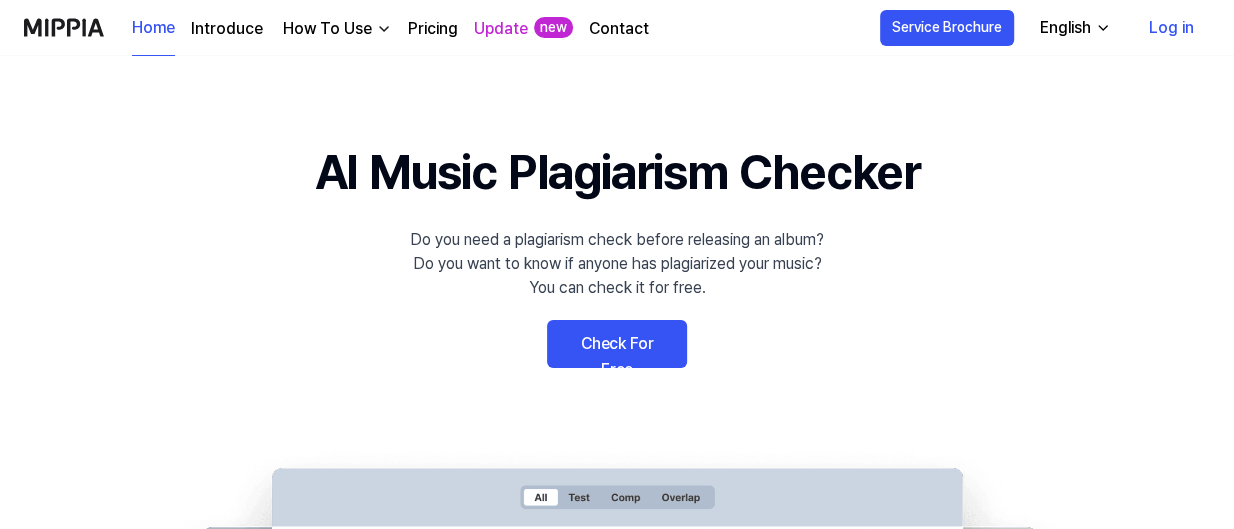 click on "Check For Free" at bounding box center [617, 344] 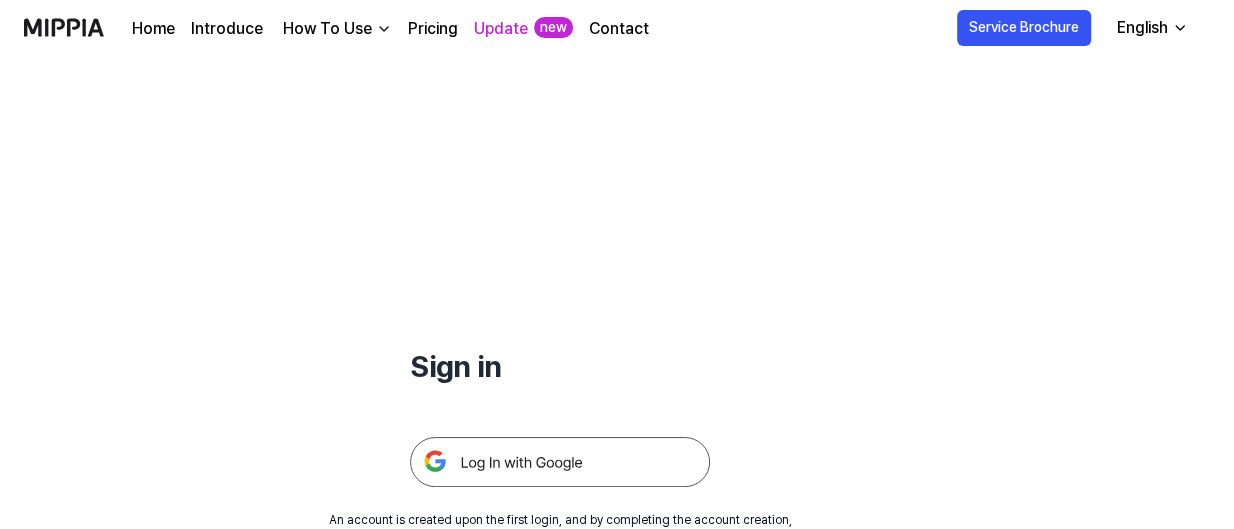 click at bounding box center (560, 462) 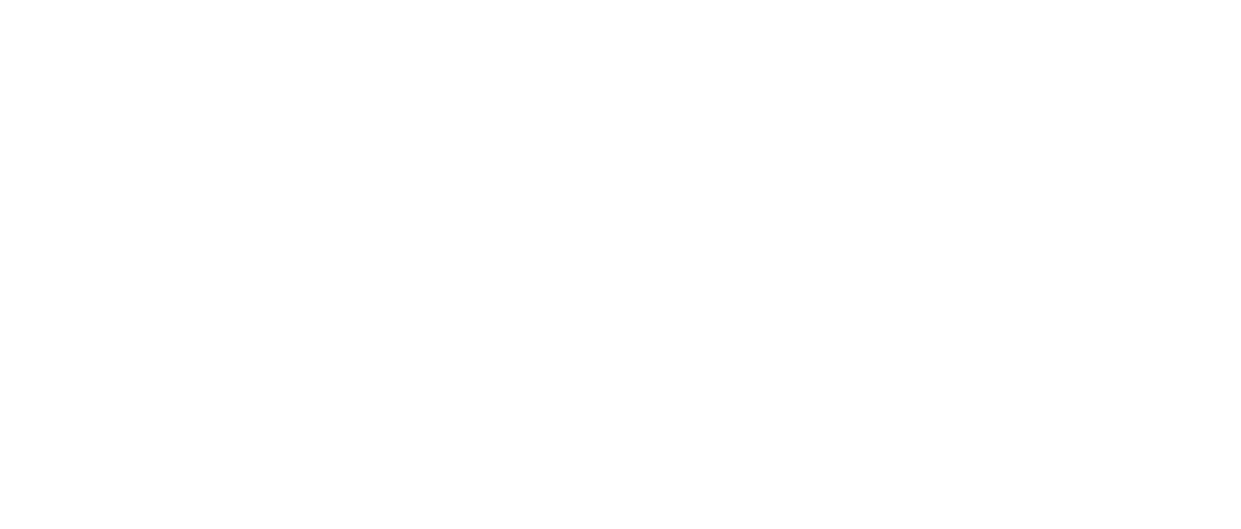 scroll, scrollTop: 0, scrollLeft: 0, axis: both 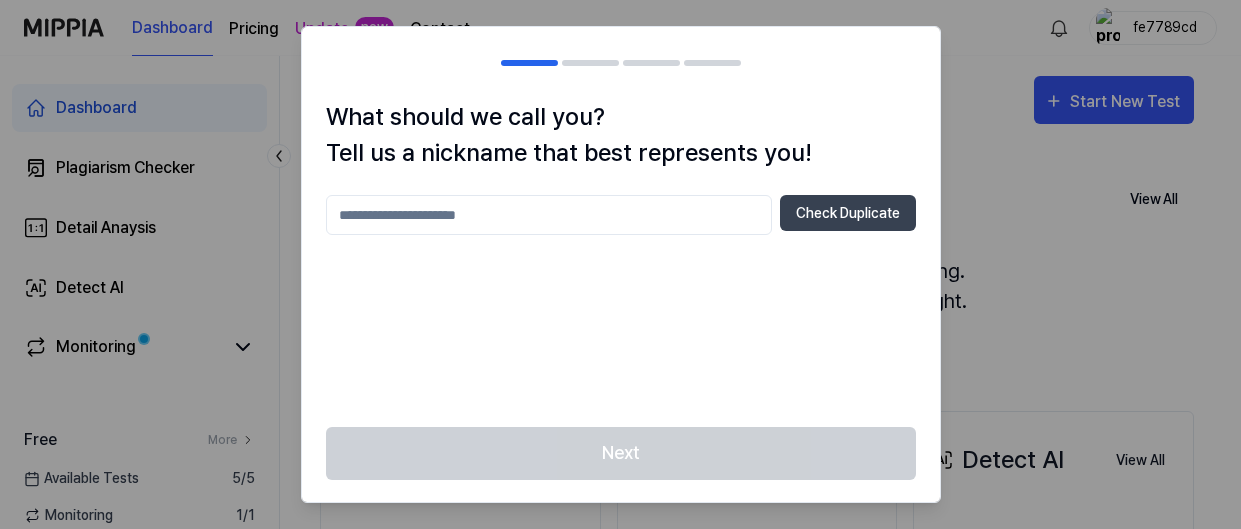 click at bounding box center (549, 215) 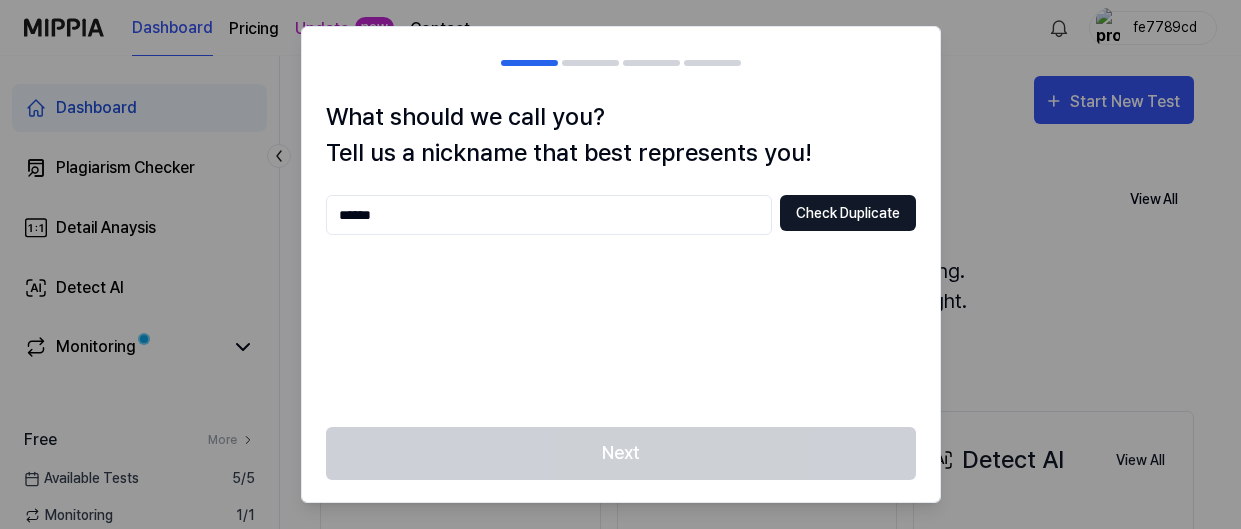 type on "******" 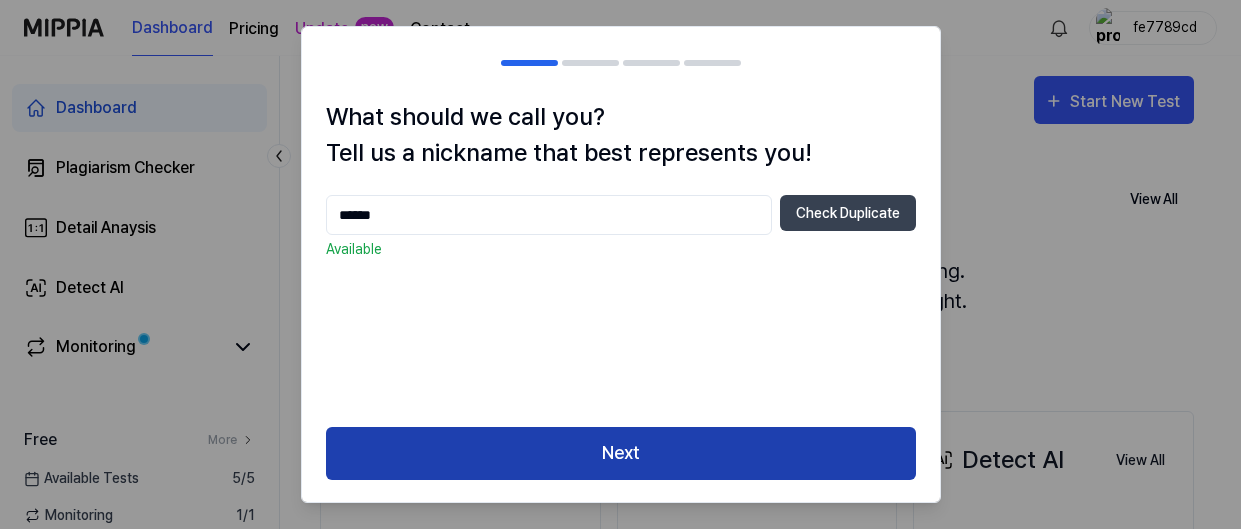 click on "Next" at bounding box center [621, 453] 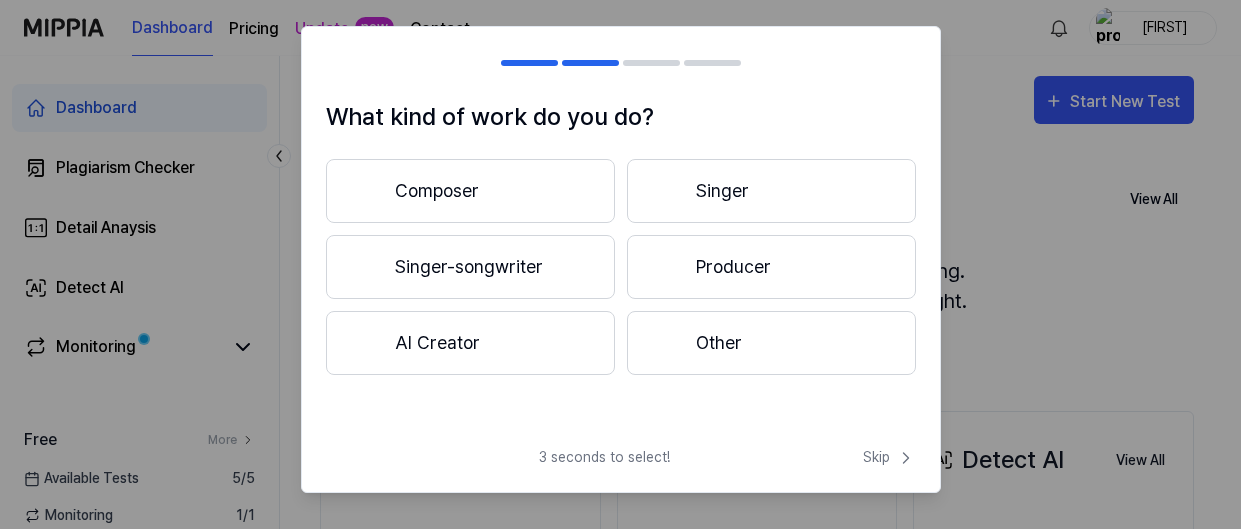 click on "AI Creator" at bounding box center [470, 343] 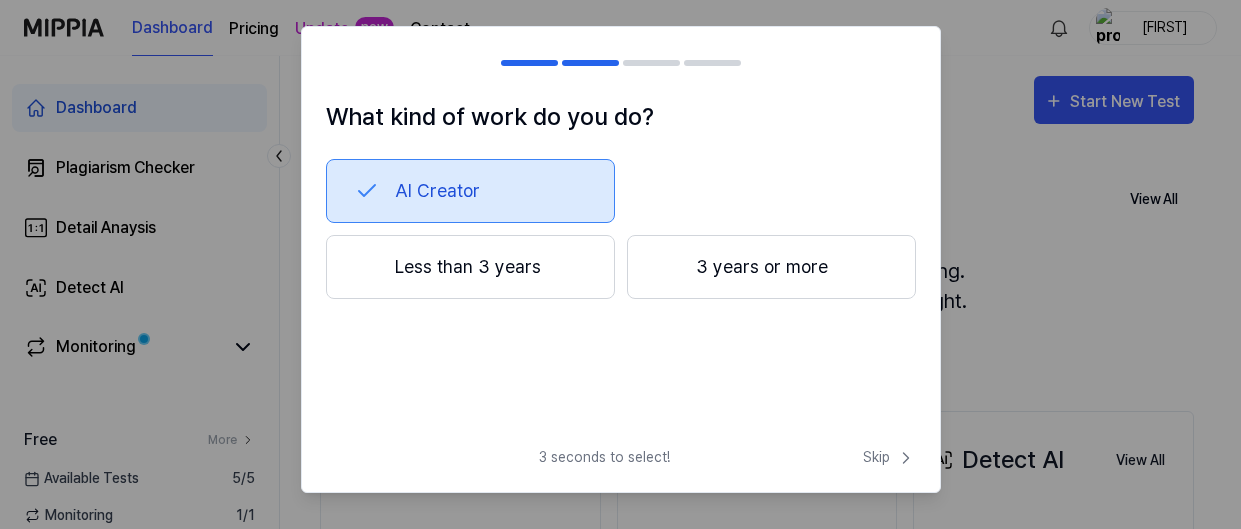 click on "Less than 3 years" at bounding box center [470, 267] 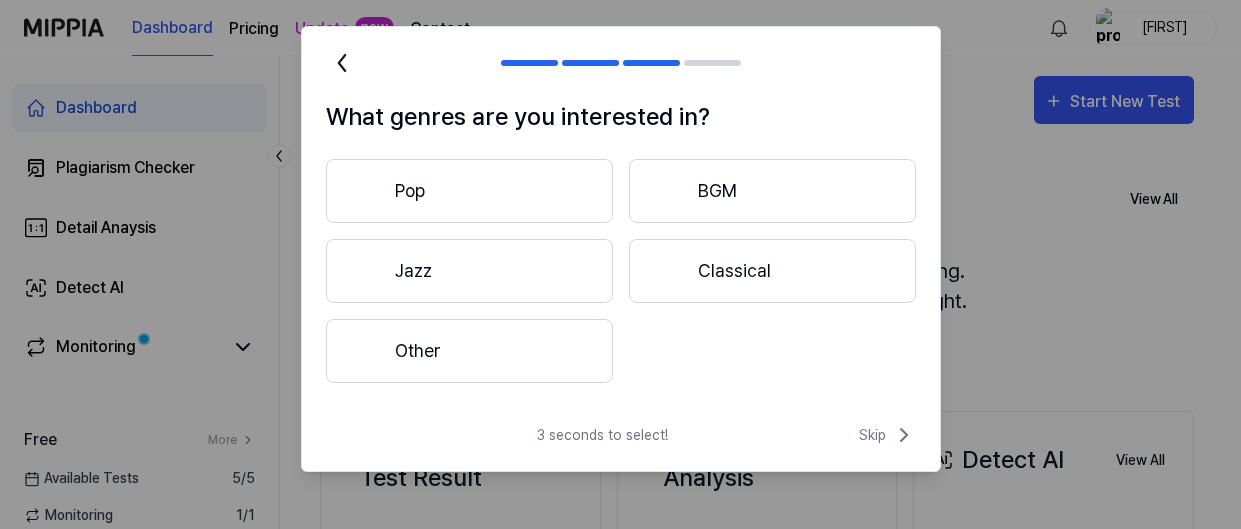 click on "Other" at bounding box center (469, 351) 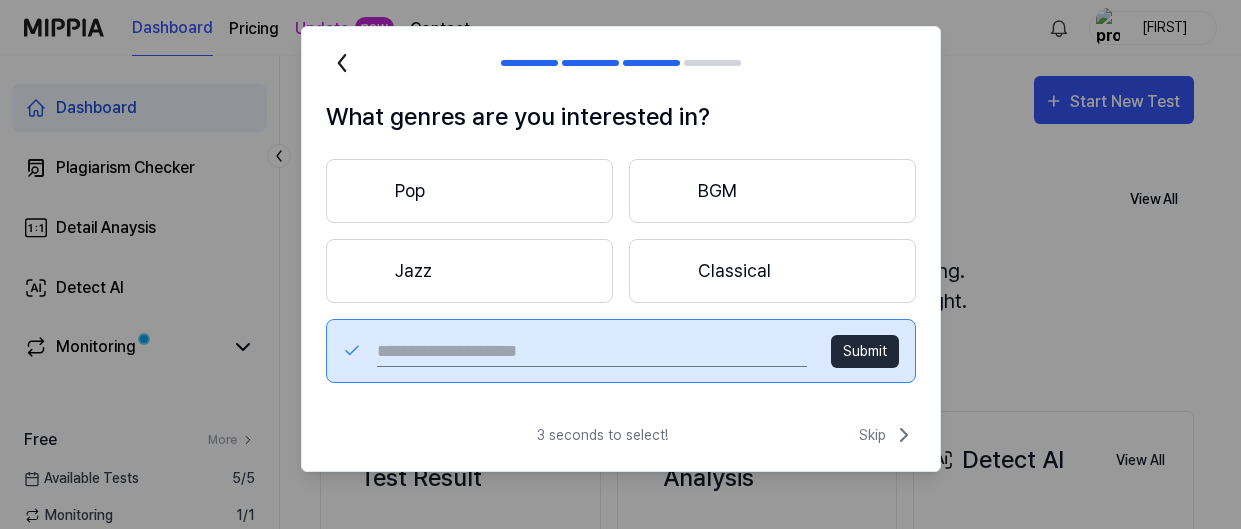 click at bounding box center (591, 351) 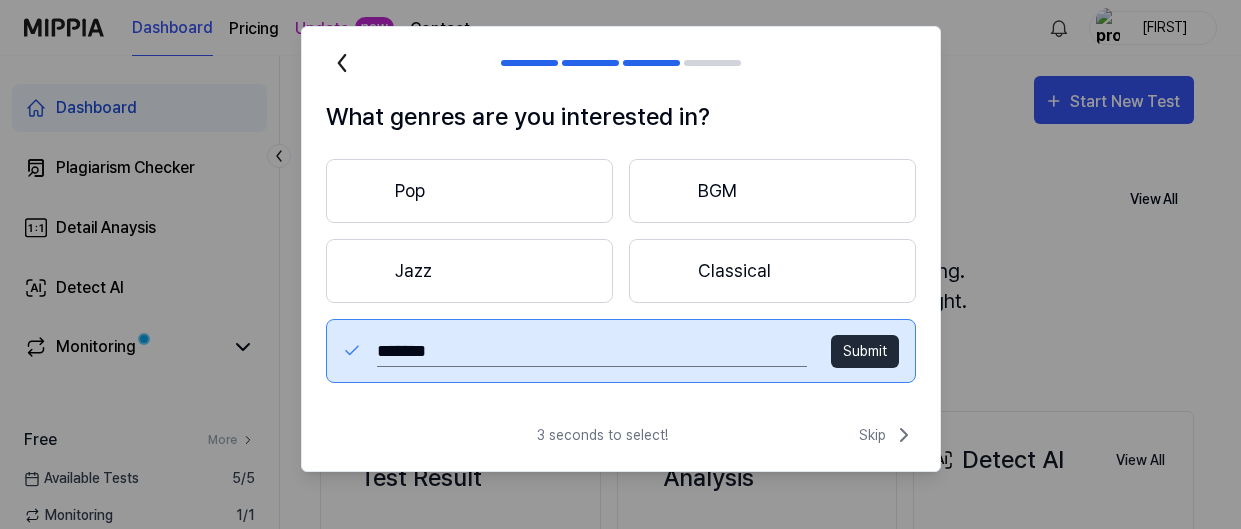 type on "********" 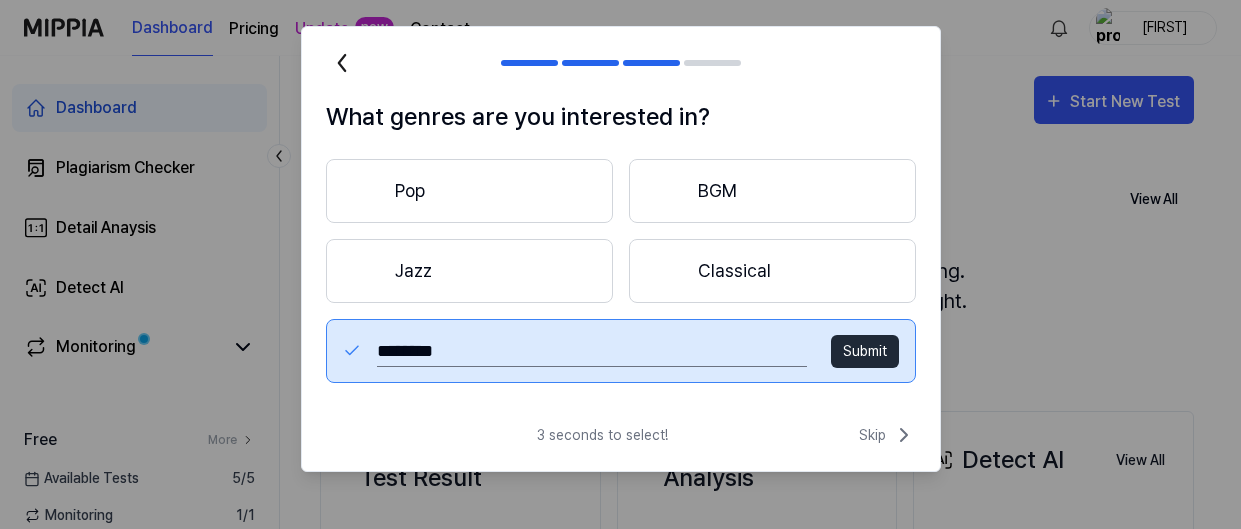 click on "Submit" at bounding box center (865, 351) 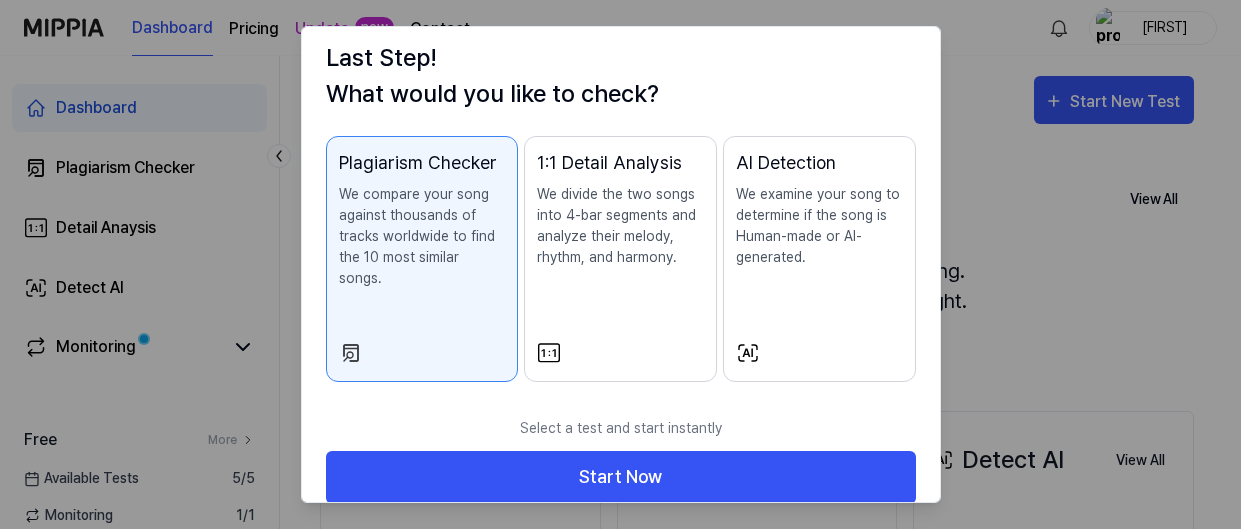 scroll, scrollTop: 64, scrollLeft: 0, axis: vertical 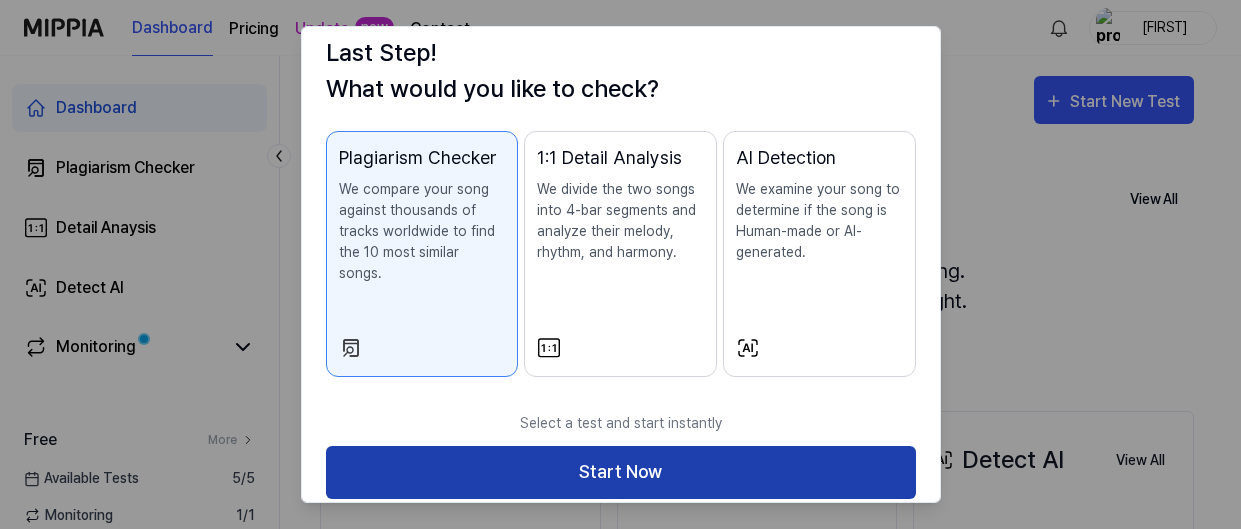 click on "Start Now" at bounding box center [621, 472] 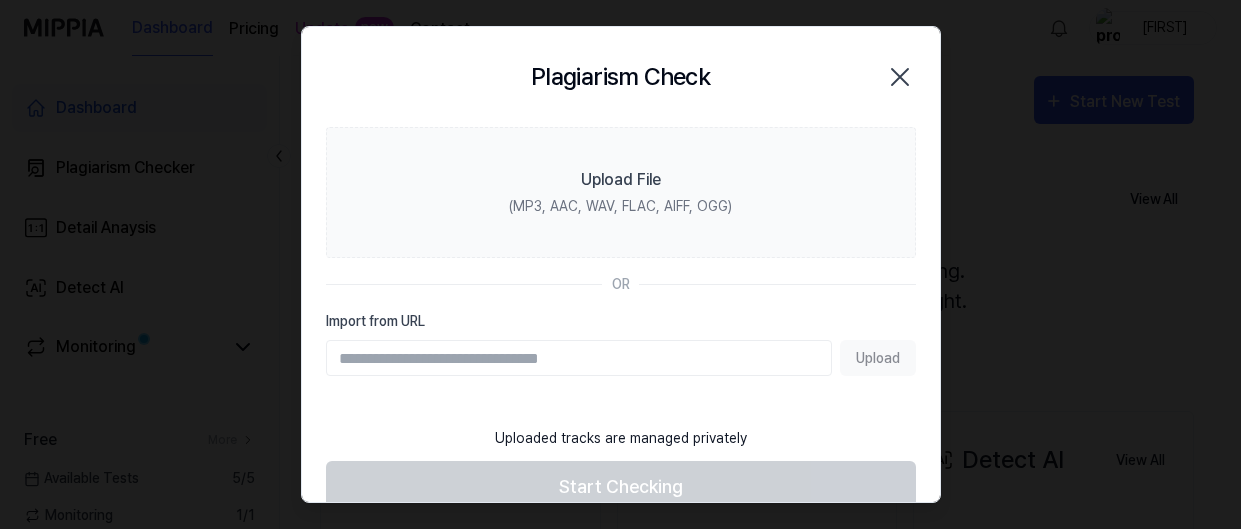 scroll, scrollTop: 0, scrollLeft: 0, axis: both 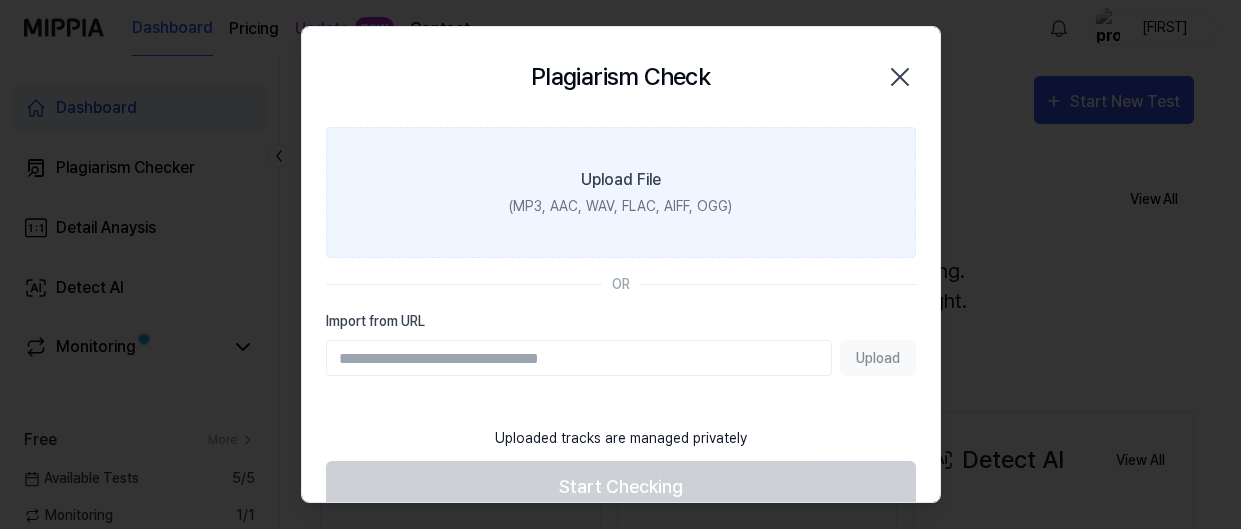 click on "Upload File (MP3, AAC, WAV, FLAC, AIFF, OGG)" at bounding box center (621, 192) 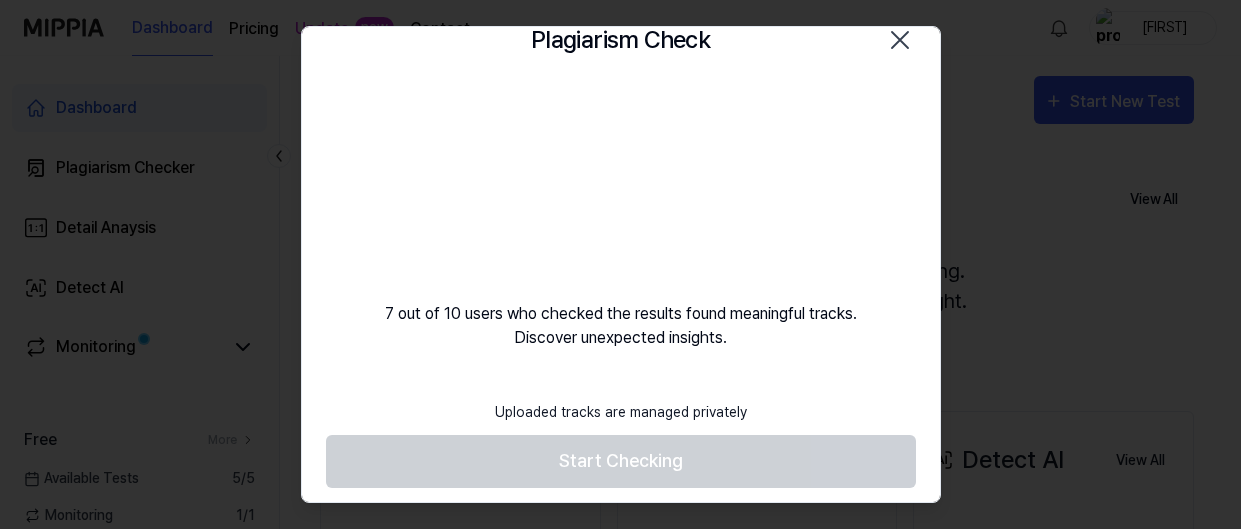 scroll, scrollTop: 47, scrollLeft: 0, axis: vertical 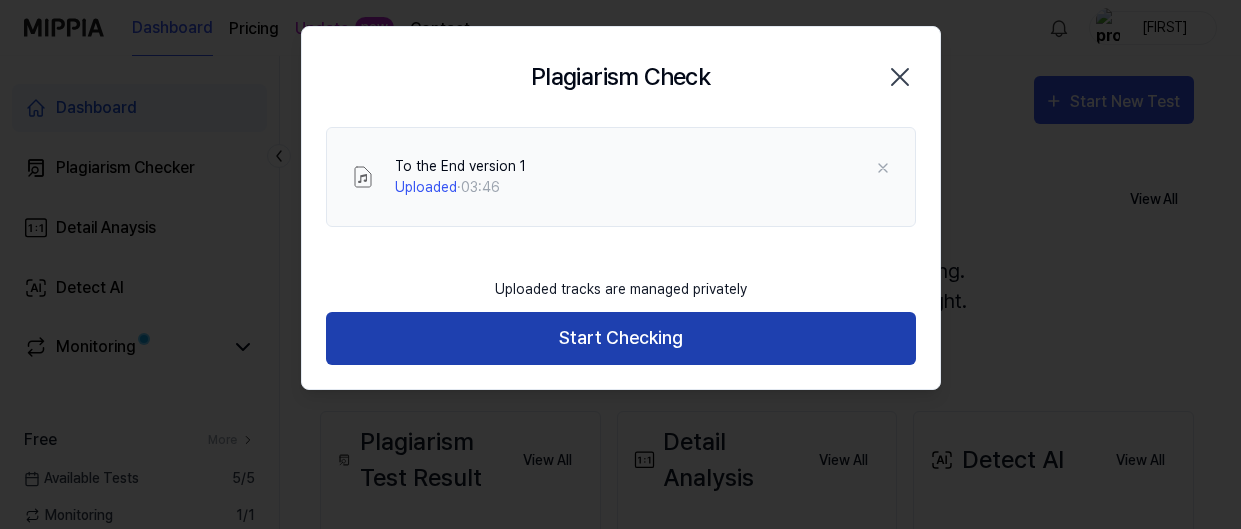 click on "Start Checking" at bounding box center (621, 338) 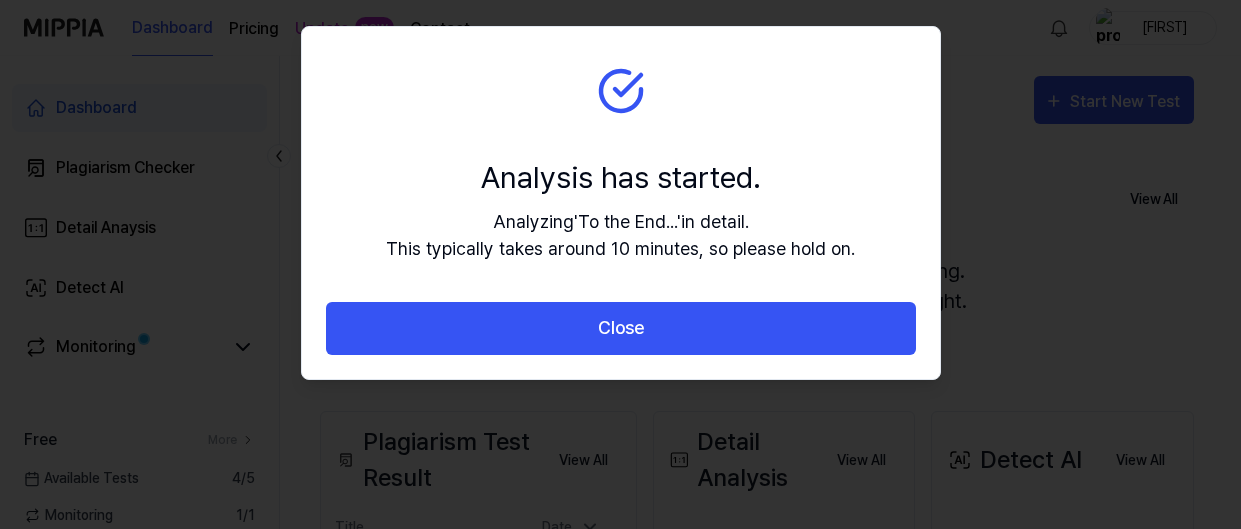 click on "Close" at bounding box center [621, 328] 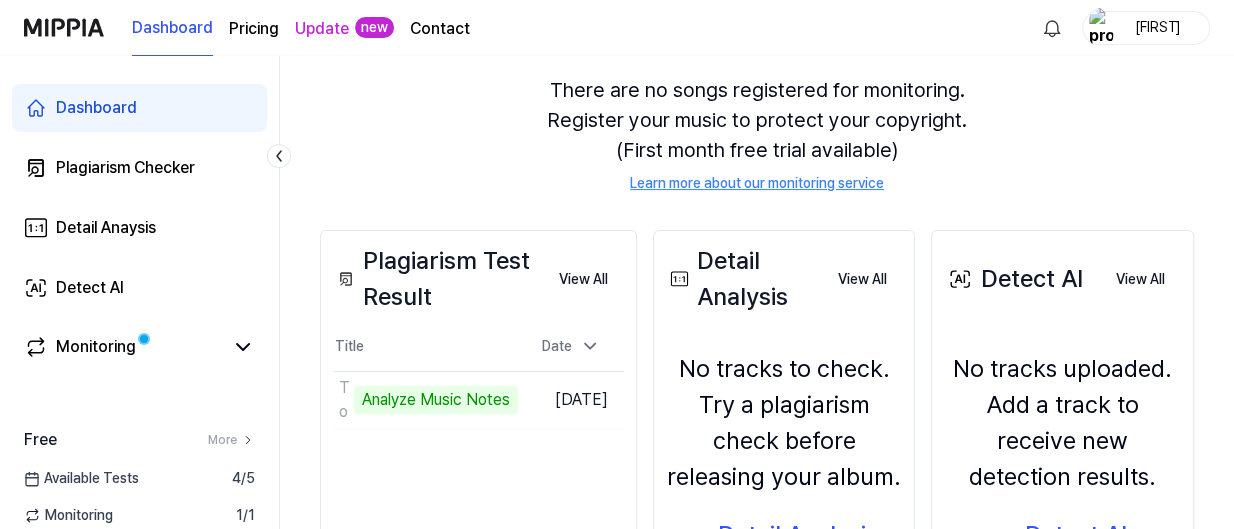 scroll, scrollTop: 319, scrollLeft: 0, axis: vertical 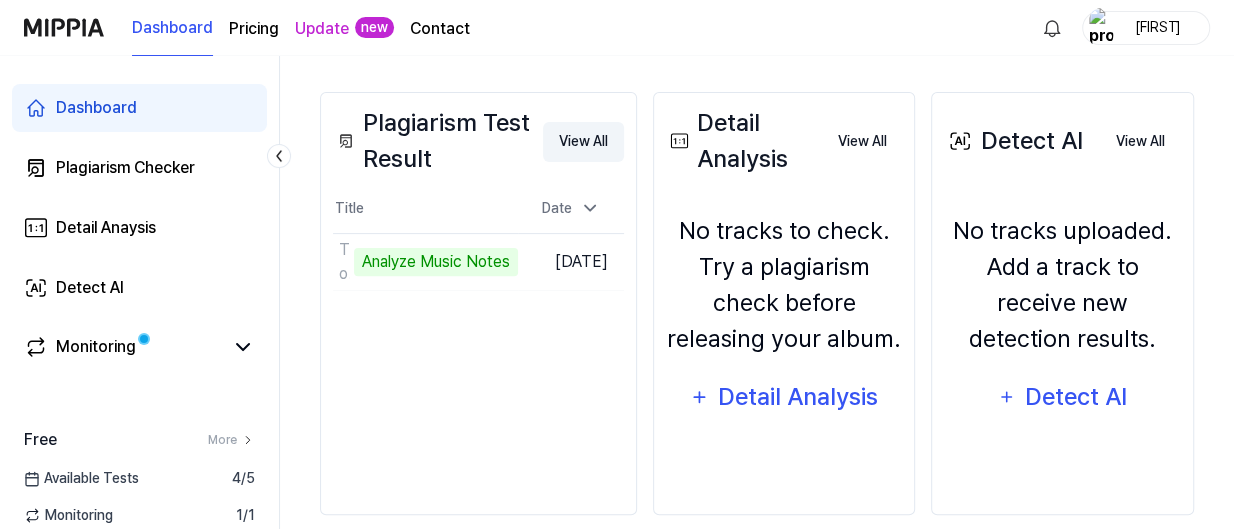 click on "View All" at bounding box center (583, 142) 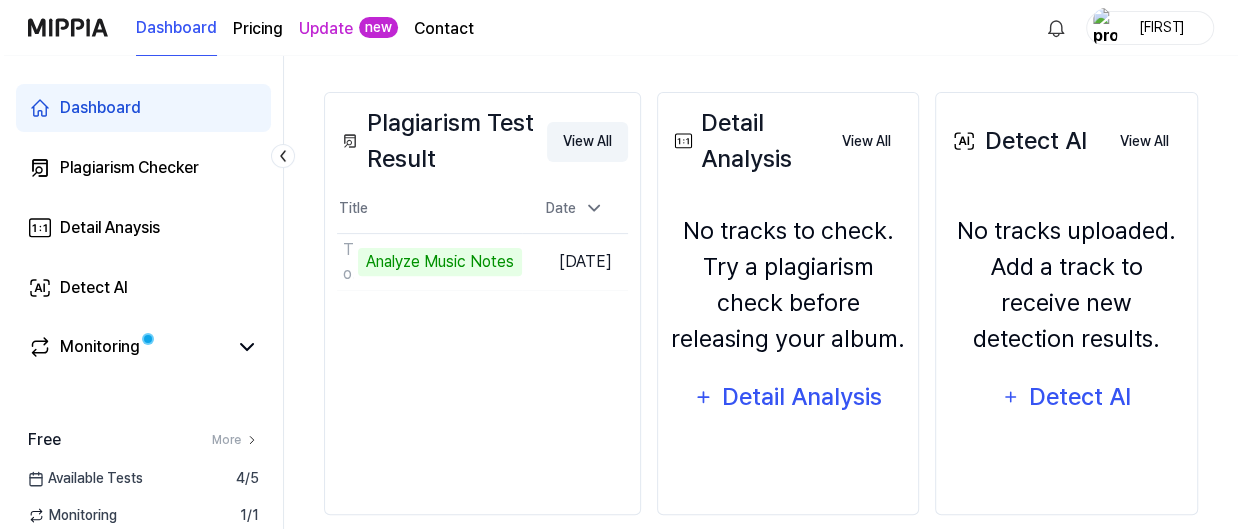 scroll, scrollTop: 0, scrollLeft: 0, axis: both 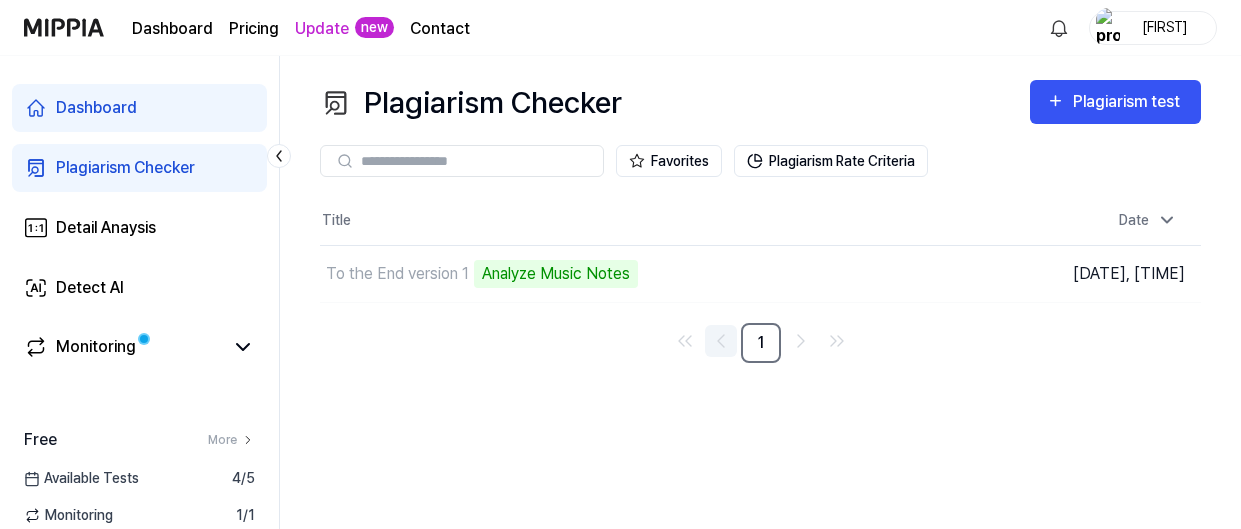 click 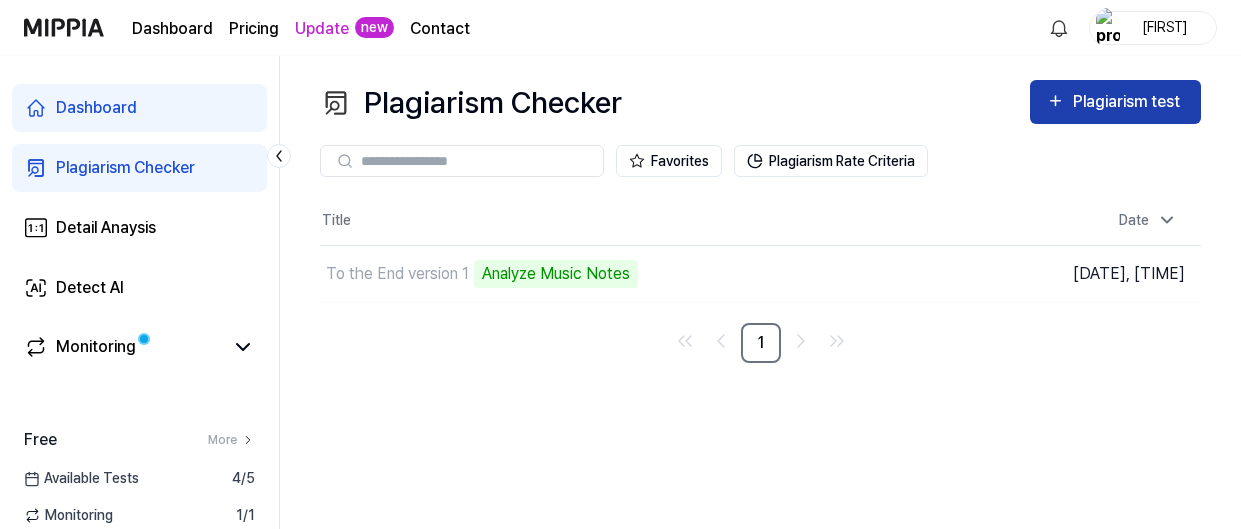 click 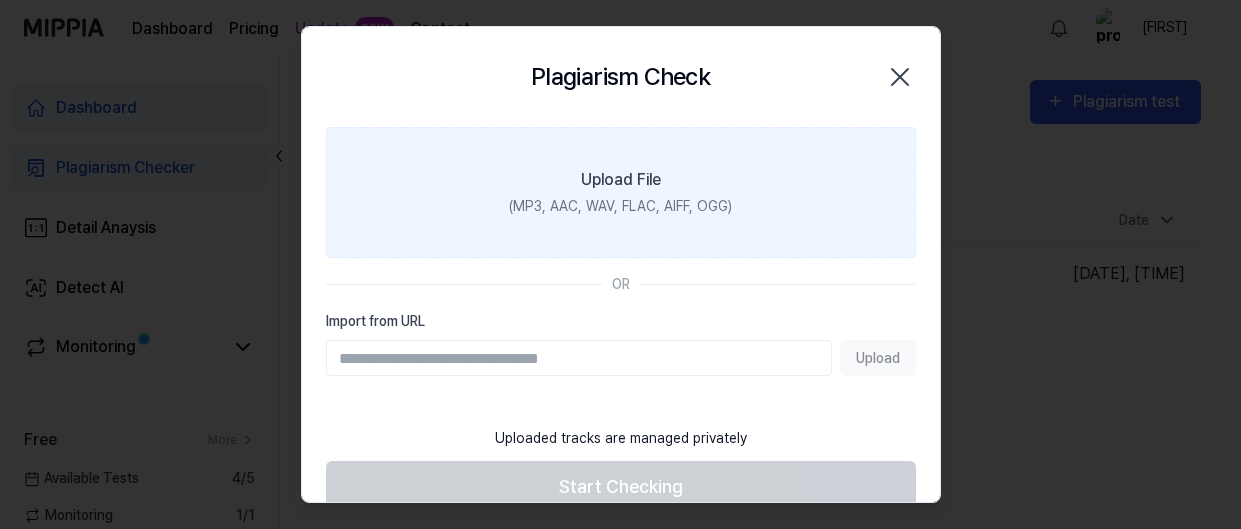 click on "Upload File (MP3, AAC, WAV, FLAC, AIFF, OGG)" at bounding box center [621, 192] 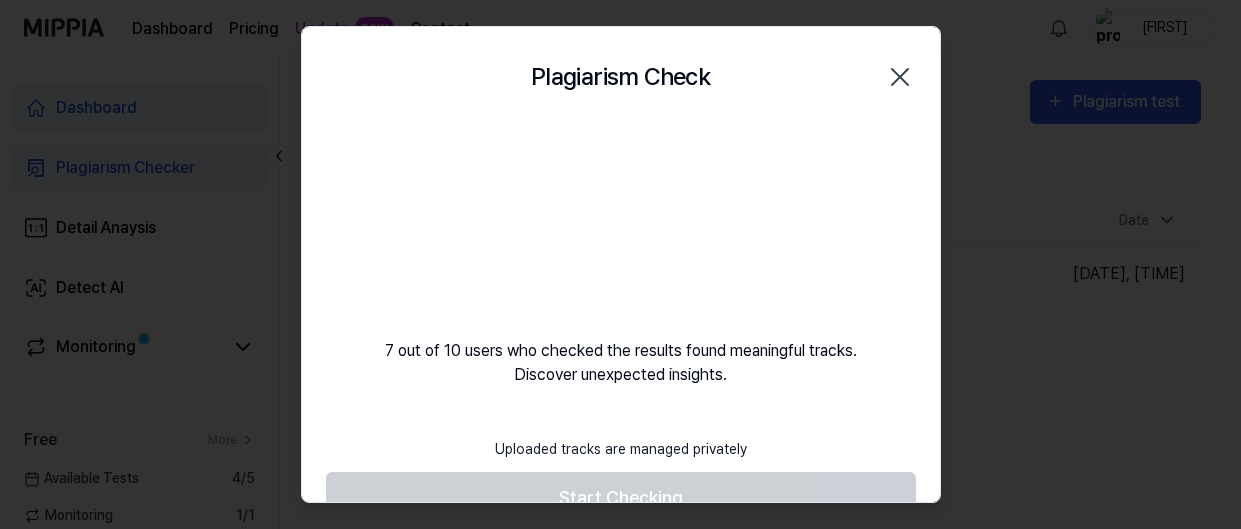 click on "7 out of 10 users who checked the results found meaningful tracks.
Discover unexpected insights." at bounding box center (621, 257) 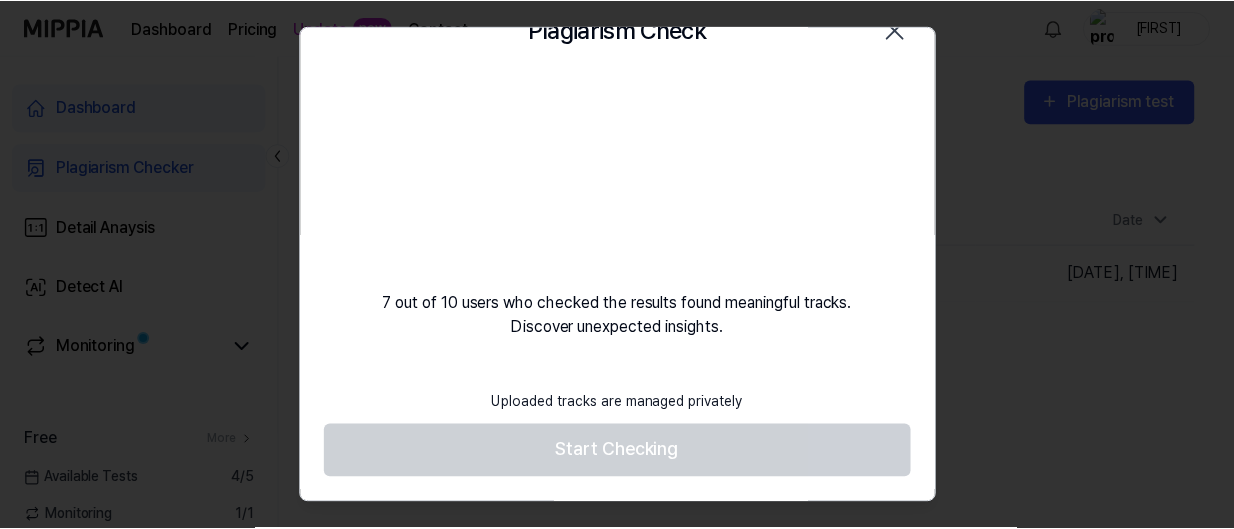 scroll, scrollTop: 0, scrollLeft: 0, axis: both 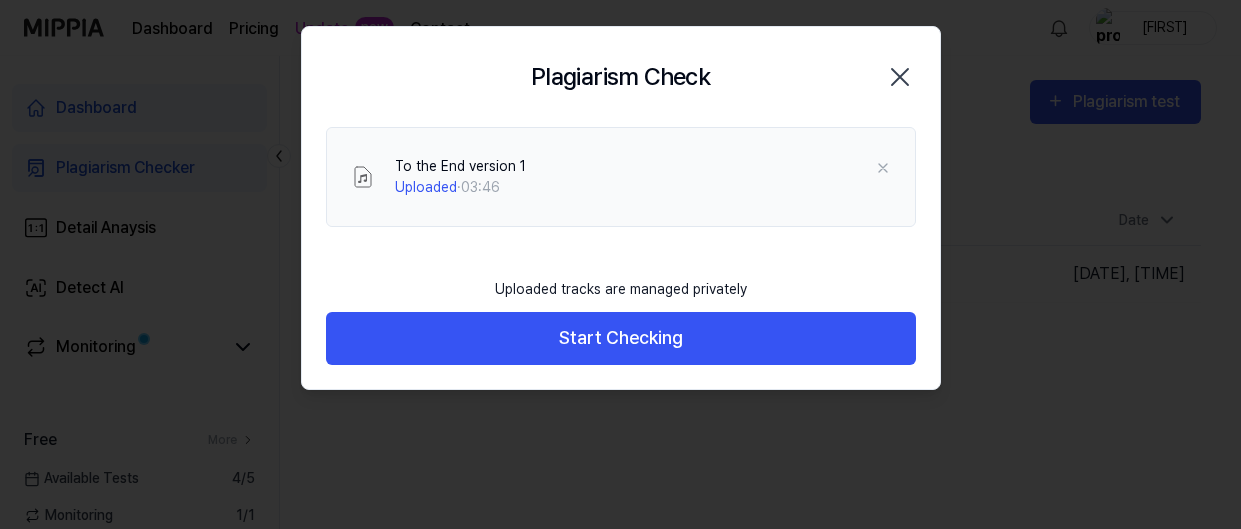 click on "Plagiarism Check Close" at bounding box center (621, 77) 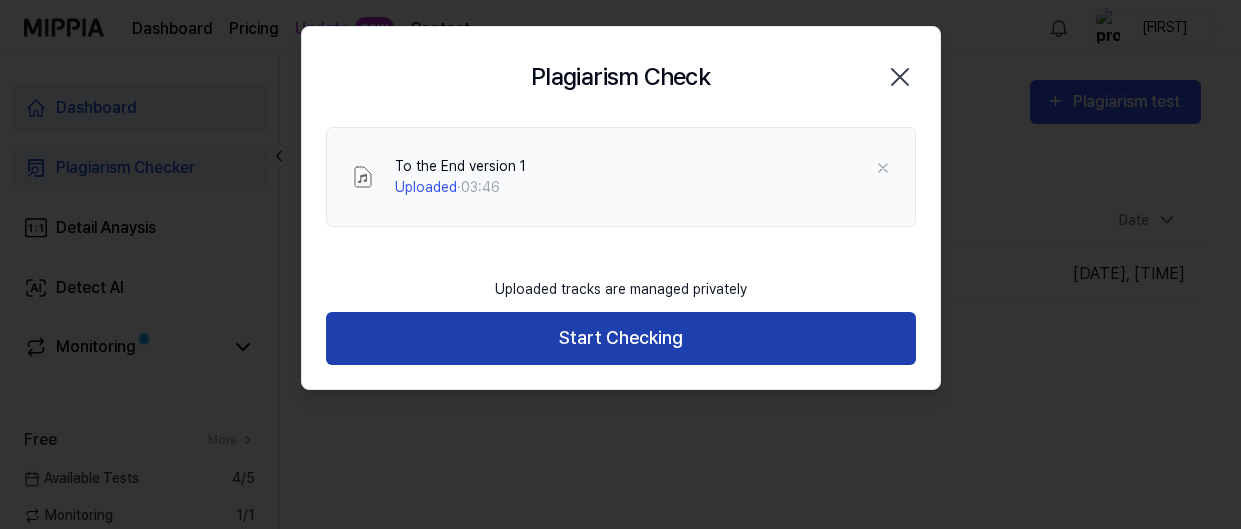 click on "Start Checking" at bounding box center [621, 338] 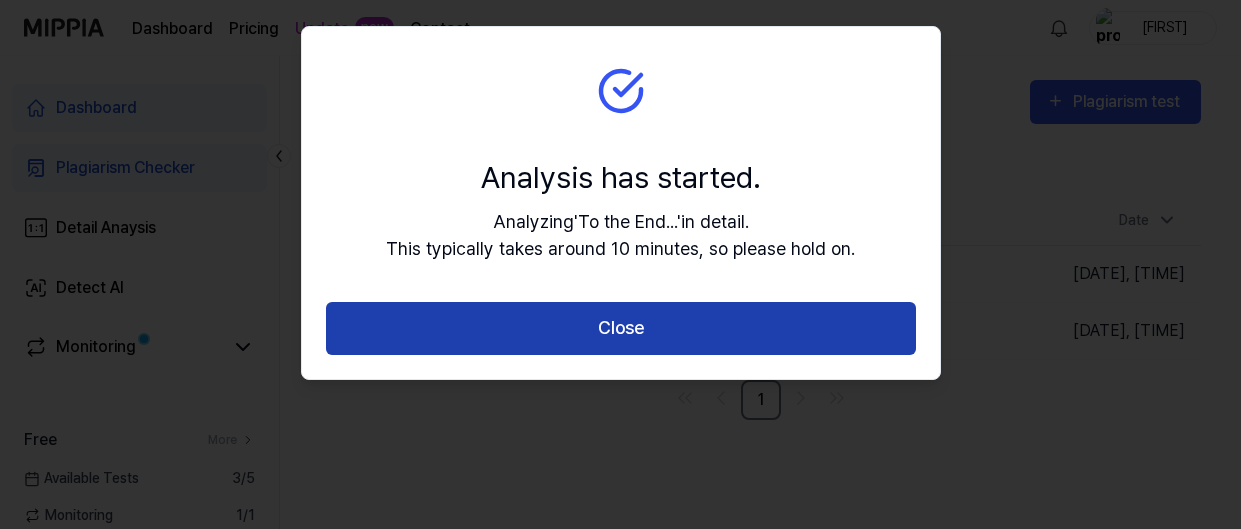 click on "Close" at bounding box center (621, 328) 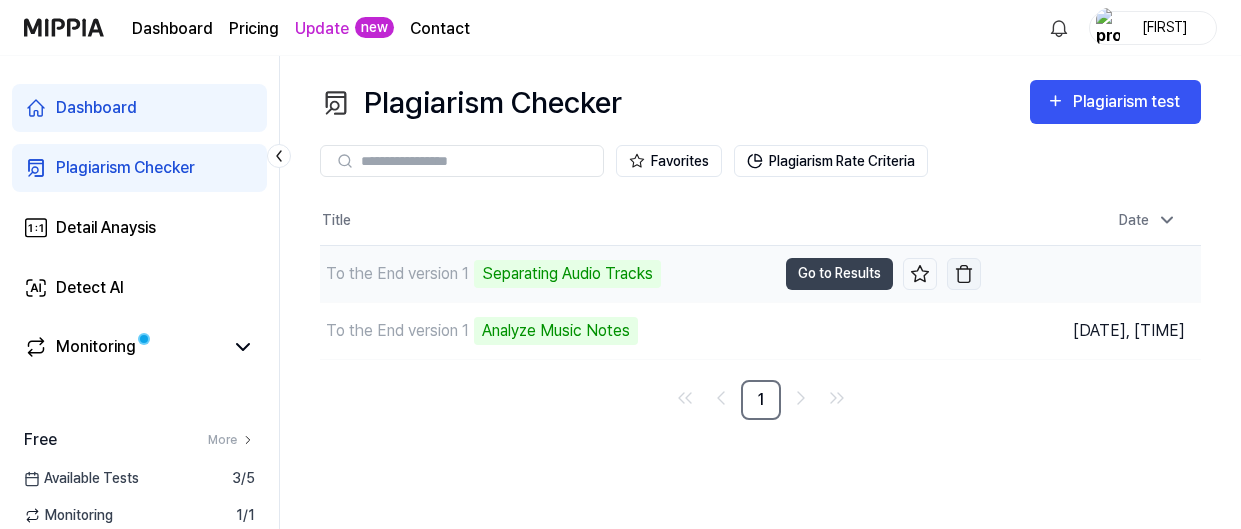 click at bounding box center [964, 274] 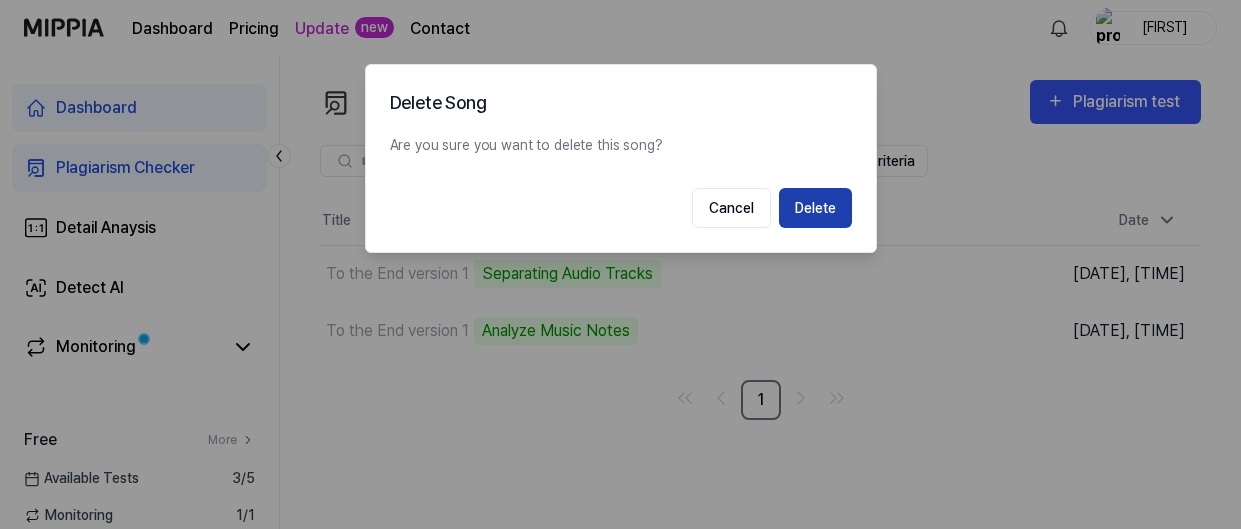 click on "Delete" at bounding box center [815, 208] 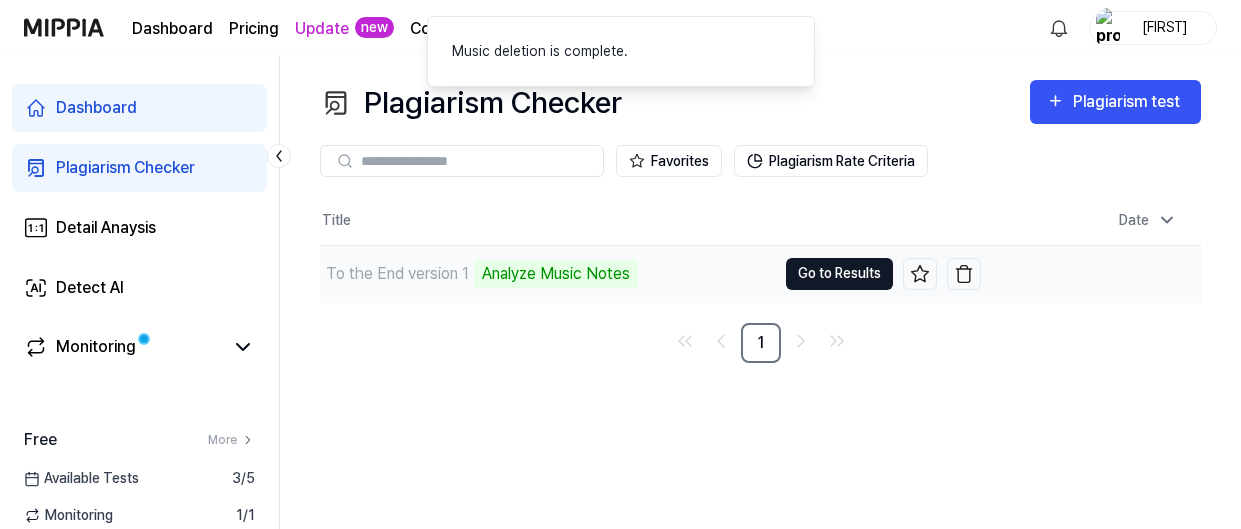 click on "Go to Results" at bounding box center [839, 274] 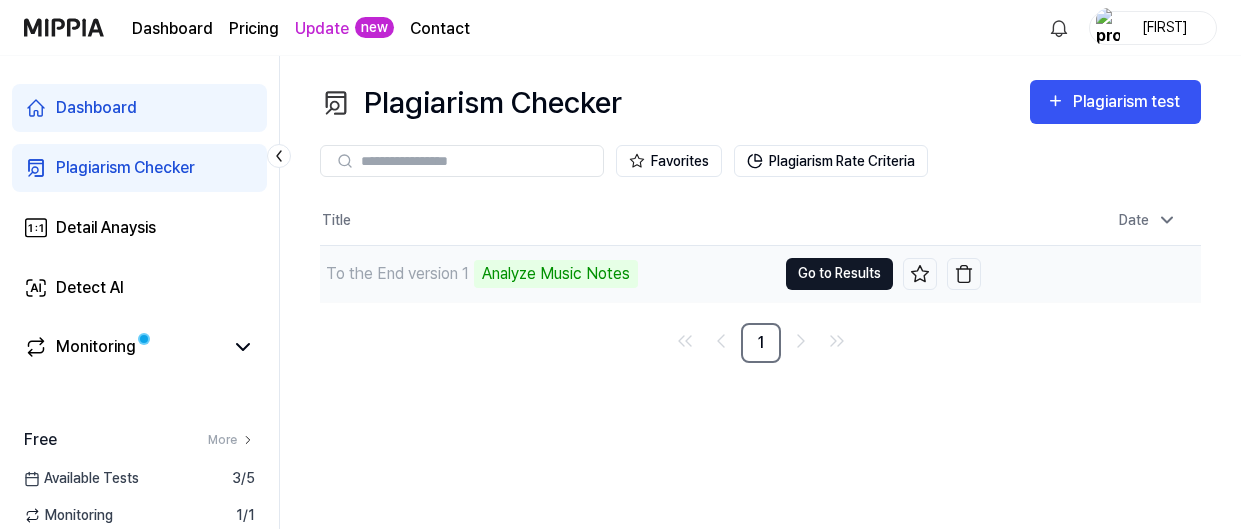 type 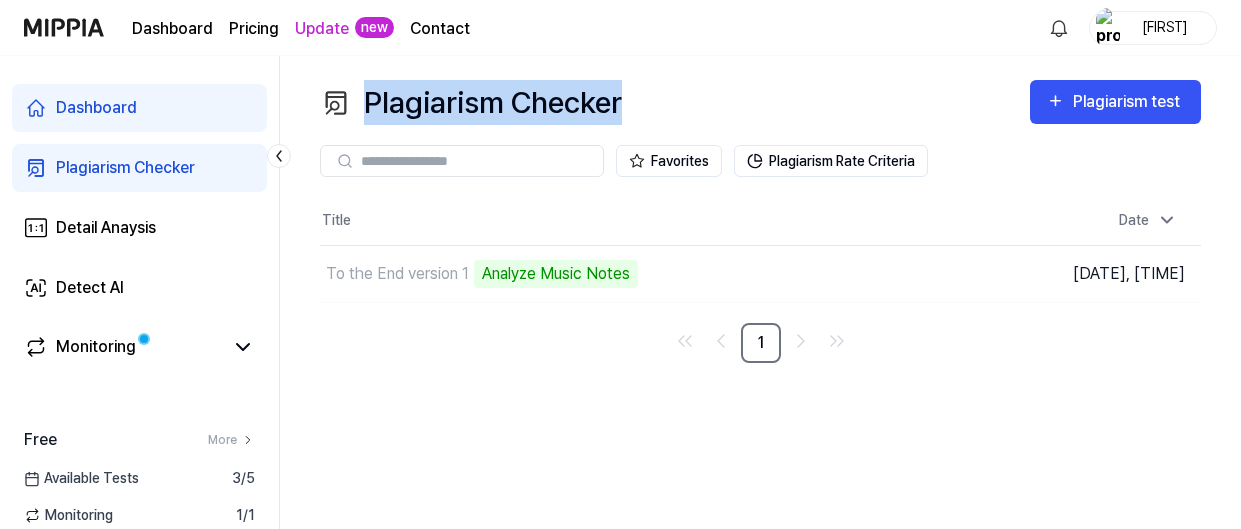 drag, startPoint x: 366, startPoint y: 102, endPoint x: 624, endPoint y: 110, distance: 258.124 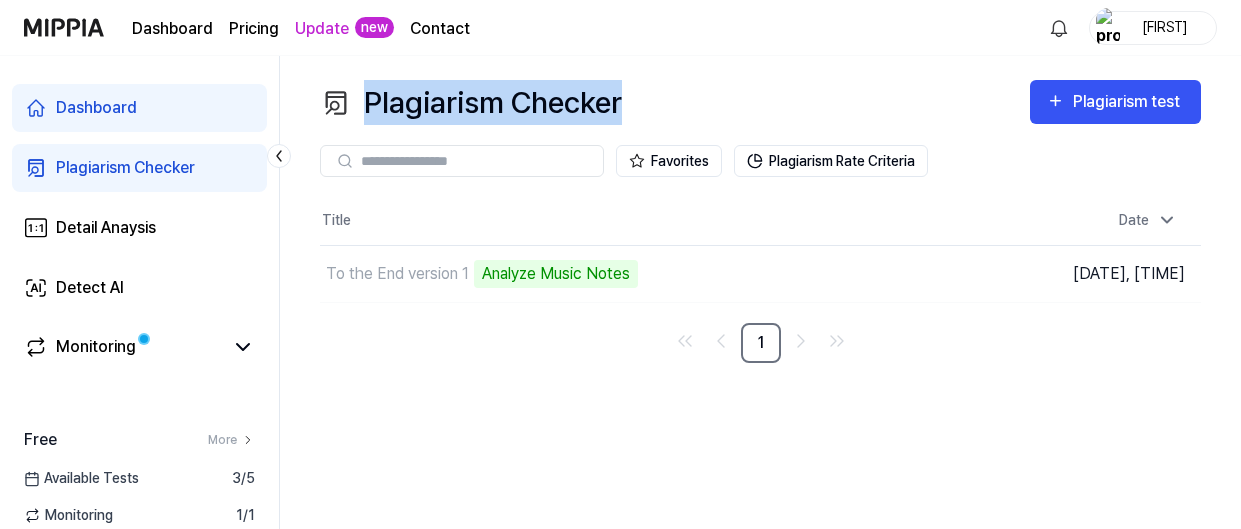 click on "Plagiarism Checker" at bounding box center (471, 102) 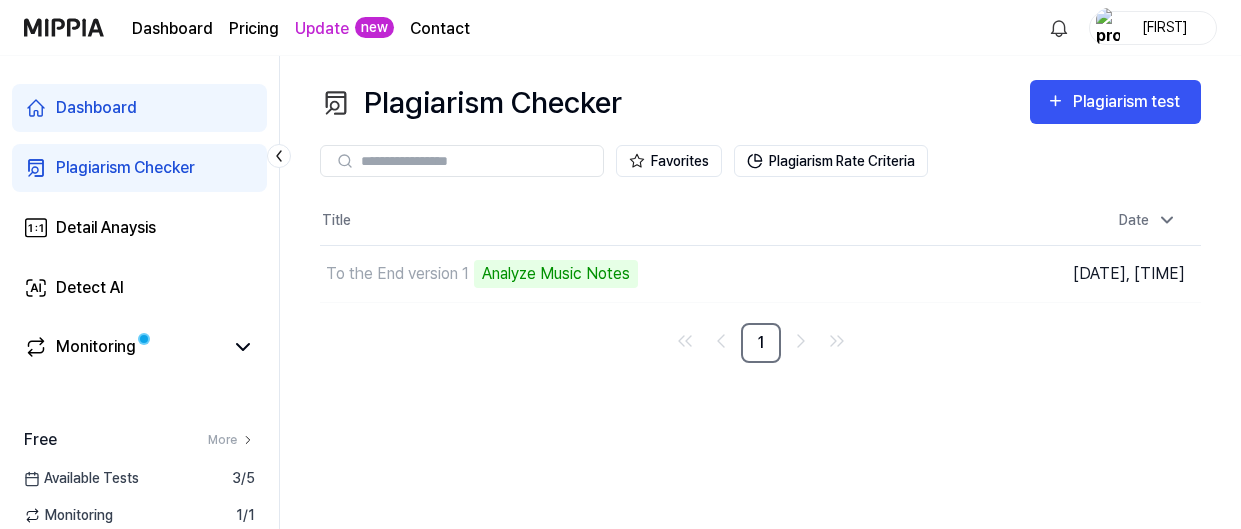click on "Plagiarism Checker  Plagiarism test Plagiarism Checker Detail Analysis Detect AI Favorites Plagiarism Rate Criteria Title Date To the End version 1 Analyze Music Notes Go to Results Aug 6, 2025, 8:31 PM 1" at bounding box center (760, 292) 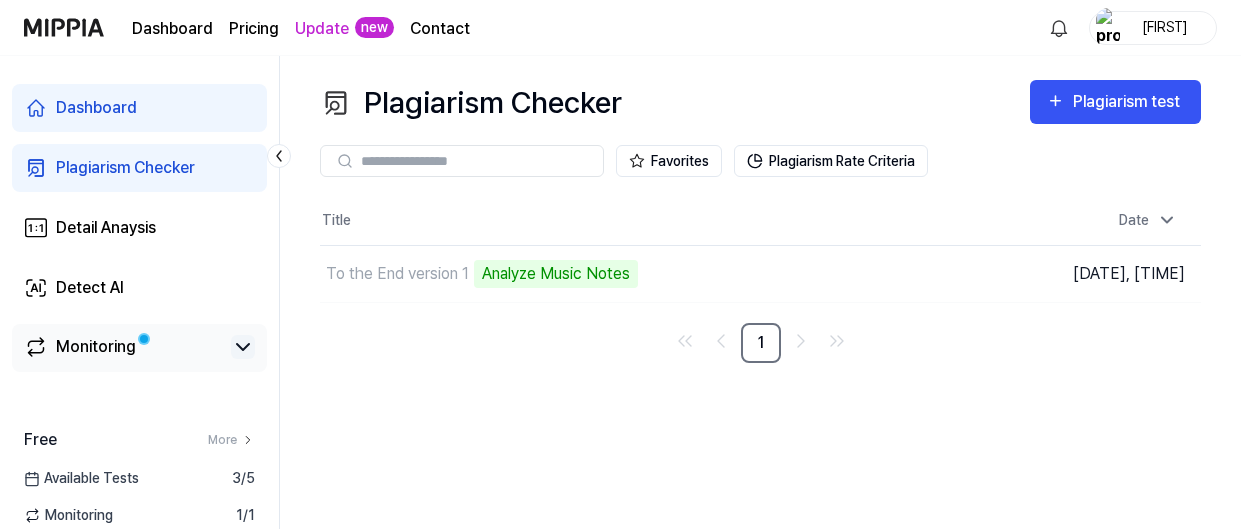 click 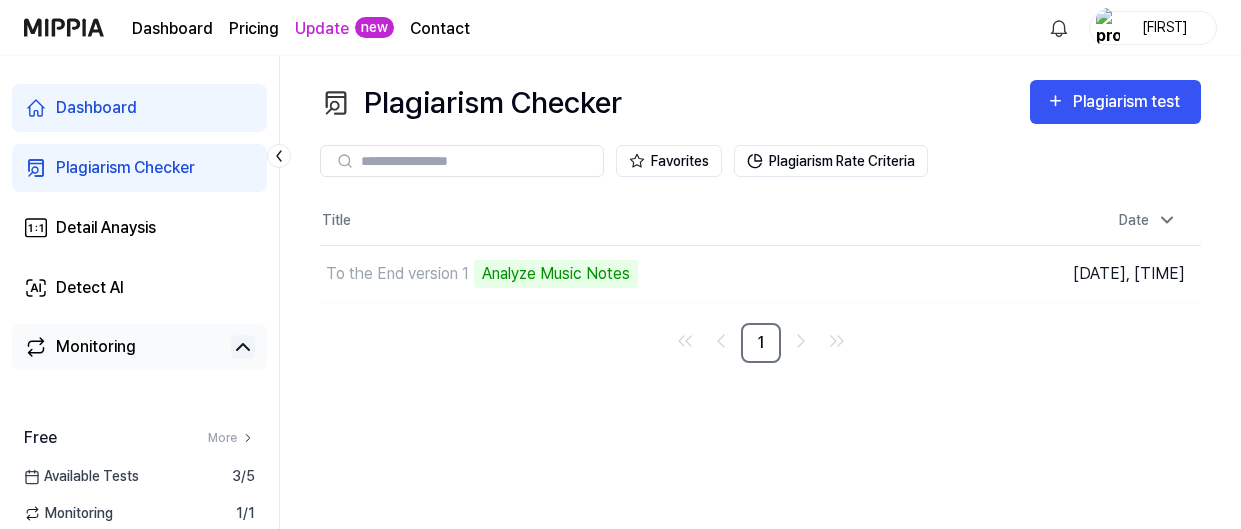 click 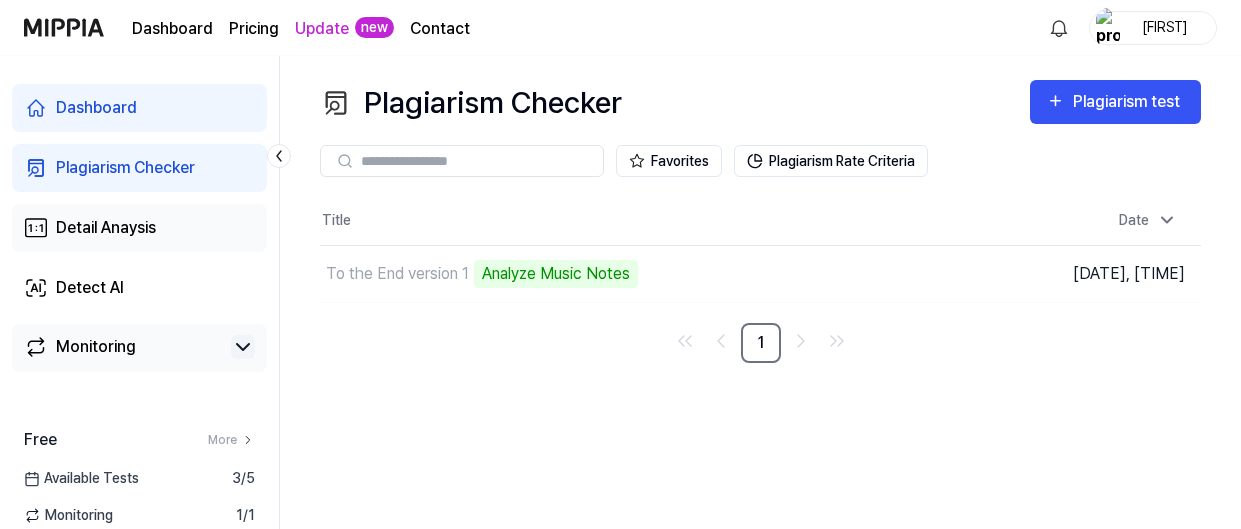 click on "Detail Anaysis" at bounding box center [139, 228] 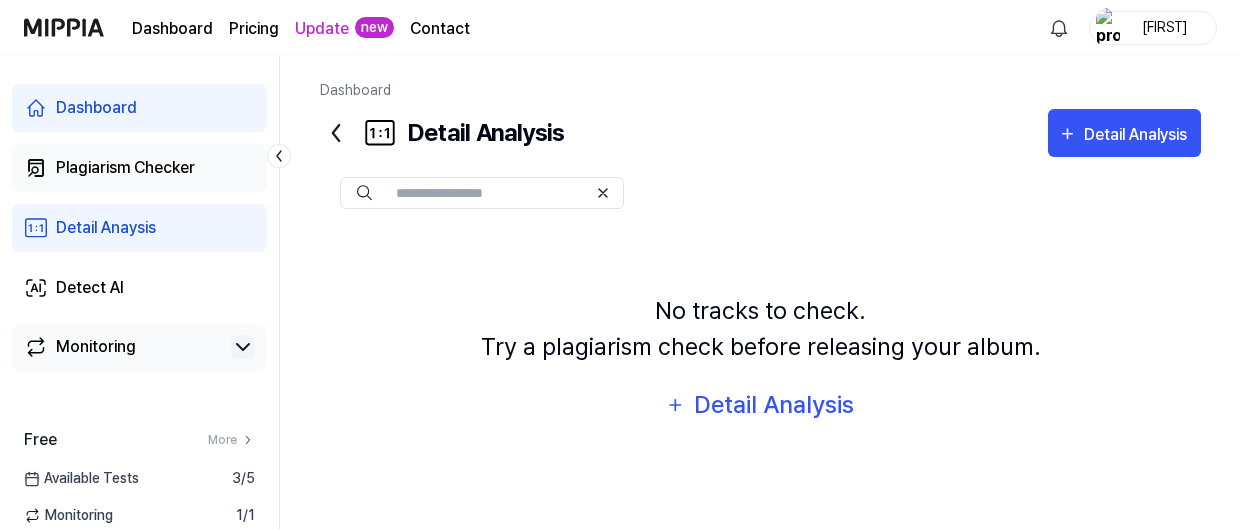 click on "Plagiarism Checker" at bounding box center [125, 168] 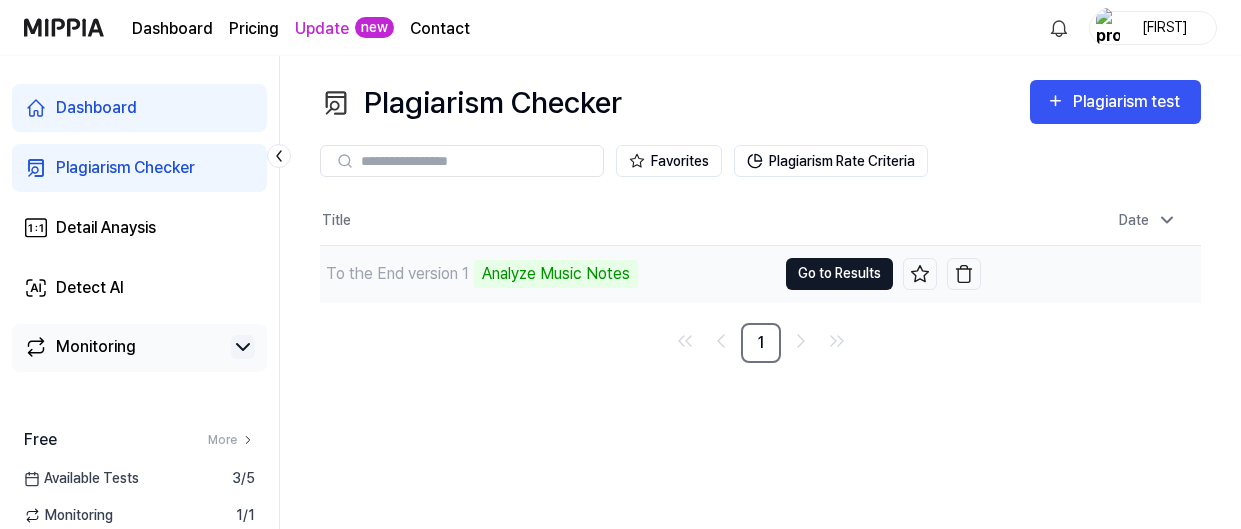 click on "Go to Results" at bounding box center [839, 274] 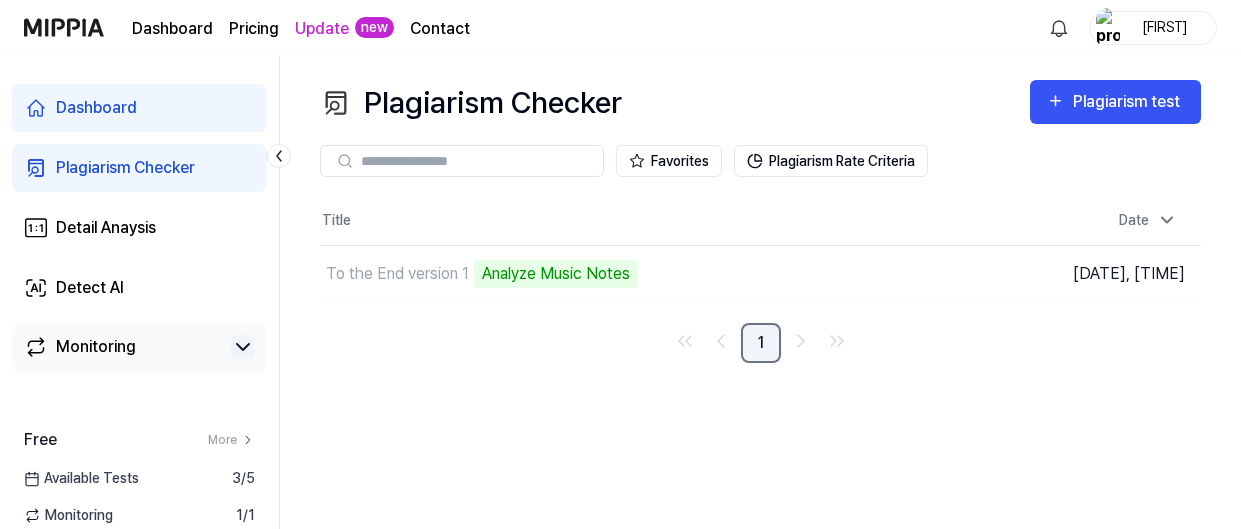 click on "1" at bounding box center (761, 343) 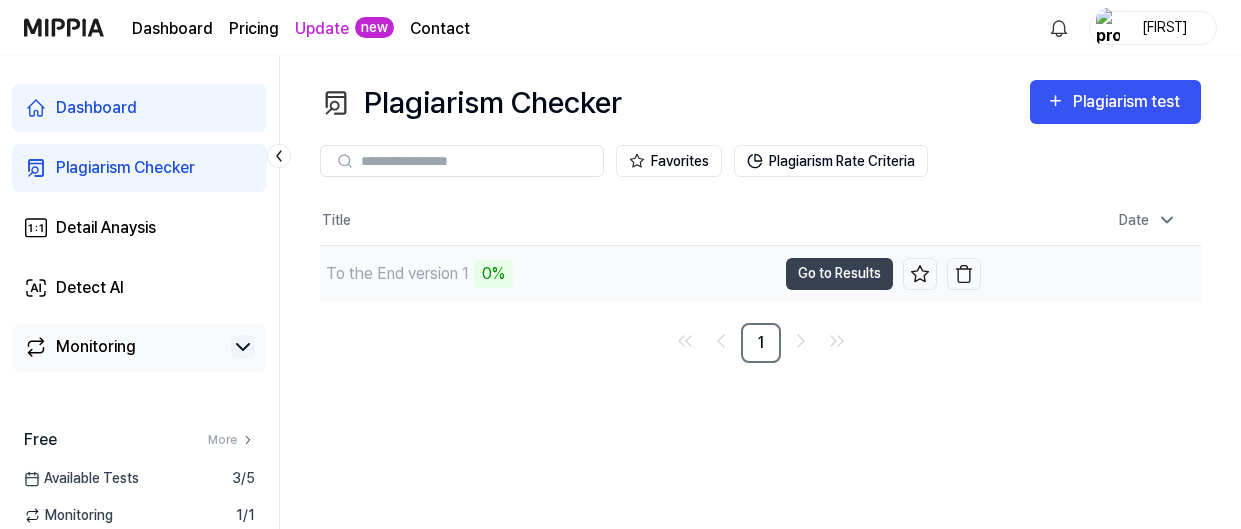 click on "0%" at bounding box center (493, 274) 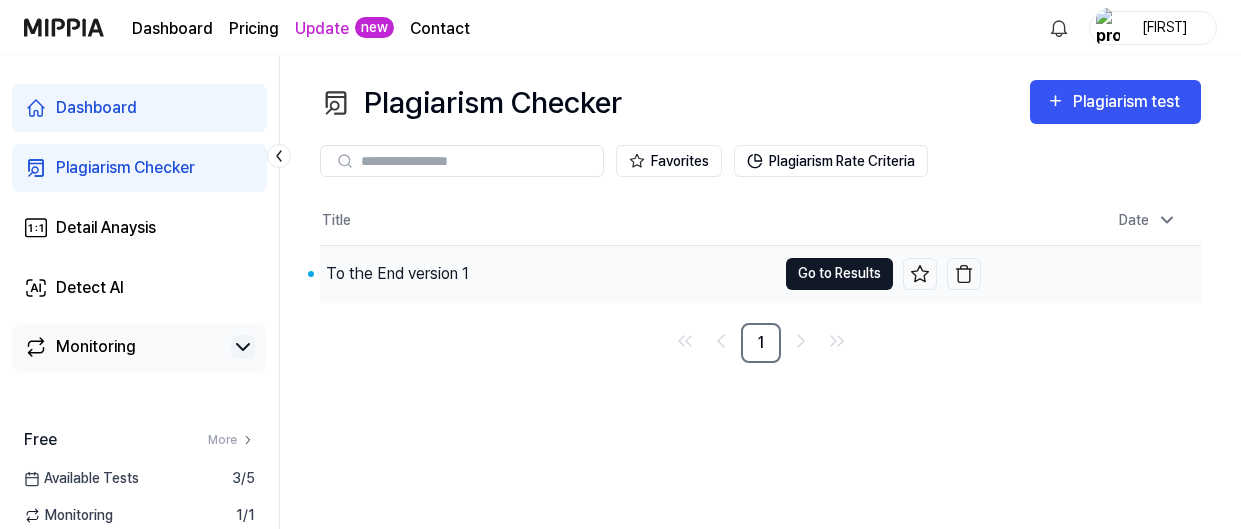 click on "Go to Results" at bounding box center [839, 274] 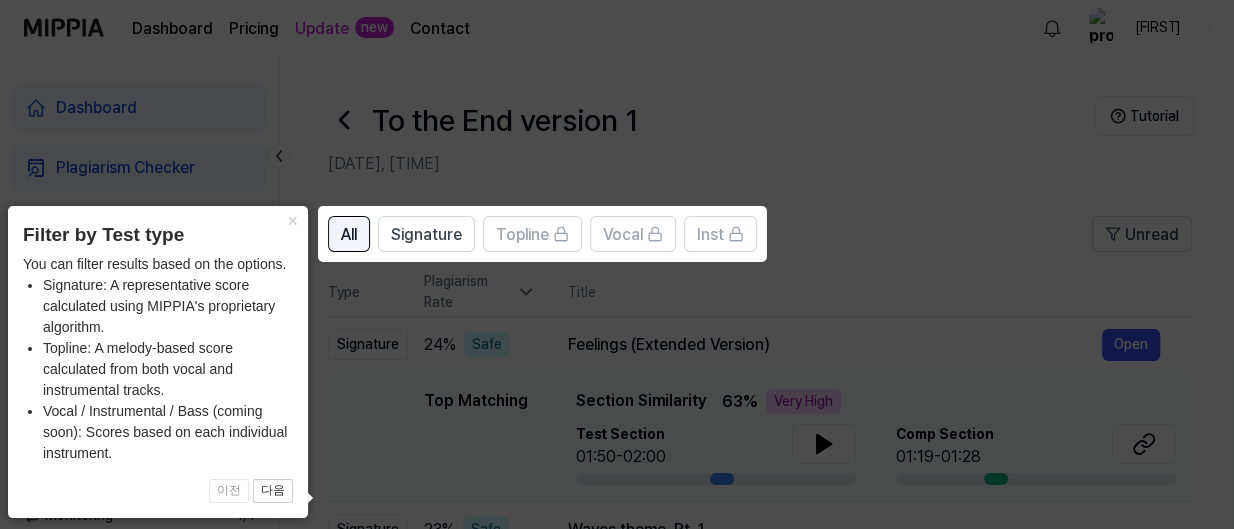 click on "All" at bounding box center [349, 235] 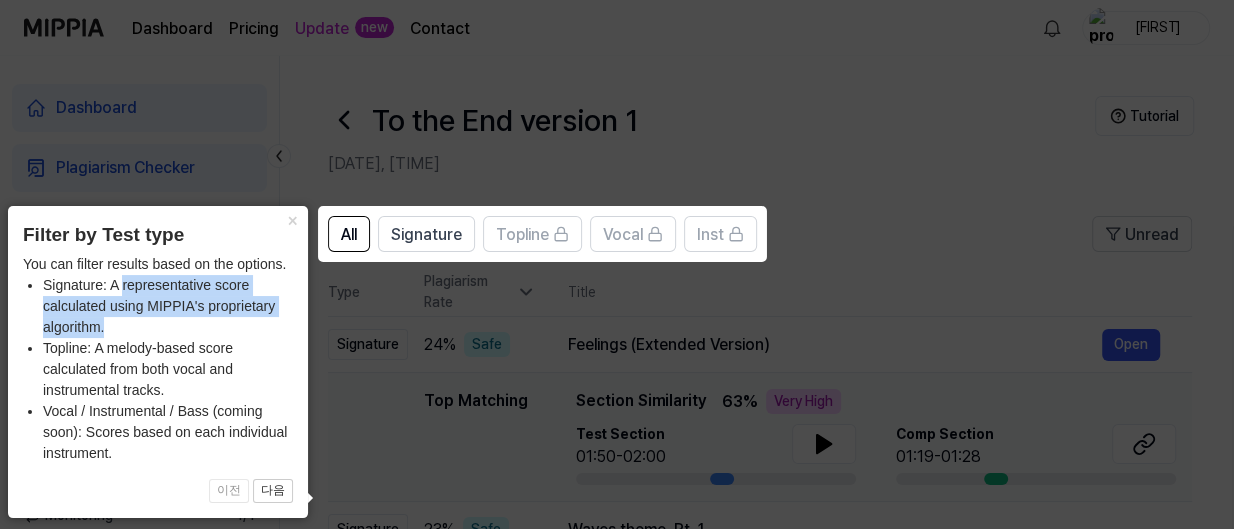 drag, startPoint x: 120, startPoint y: 288, endPoint x: 120, endPoint y: 323, distance: 35 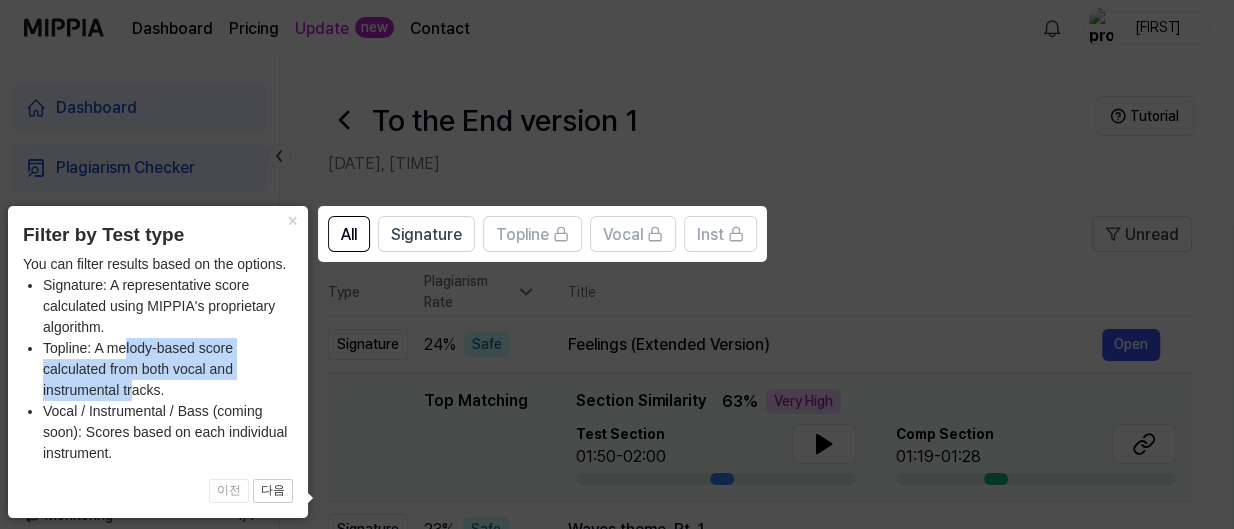 drag, startPoint x: 126, startPoint y: 351, endPoint x: 131, endPoint y: 393, distance: 42.296574 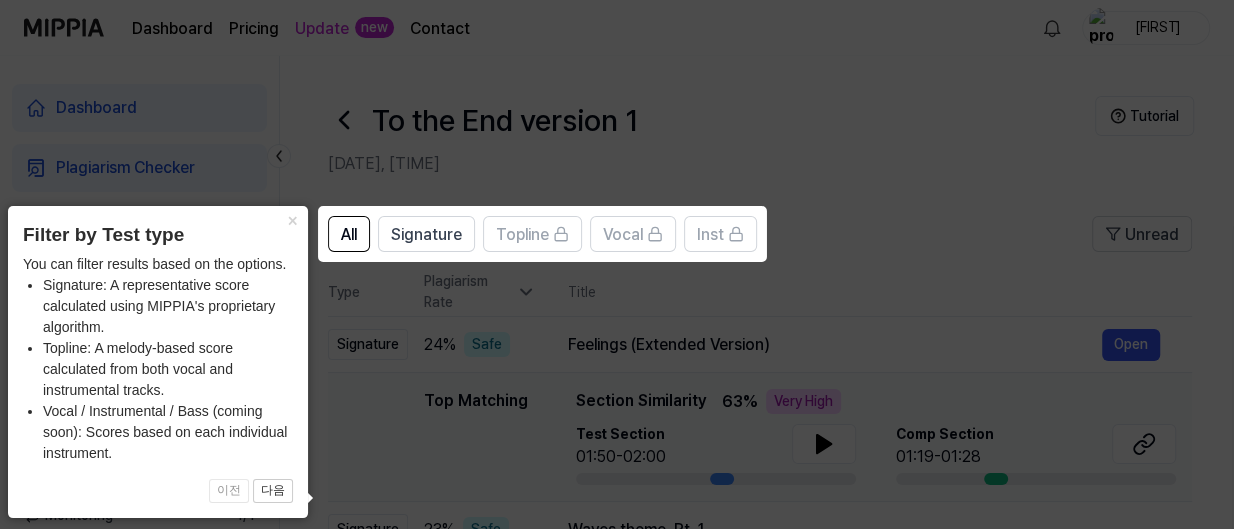 click 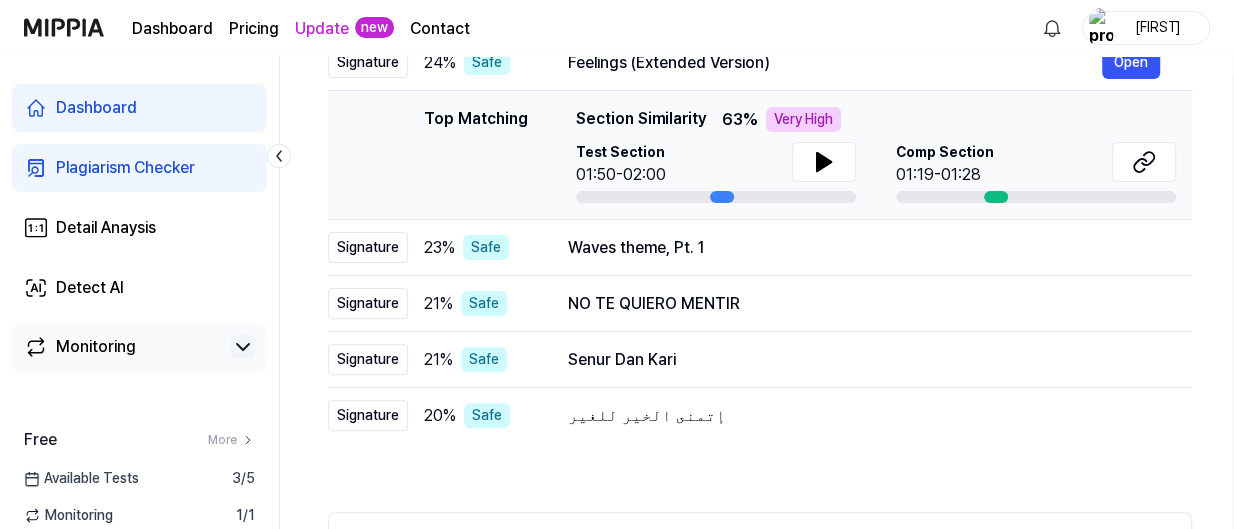 scroll, scrollTop: 279, scrollLeft: 0, axis: vertical 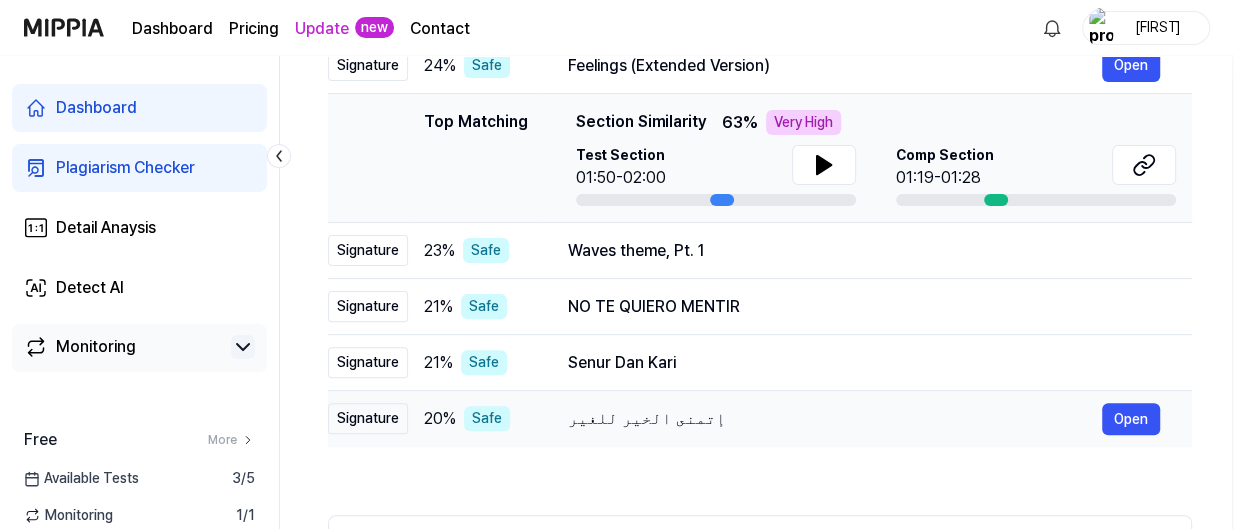 click on "Signature" at bounding box center (368, 418) 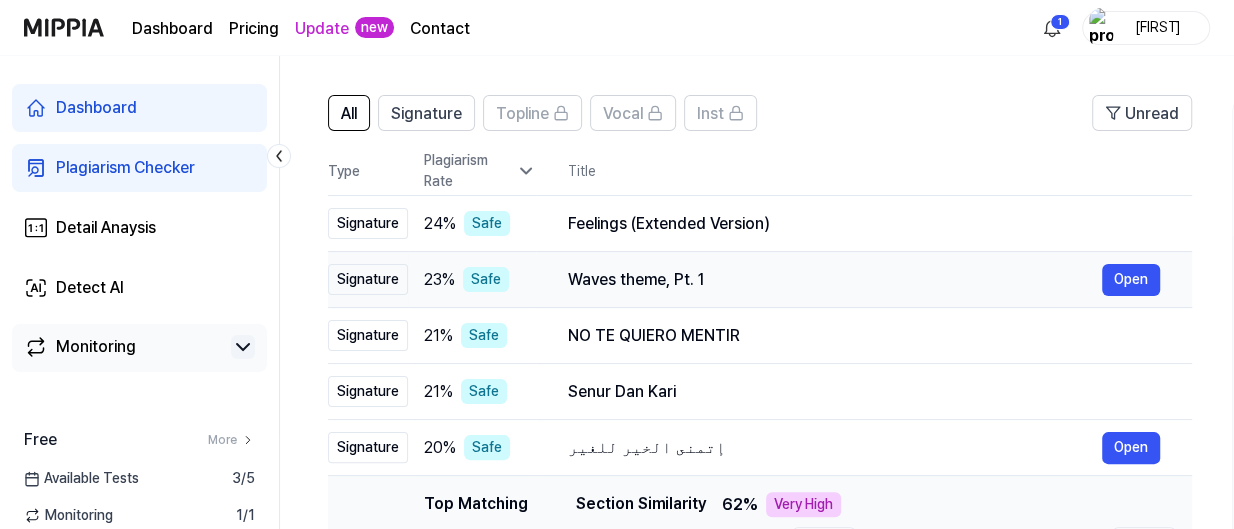 scroll, scrollTop: 119, scrollLeft: 0, axis: vertical 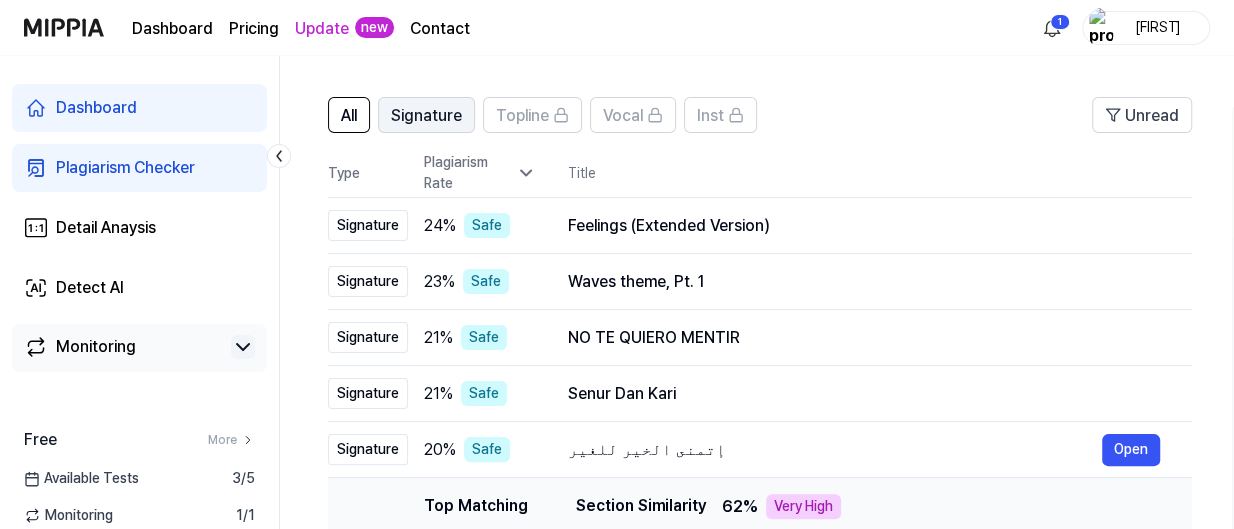 click on "Signature" at bounding box center [426, 116] 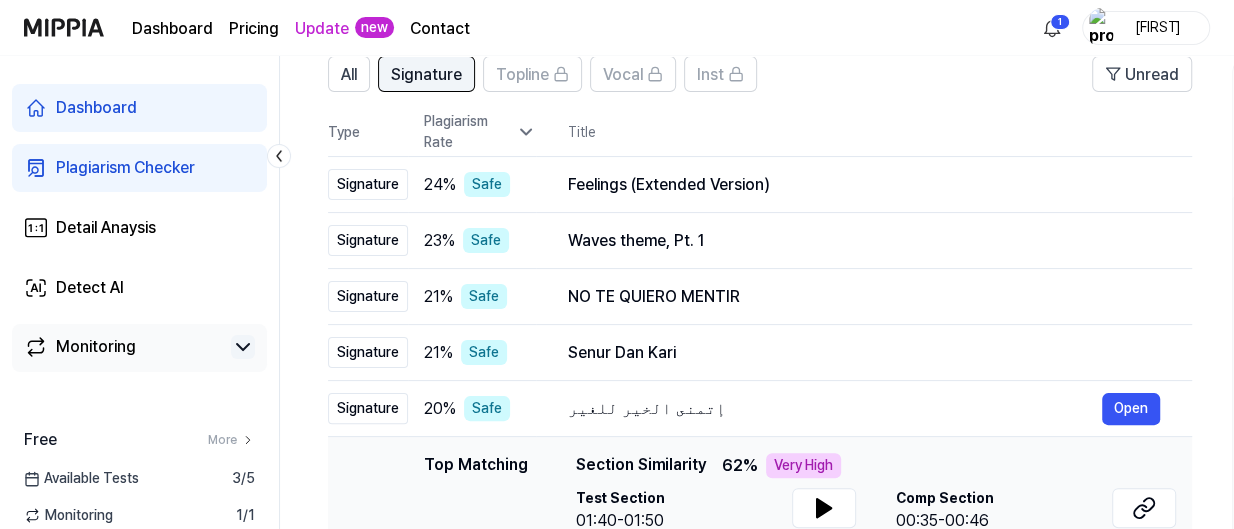 scroll, scrollTop: 158, scrollLeft: 0, axis: vertical 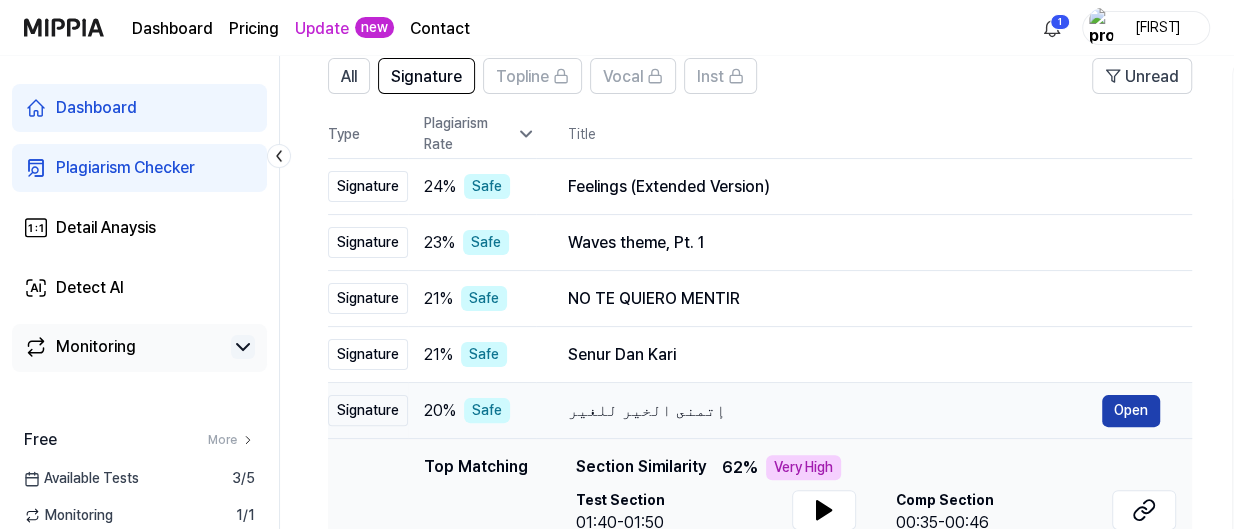 click on "Open" at bounding box center (1131, 411) 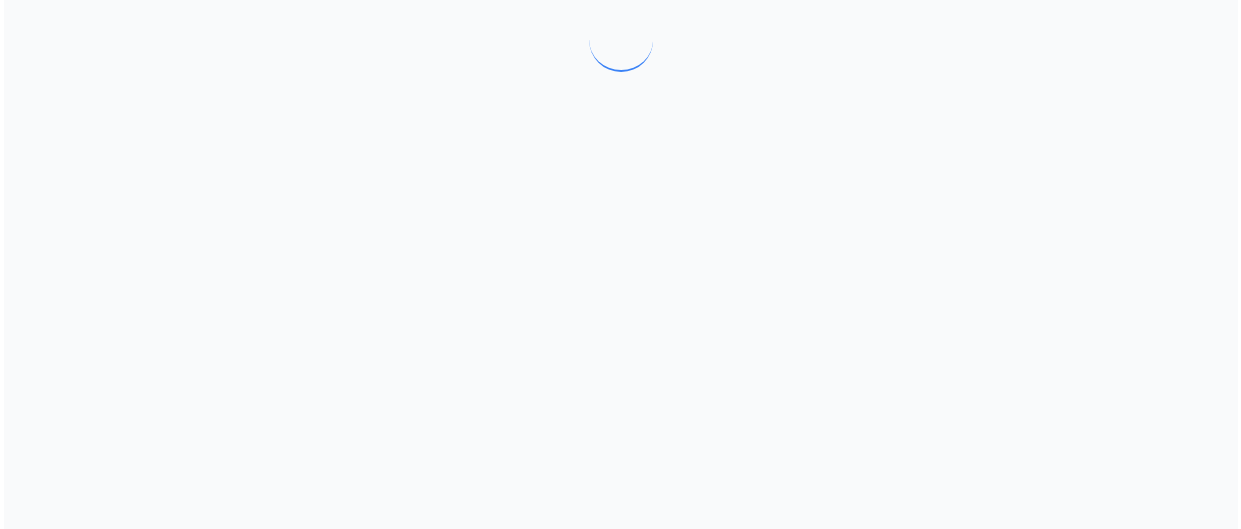 scroll, scrollTop: 0, scrollLeft: 0, axis: both 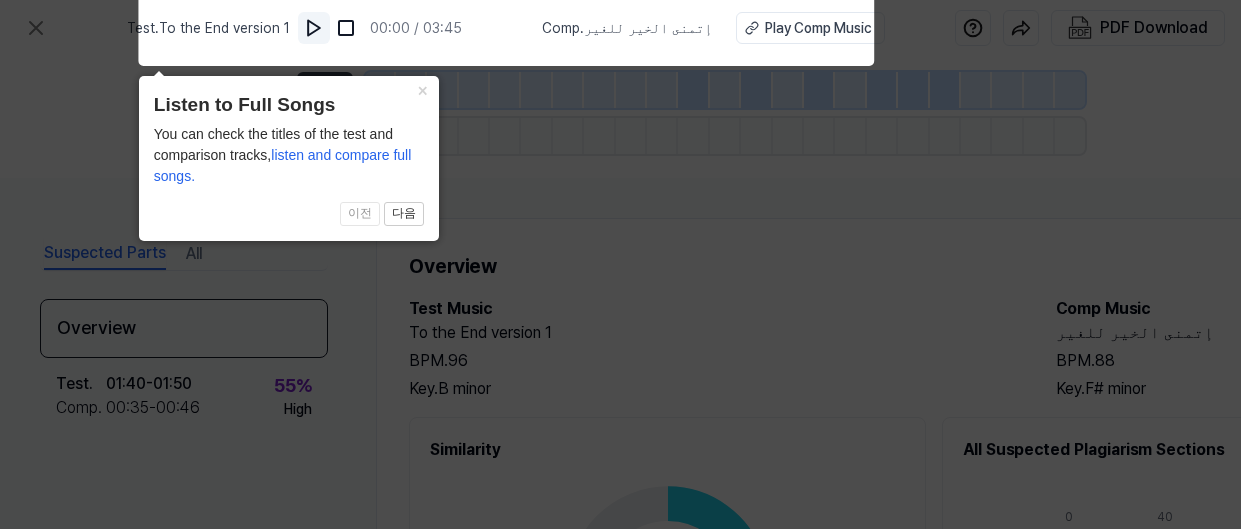 click at bounding box center (314, 28) 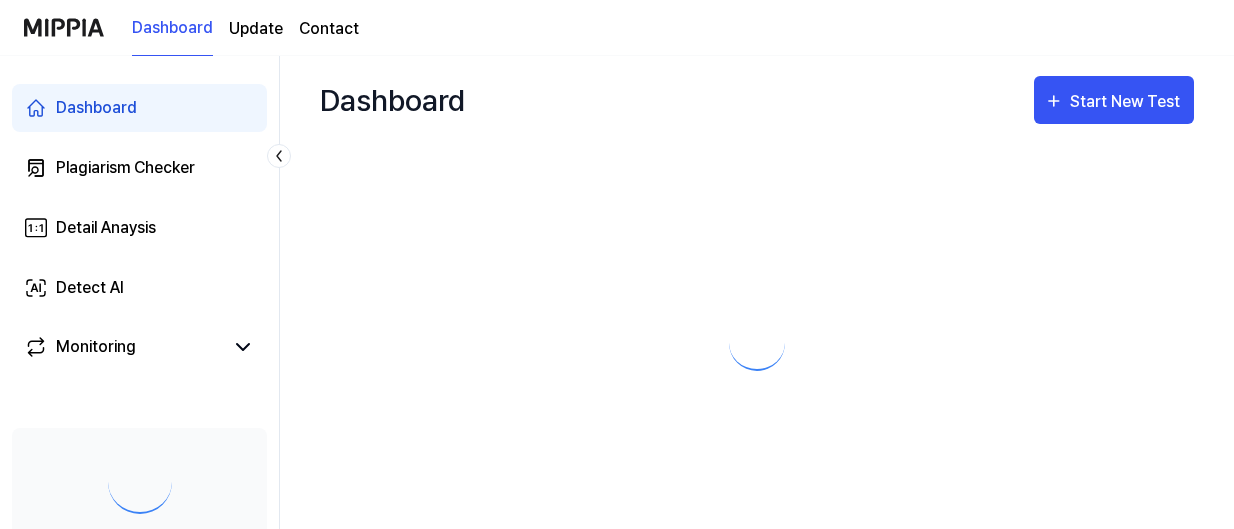 scroll, scrollTop: 0, scrollLeft: 0, axis: both 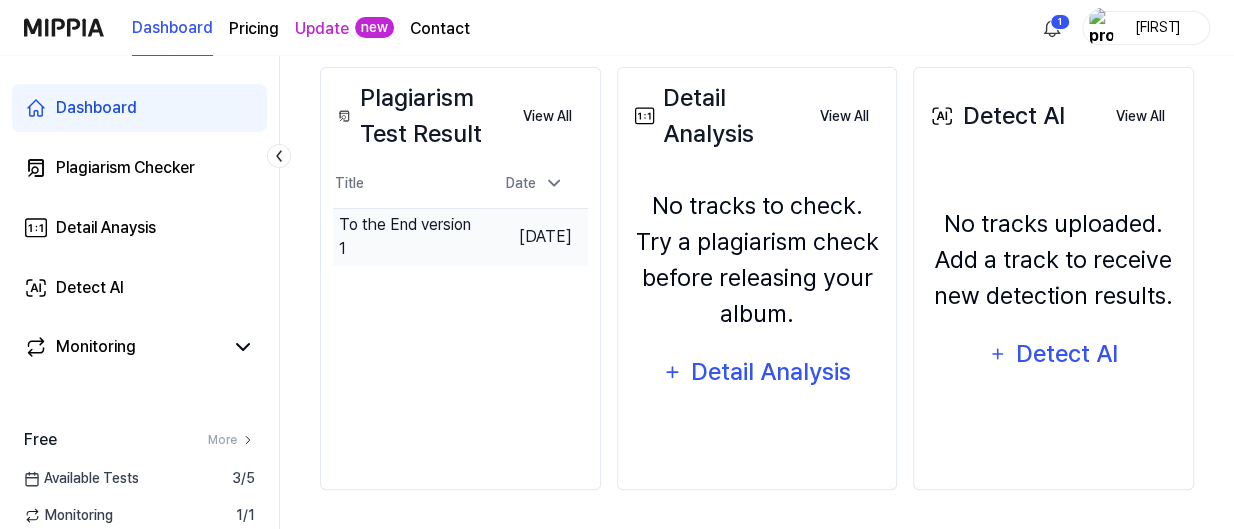 click on "To the End version 1" at bounding box center [410, 237] 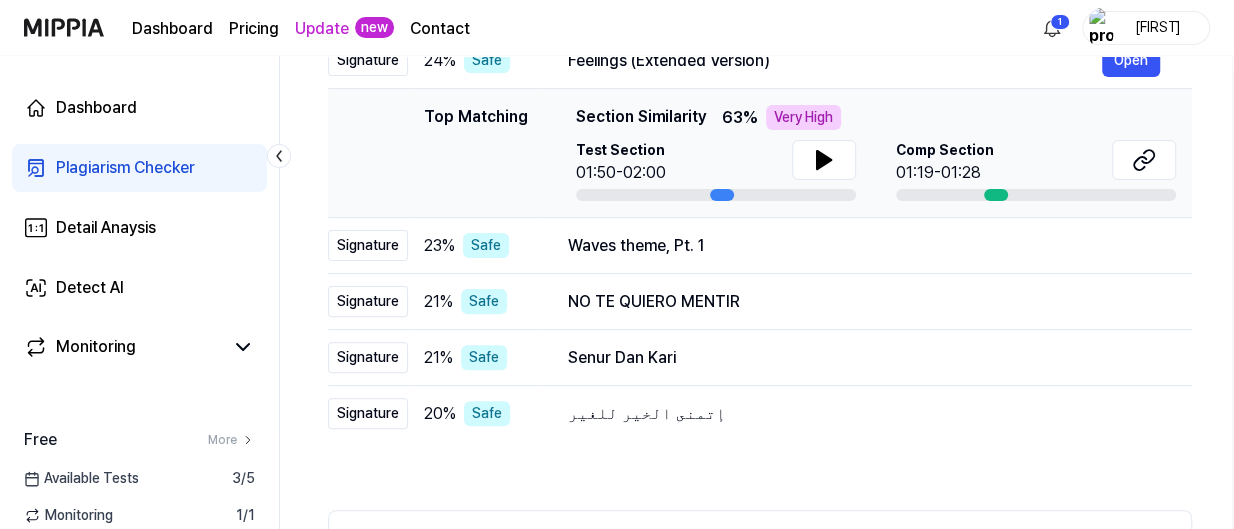 scroll, scrollTop: 279, scrollLeft: 0, axis: vertical 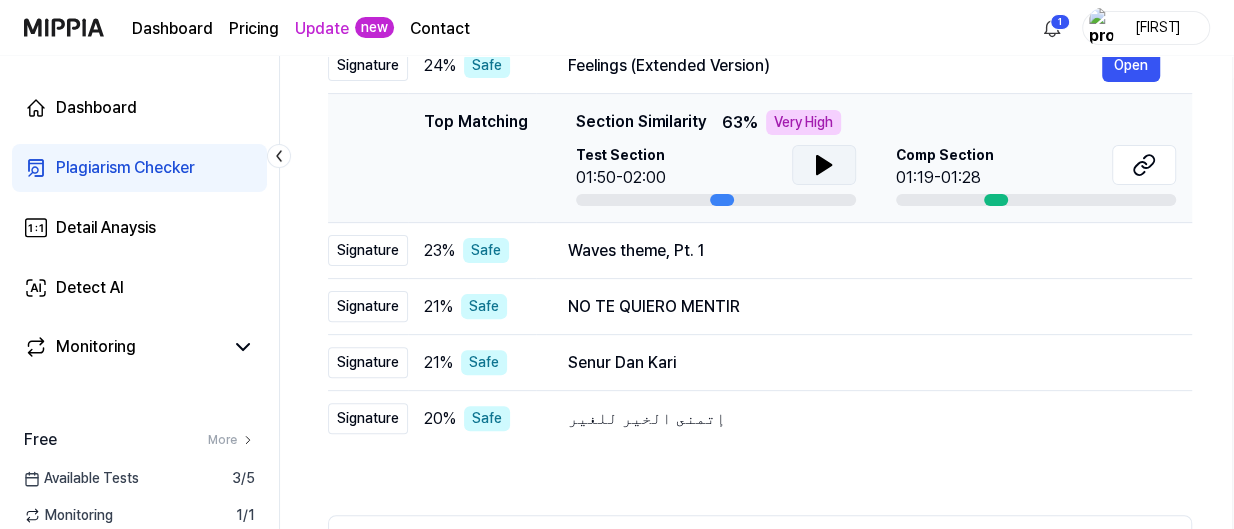click at bounding box center (824, 165) 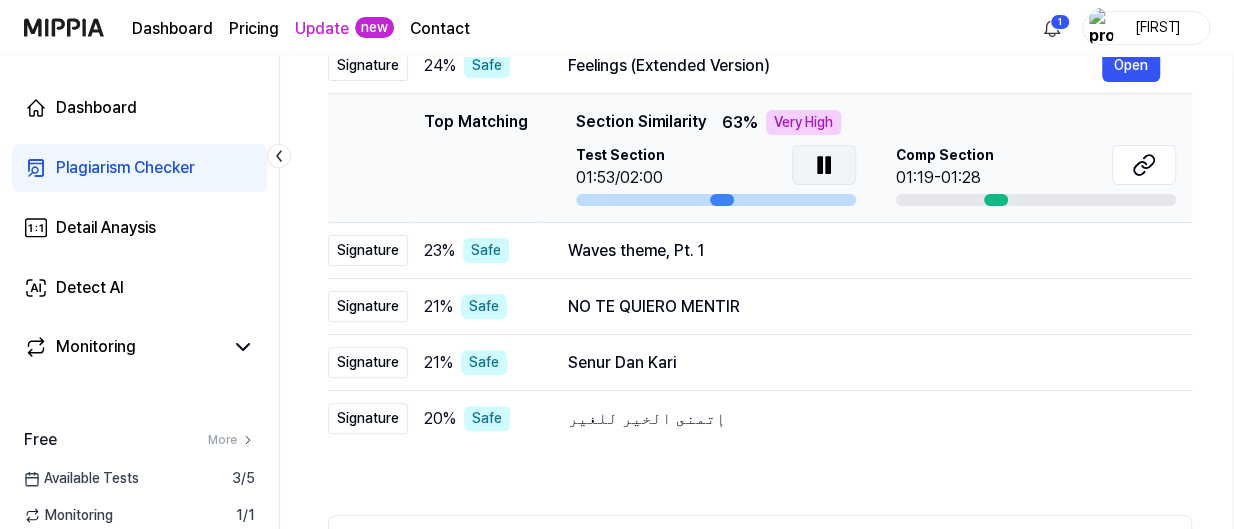 click at bounding box center (824, 165) 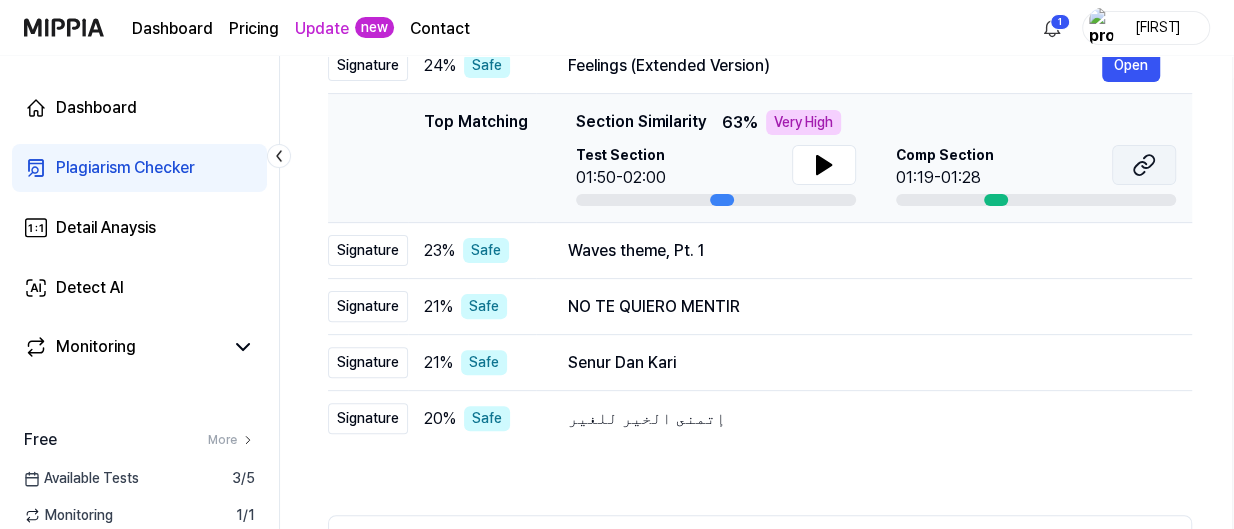 click at bounding box center [1144, 165] 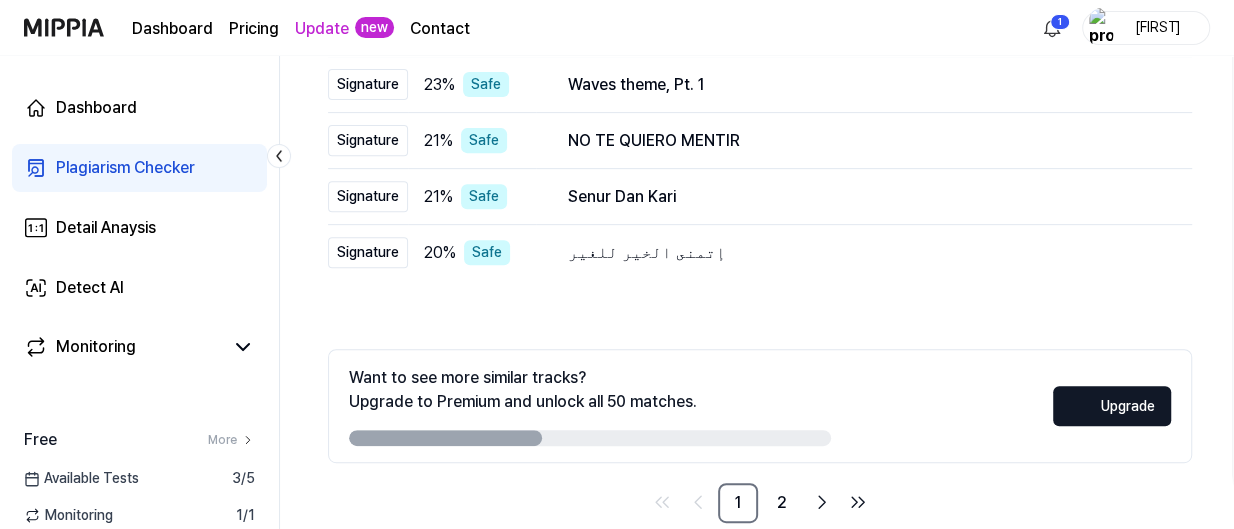 scroll, scrollTop: 442, scrollLeft: 0, axis: vertical 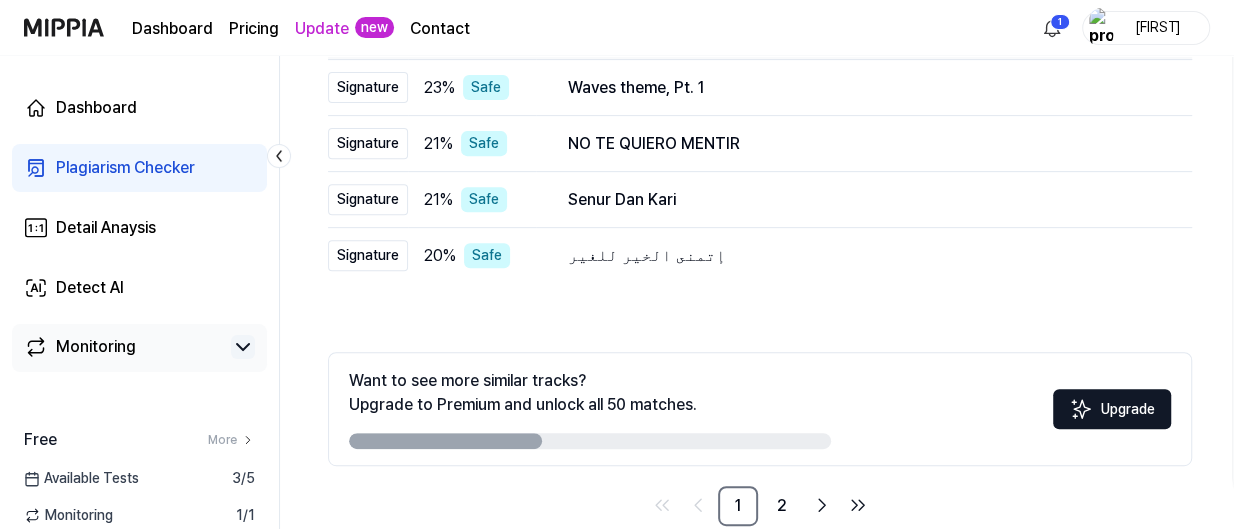 click 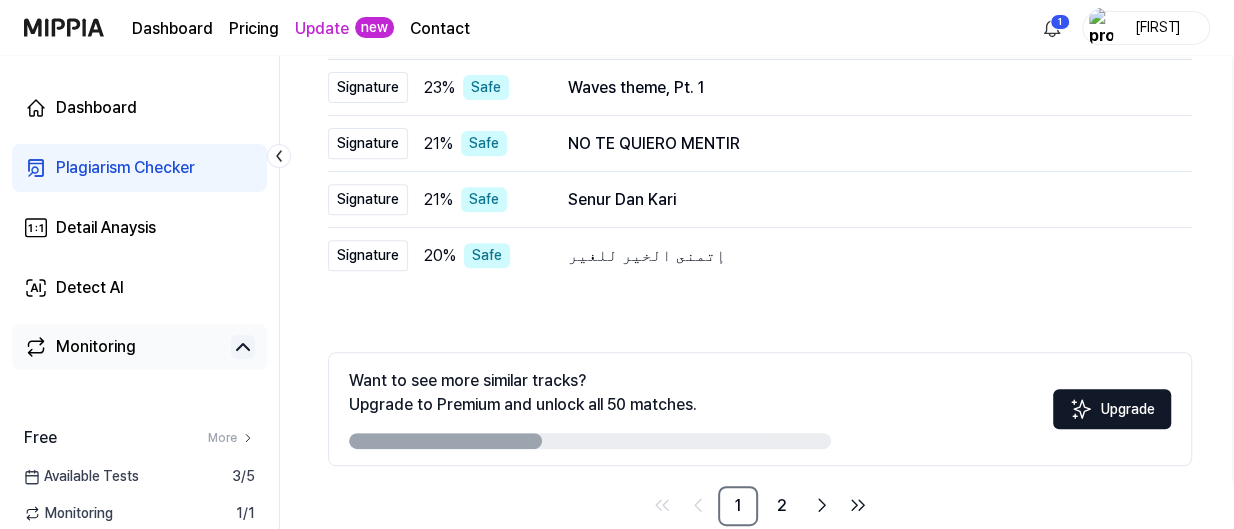 click 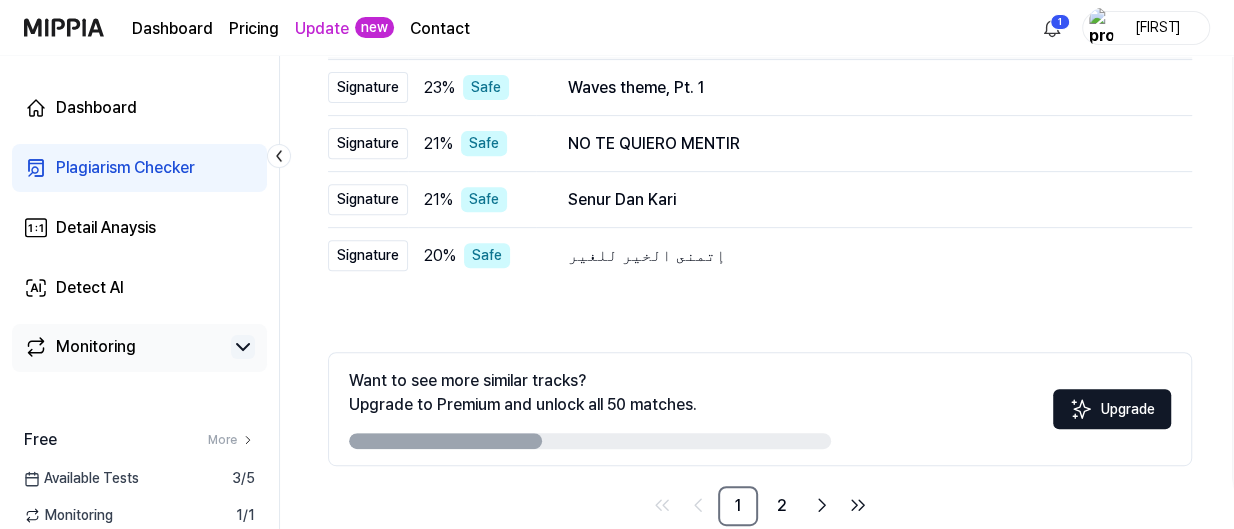 click on "Free More Available Tests 3  /  5 Monitoring 1  /  1 Get started" at bounding box center [139, 505] 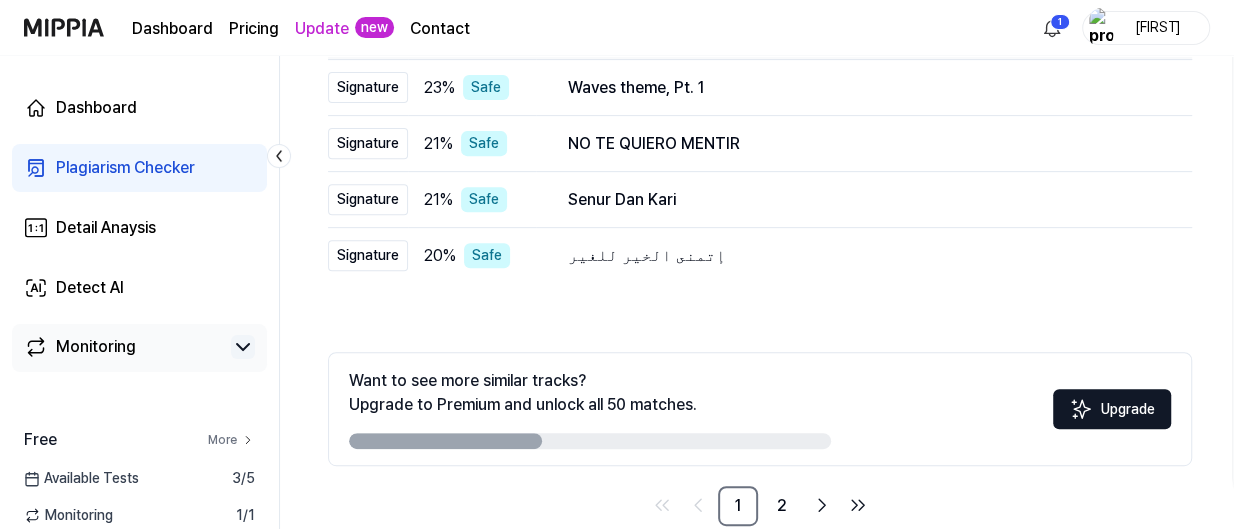 click 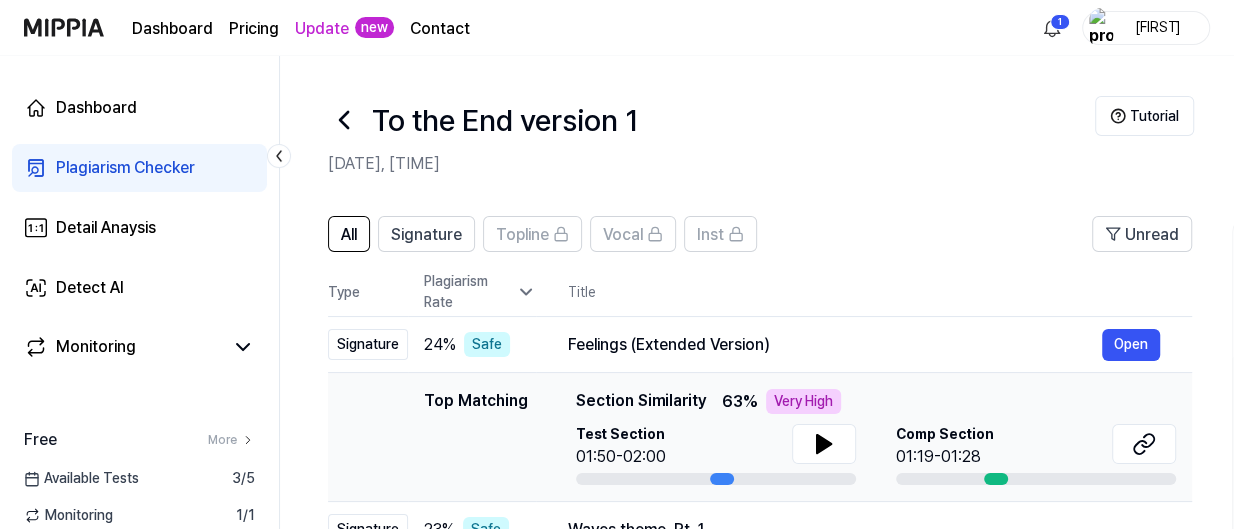 scroll, scrollTop: 442, scrollLeft: 0, axis: vertical 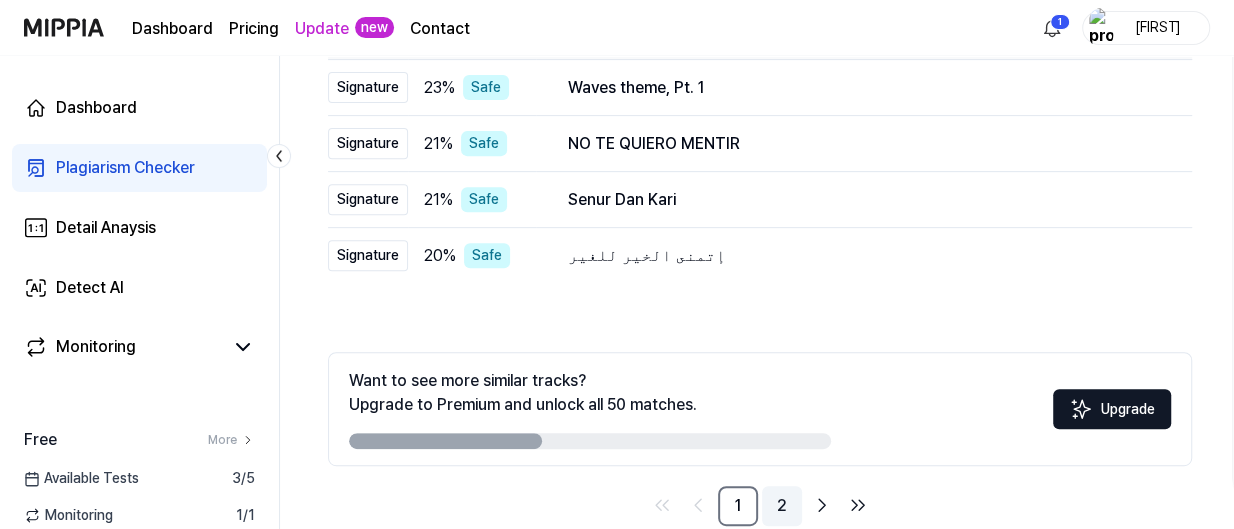 click on "2" at bounding box center [782, 506] 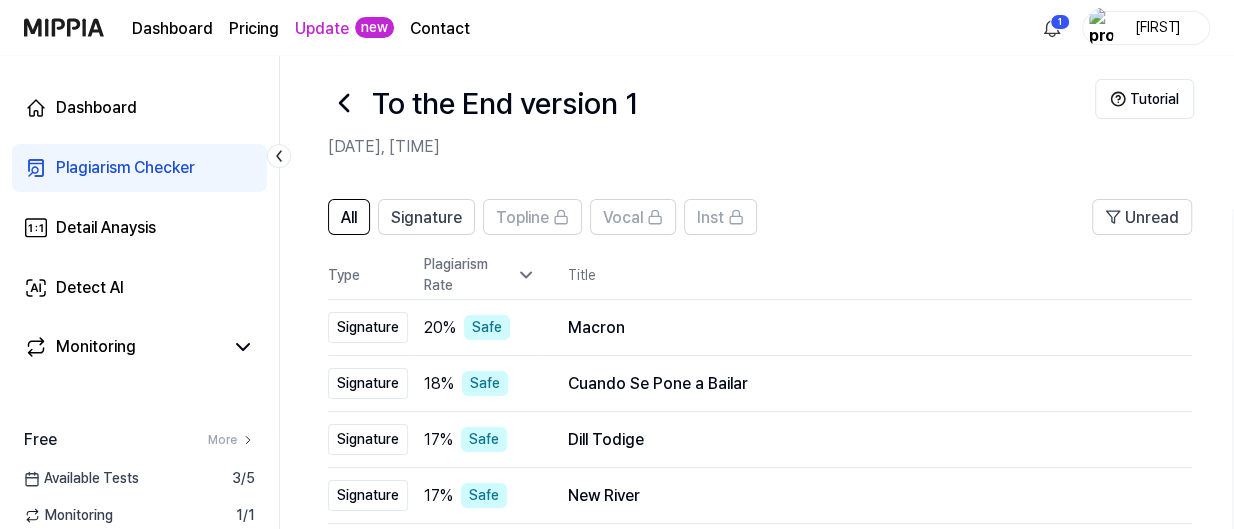 scroll, scrollTop: 0, scrollLeft: 0, axis: both 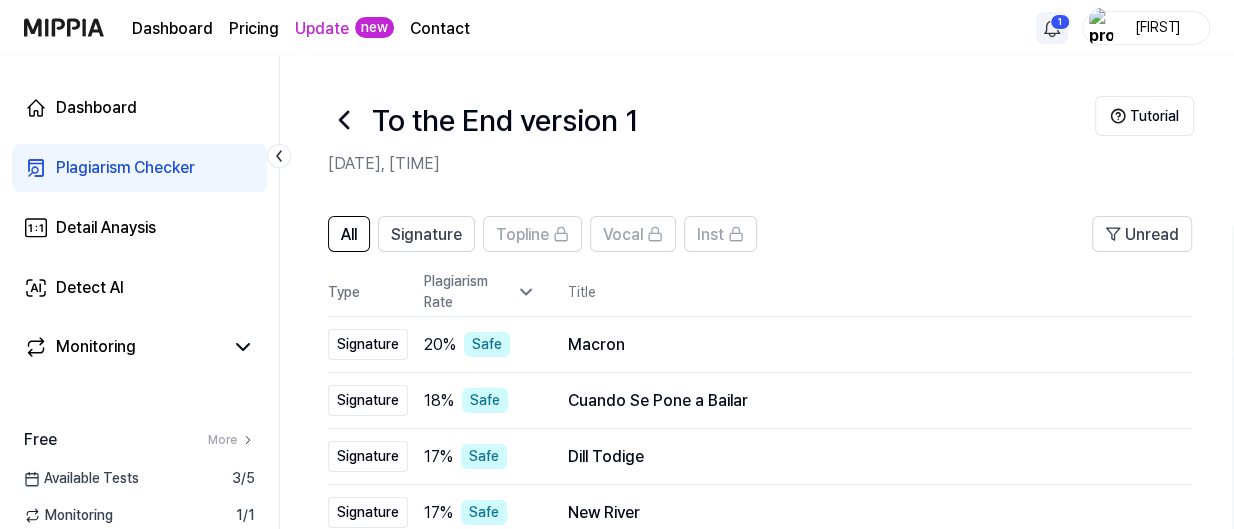 click on "Dashboard Pricing Update new Contact 1 [FIRST] Dashboard Plagiarism Checker Detail Anaysis Detect AI Monitoring Free More Available Tests 3  /  5 Monitoring 1  /  1 Get started To the End version 1 [DATE], [TIME] Tutorial All Signature Topline Vocal Inst Unread All Signature Topline Vocal Inst Type Plagiarism Rate Title High Rate Unread Signature 20 % Safe   Macron Open Signature 18 % Safe   Cuando Se Pone a Bailar Open Signature 17 % Safe   Dill Todige Open Signature 17 % Safe   New River Open Signature 17 % Safe   Chemie Open Want to see more similar tracks?   Upgrade to Premium and unlock all 50 matches. Upgrade 1 2 To the End version 1 Open PDF Download Share Song Info Test Title . To the End version 1 BPM.  96 Key.  B minor Comp Title . Feelings (Extended Version) BPM.  113 Key.  A minor Similarity 24 % Safe Low Medium High Very High Chord similarity 51 % High   Rhythm similarity 45 % Medium   Topline similarity 18 % Safe   Vocal similarity 35 % Low   Inst similarity 5 % Safe" at bounding box center (617, 264) 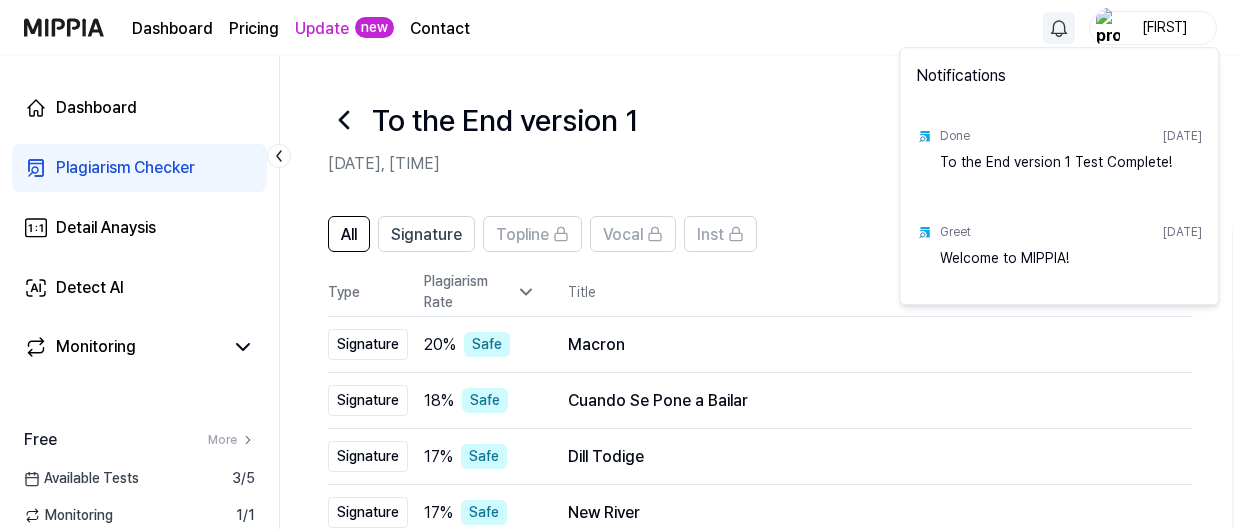 click on "Done [DATE]" at bounding box center (1071, 136) 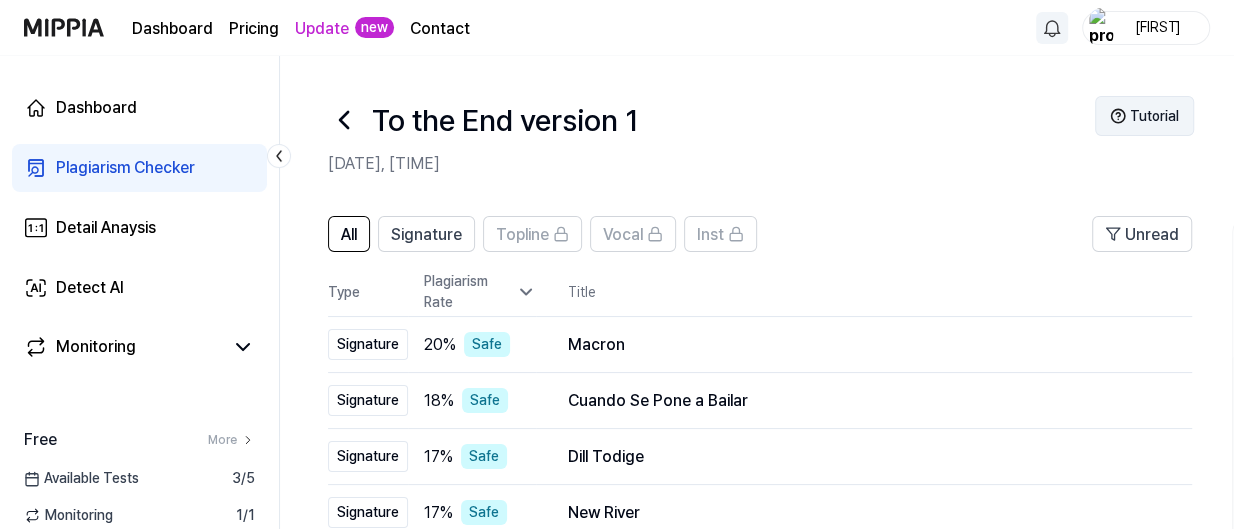 click on "Tutorial" at bounding box center [1144, 116] 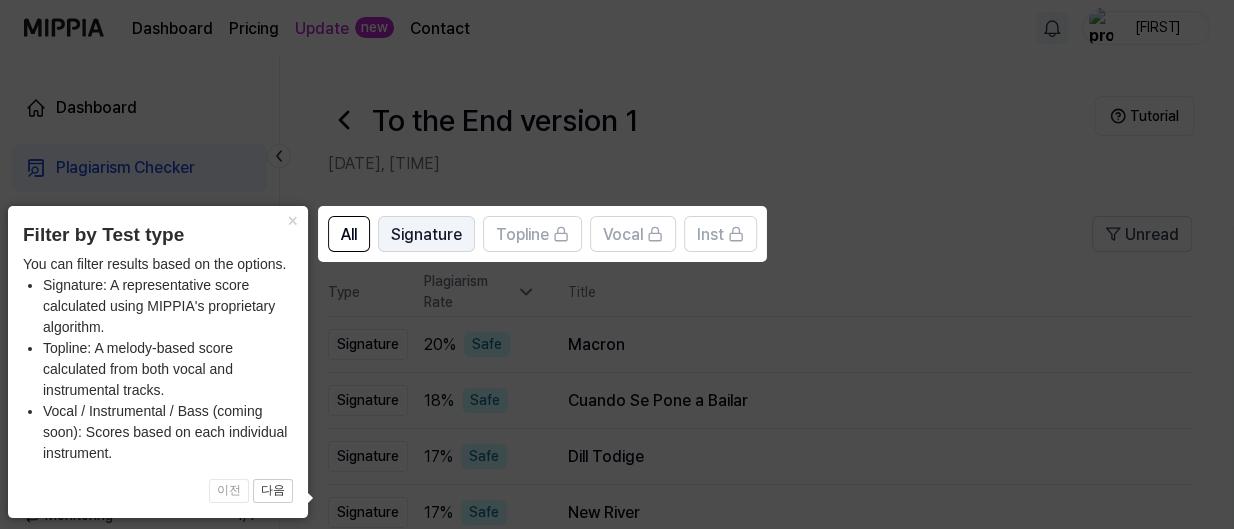 click on "Signature" at bounding box center [426, 235] 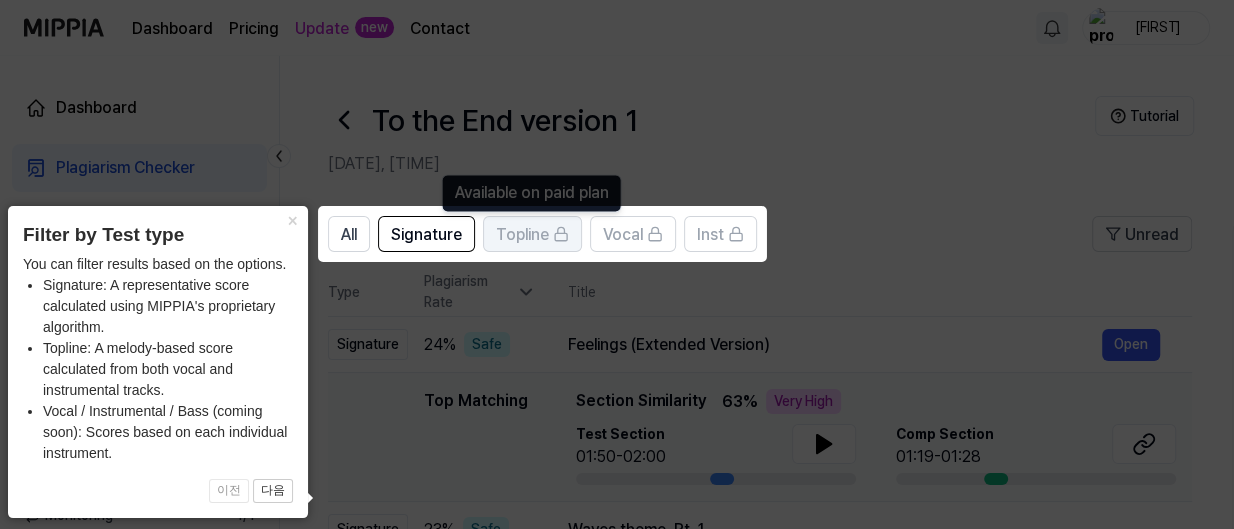 click on "Topline" at bounding box center [522, 235] 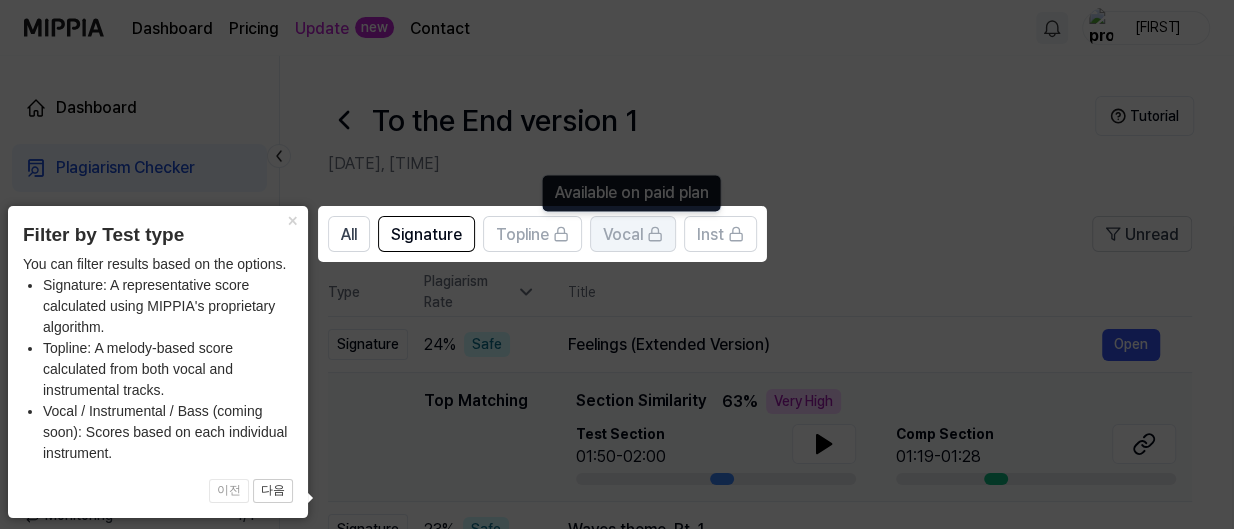 click on "Vocal" at bounding box center (633, 234) 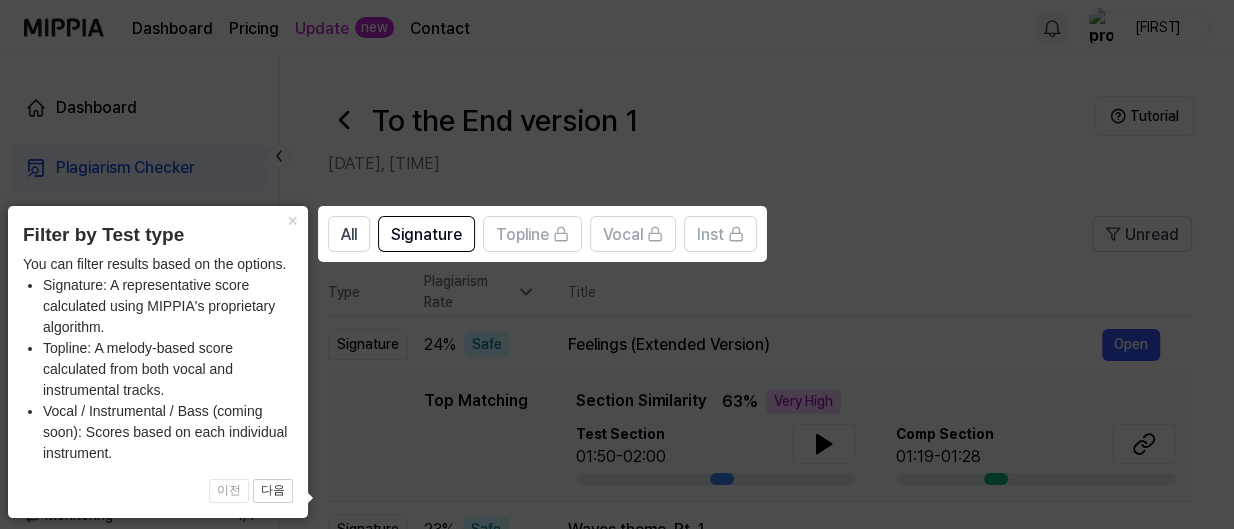 click 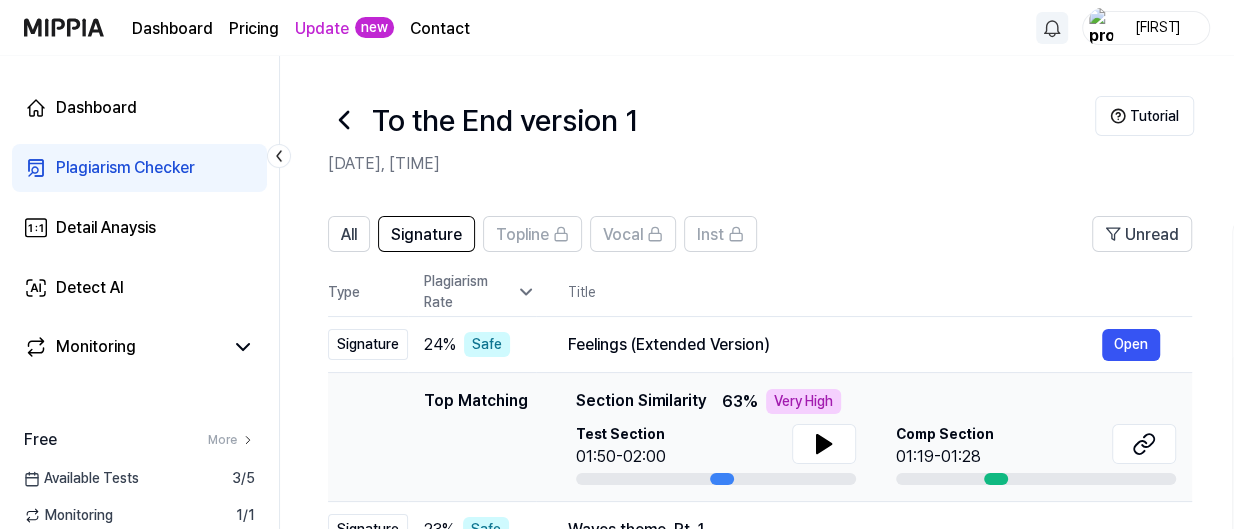 type 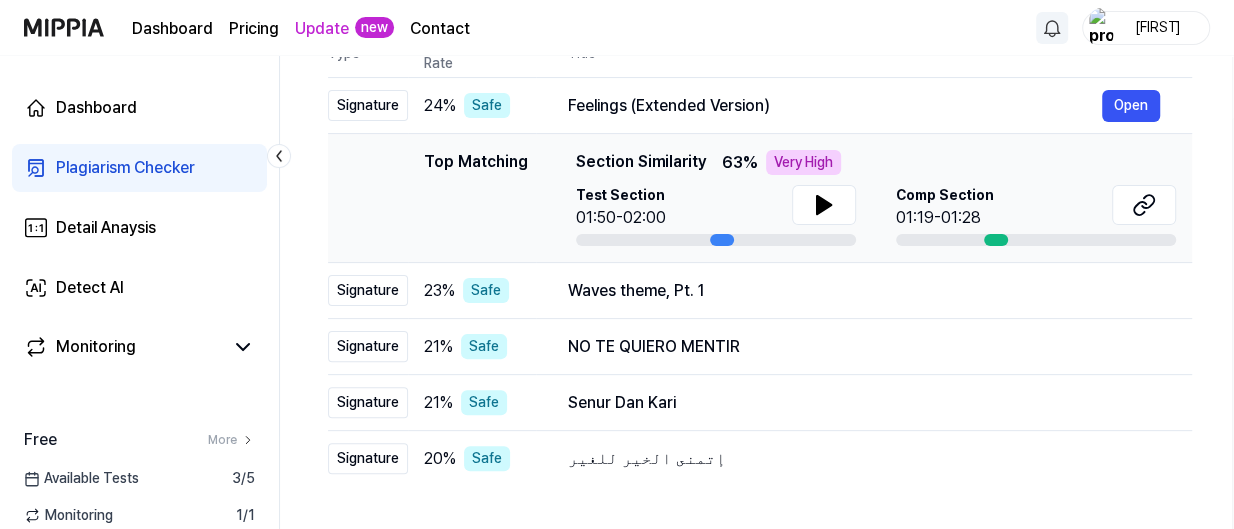 scroll, scrollTop: 238, scrollLeft: 0, axis: vertical 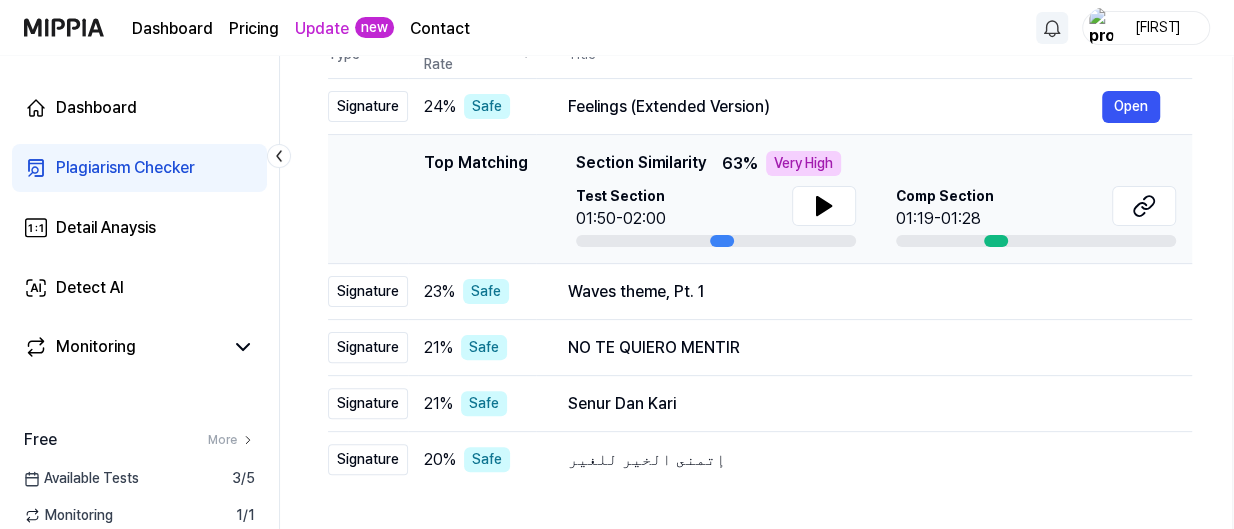 drag, startPoint x: 778, startPoint y: 161, endPoint x: 850, endPoint y: 183, distance: 75.28612 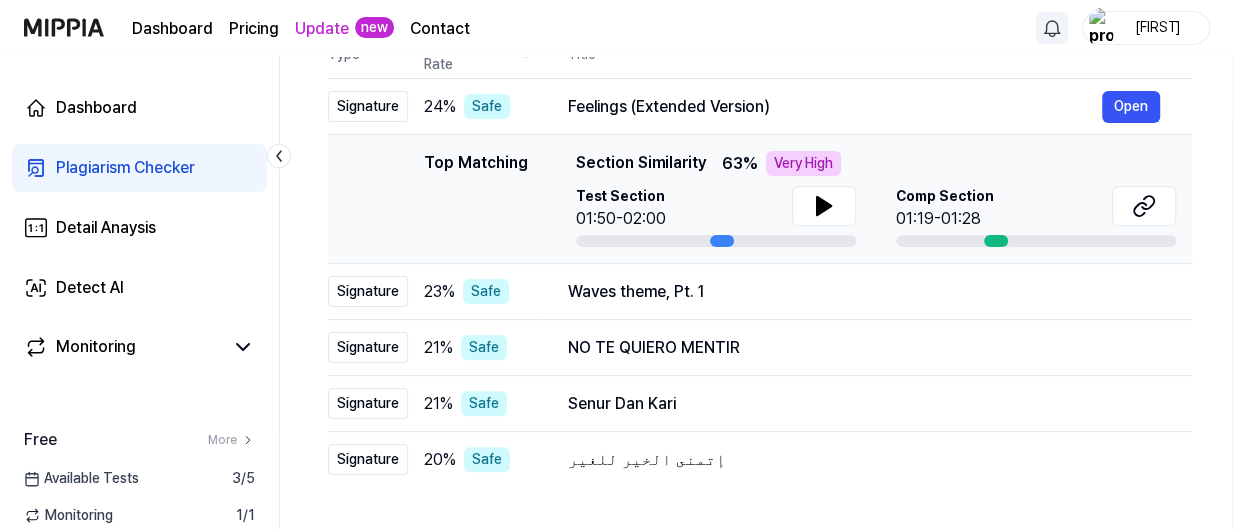 click on "Very High" at bounding box center [803, 163] 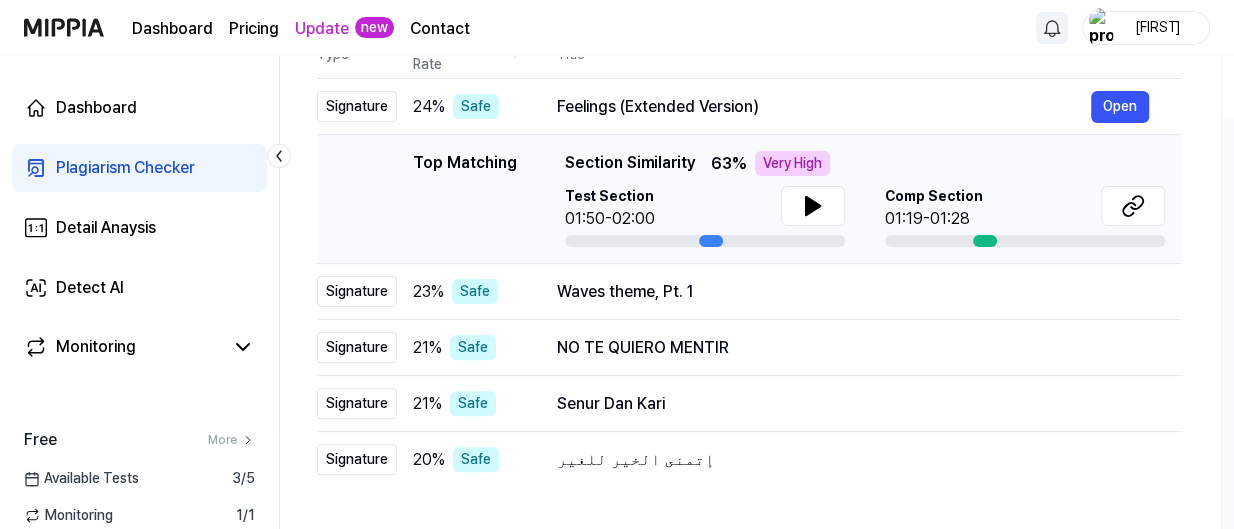 drag, startPoint x: 720, startPoint y: 242, endPoint x: 709, endPoint y: 241, distance: 11.045361 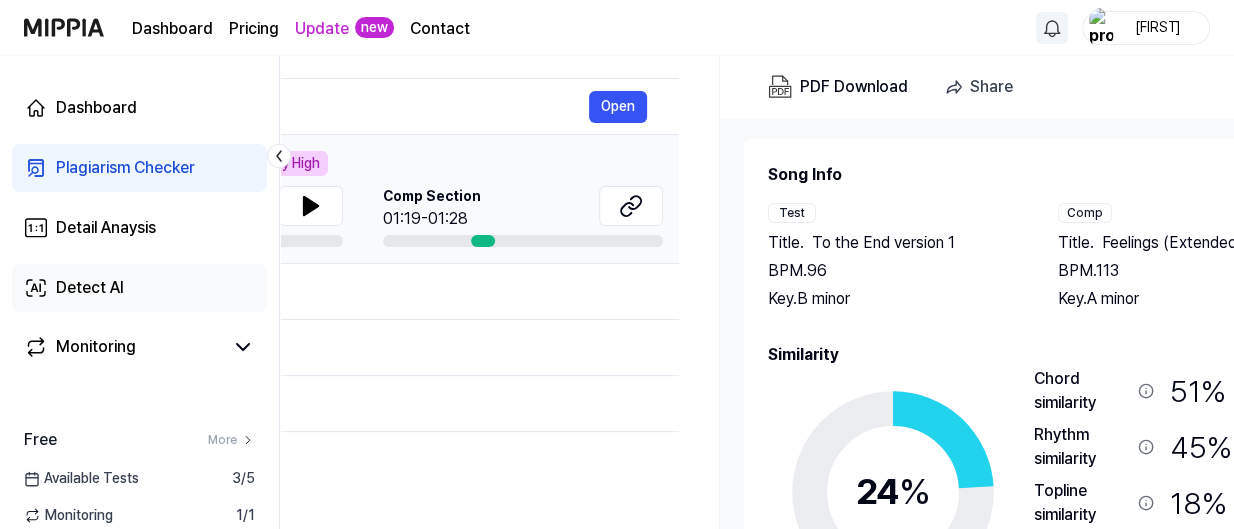 scroll, scrollTop: 0, scrollLeft: 657, axis: horizontal 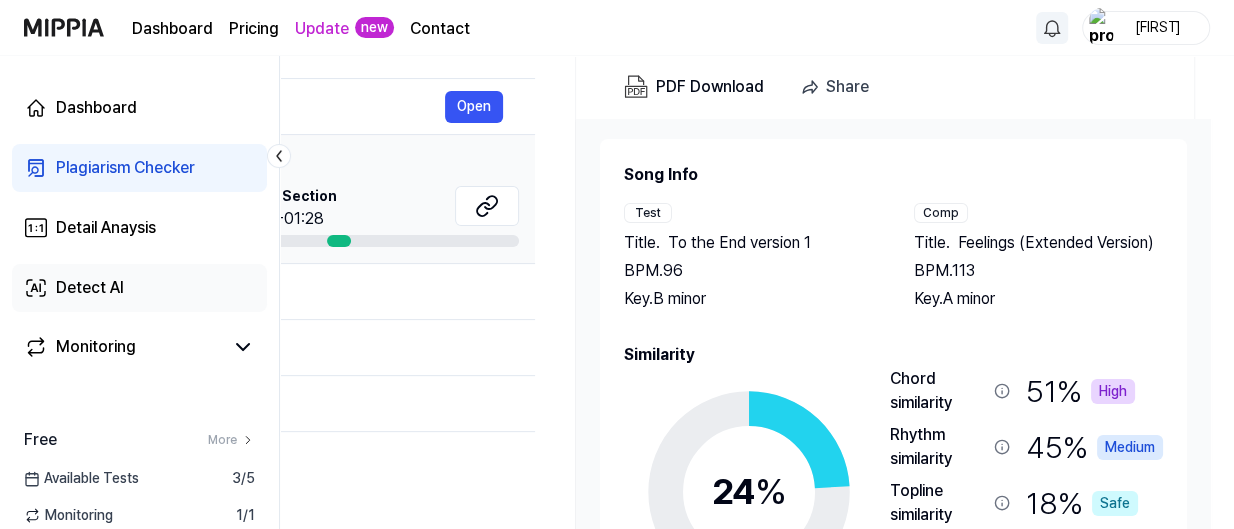 drag, startPoint x: 979, startPoint y: 242, endPoint x: 159, endPoint y: 271, distance: 820.51263 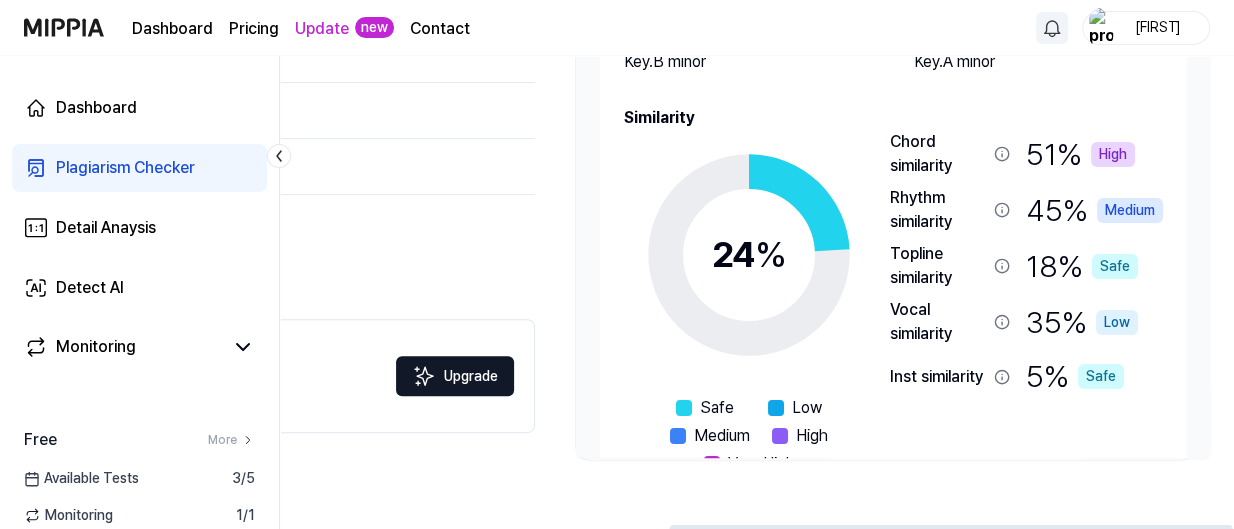 scroll, scrollTop: 478, scrollLeft: 0, axis: vertical 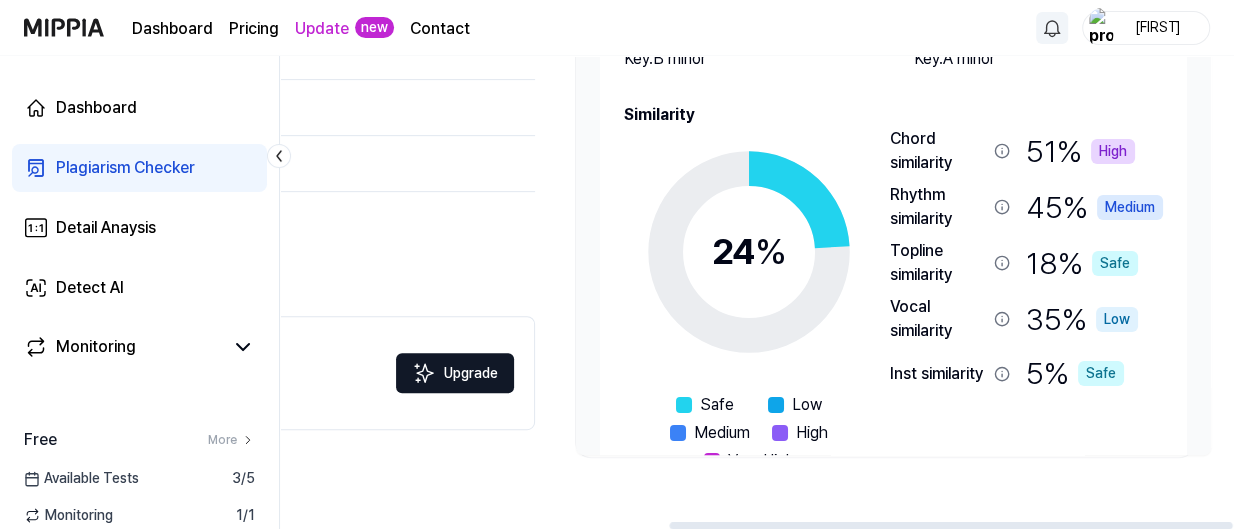 click on "Safe" at bounding box center [1101, 373] 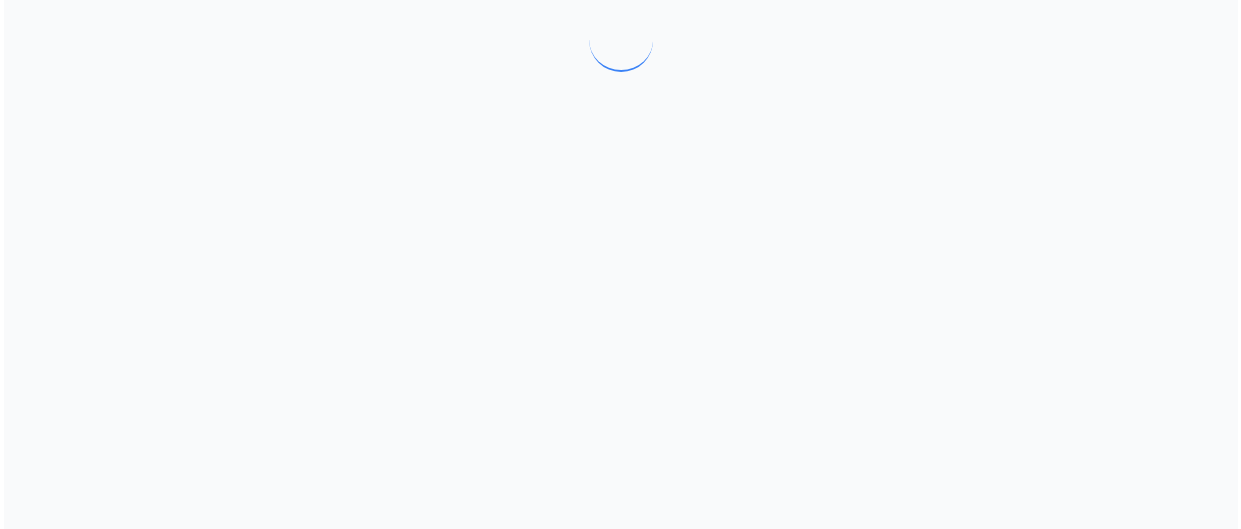 scroll, scrollTop: 0, scrollLeft: 0, axis: both 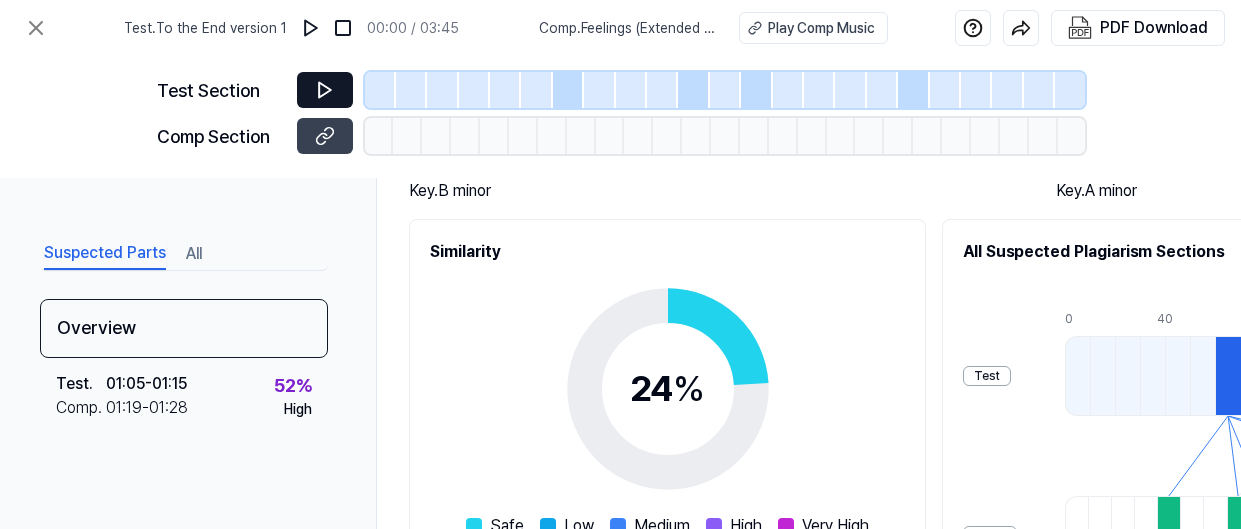 click 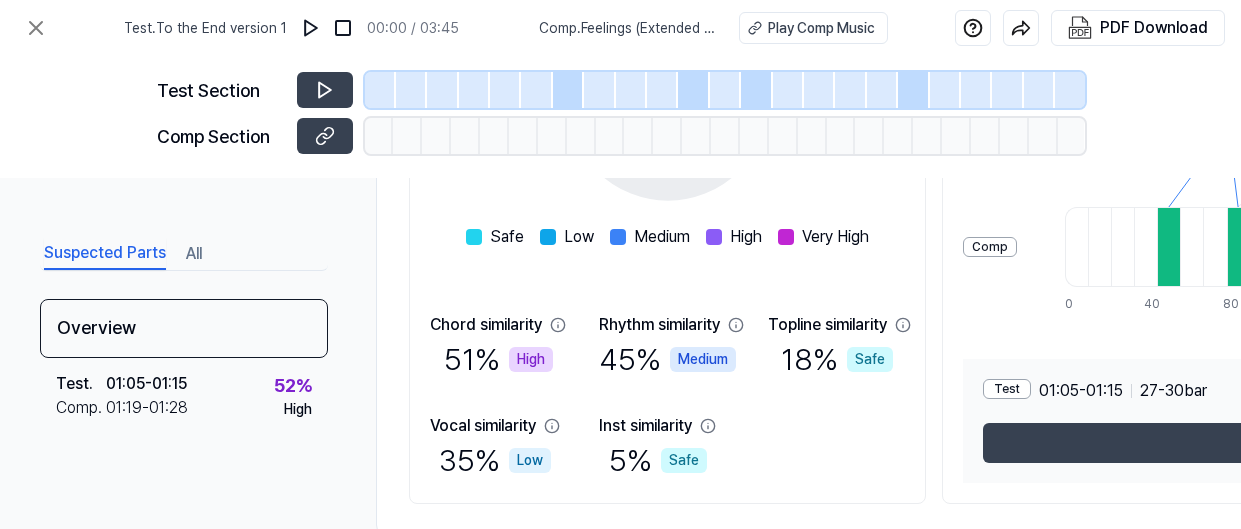 scroll, scrollTop: 476, scrollLeft: 0, axis: vertical 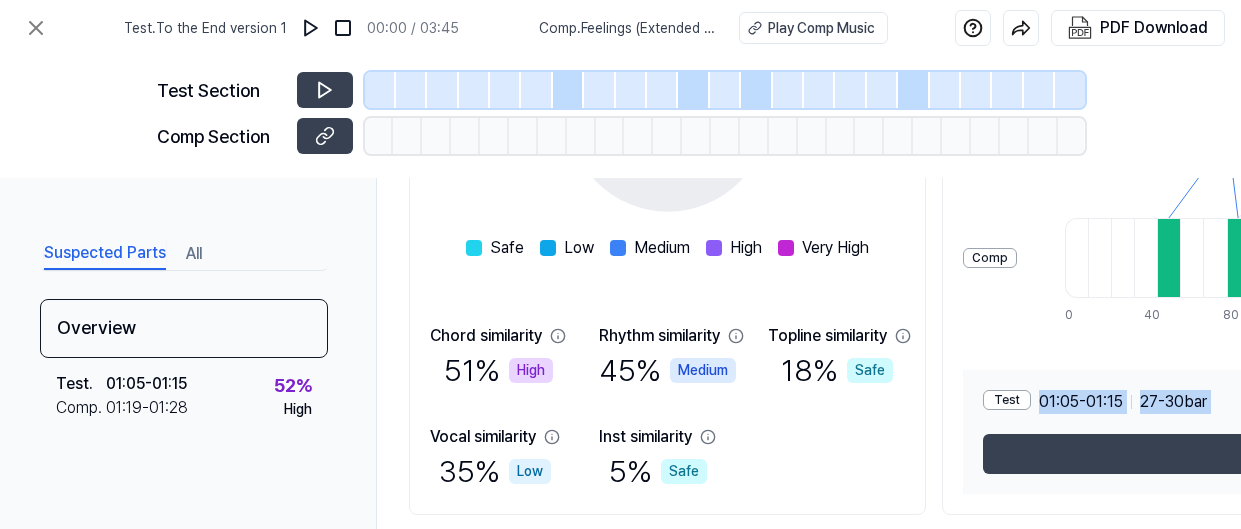 drag, startPoint x: 1077, startPoint y: 428, endPoint x: 1049, endPoint y: 390, distance: 47.201694 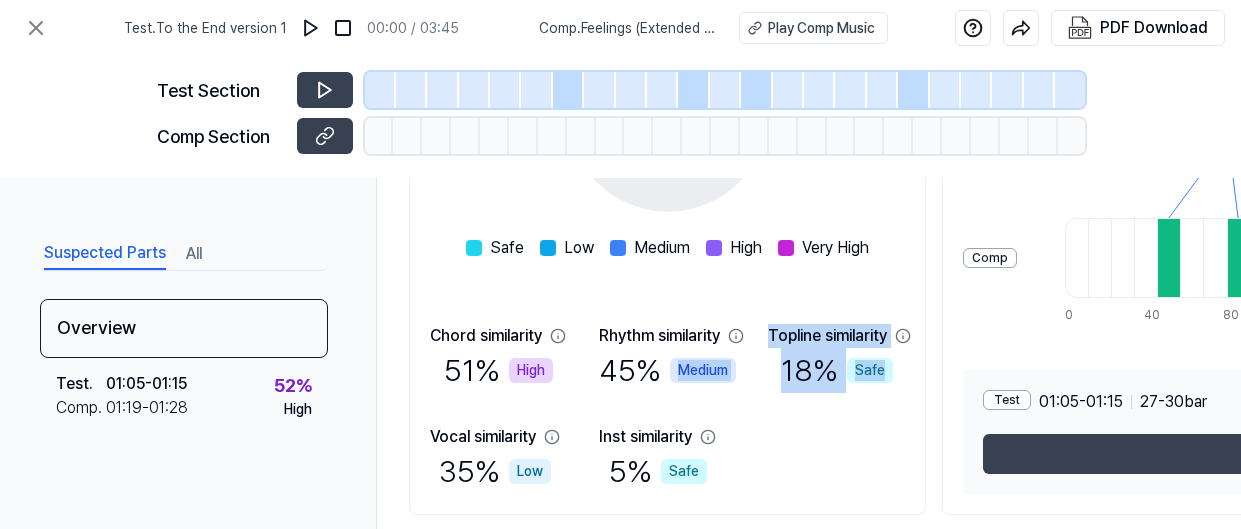 drag, startPoint x: 934, startPoint y: 392, endPoint x: 759, endPoint y: 373, distance: 176.02841 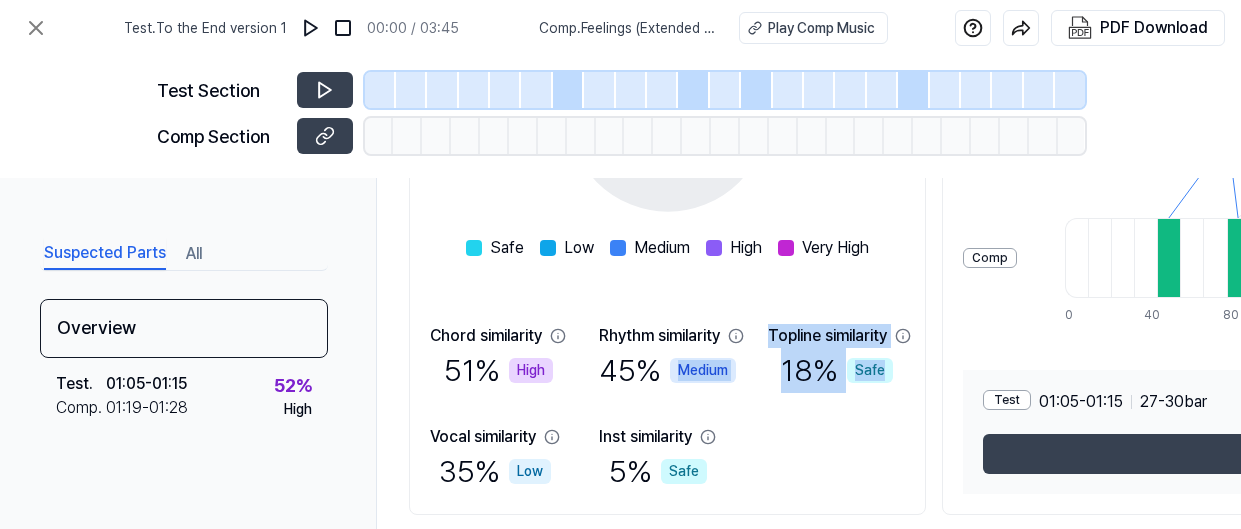 click on "Rhythm similarity 45 % Medium" at bounding box center (667, 358) 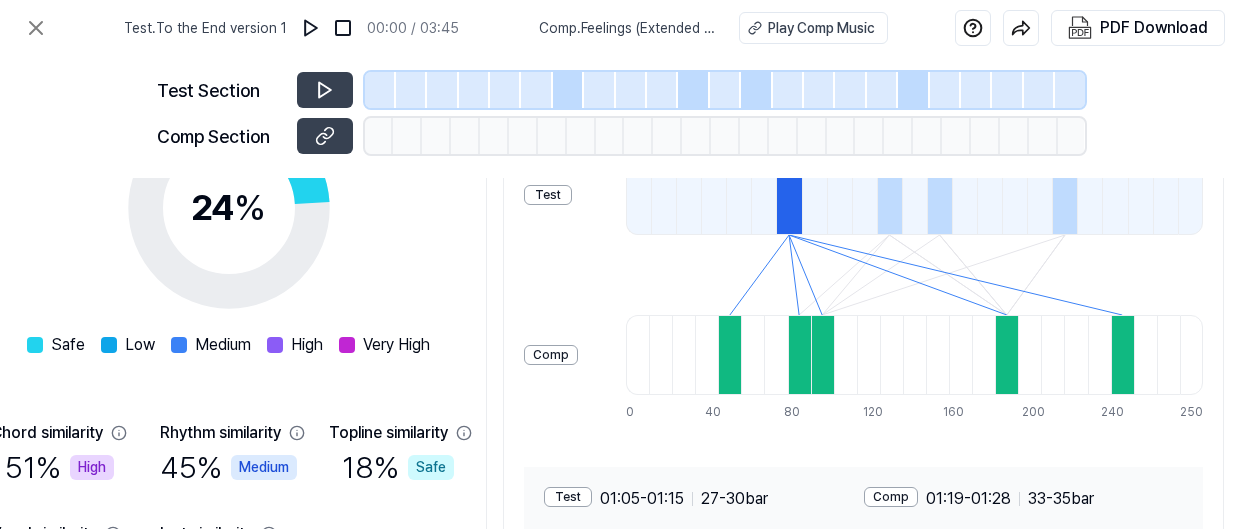 scroll, scrollTop: 381, scrollLeft: 439, axis: both 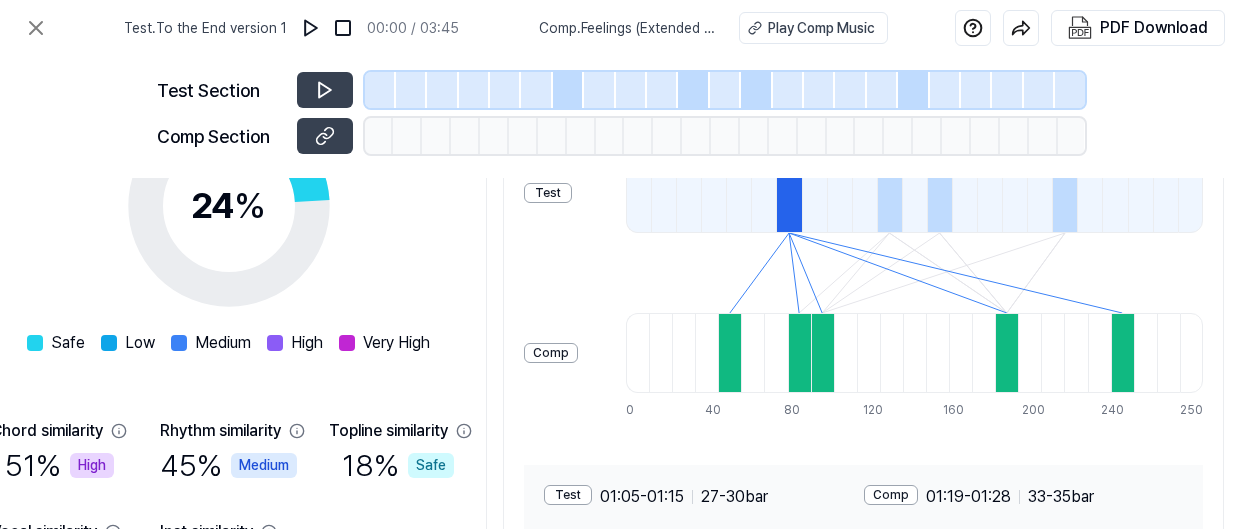 click at bounding box center (729, 353) 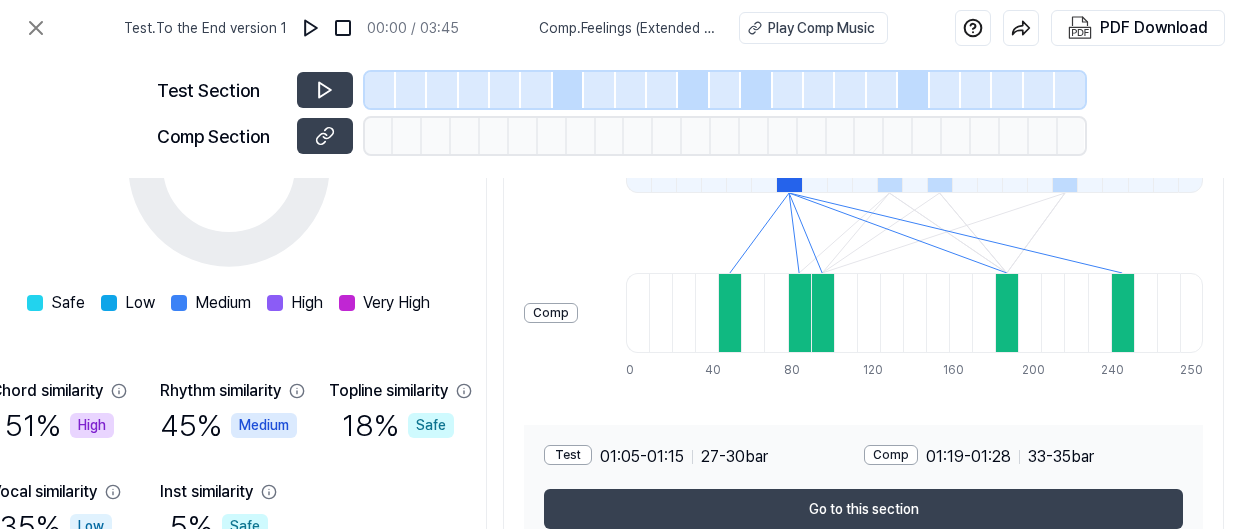 scroll, scrollTop: 501, scrollLeft: 439, axis: both 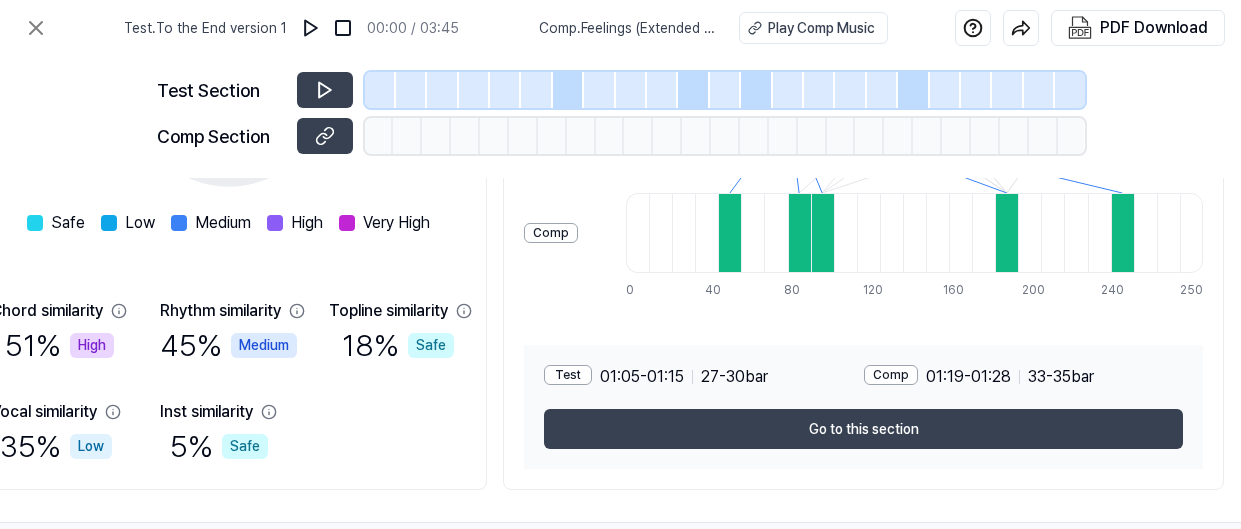 click on "Test" at bounding box center (568, 375) 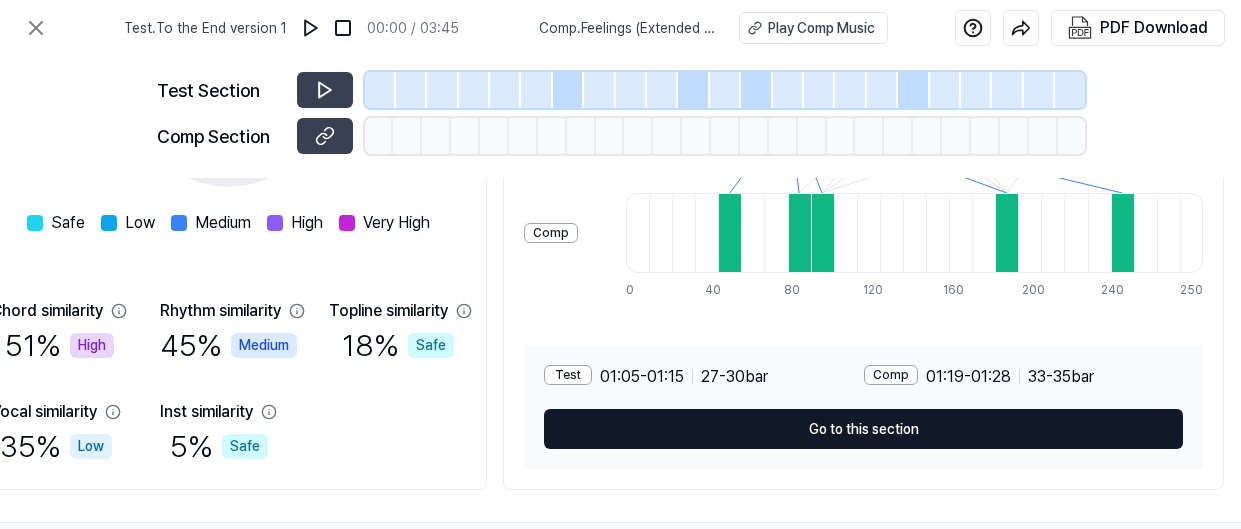 click on "Go to this section" at bounding box center [863, 429] 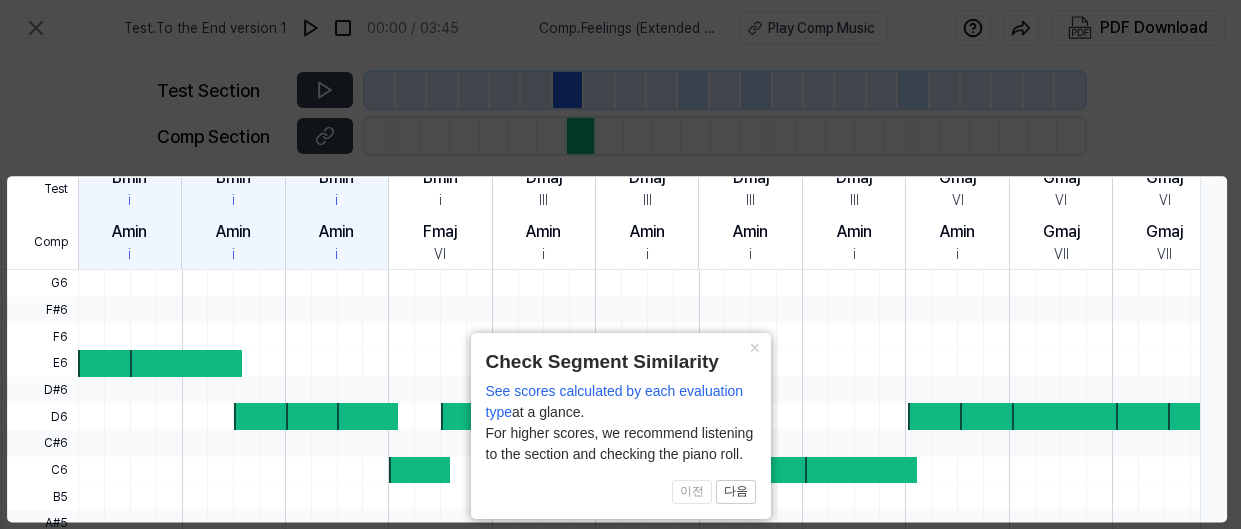 scroll, scrollTop: 31, scrollLeft: 358, axis: both 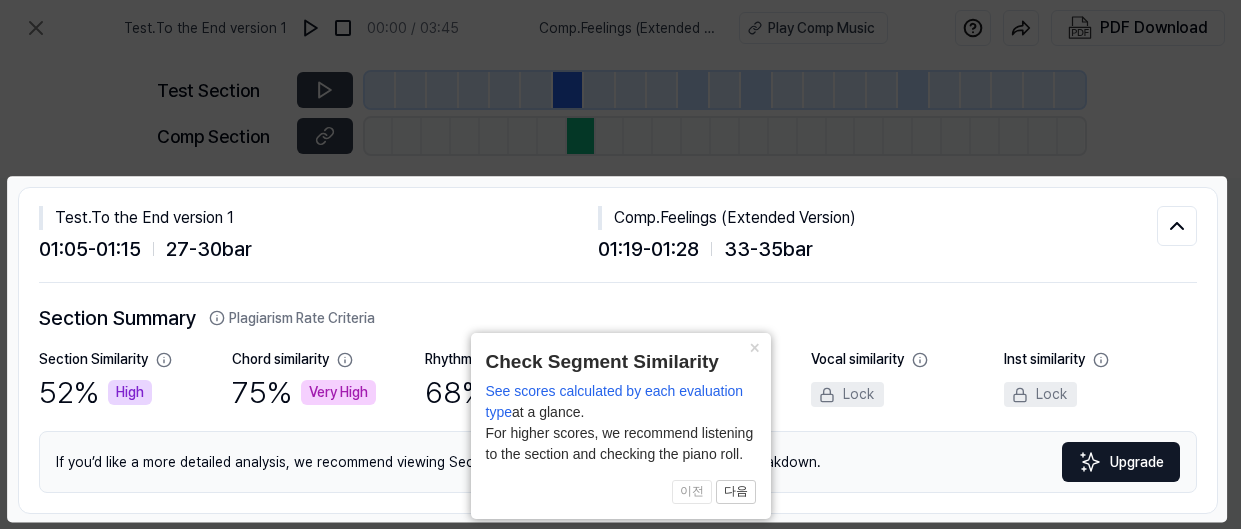 type 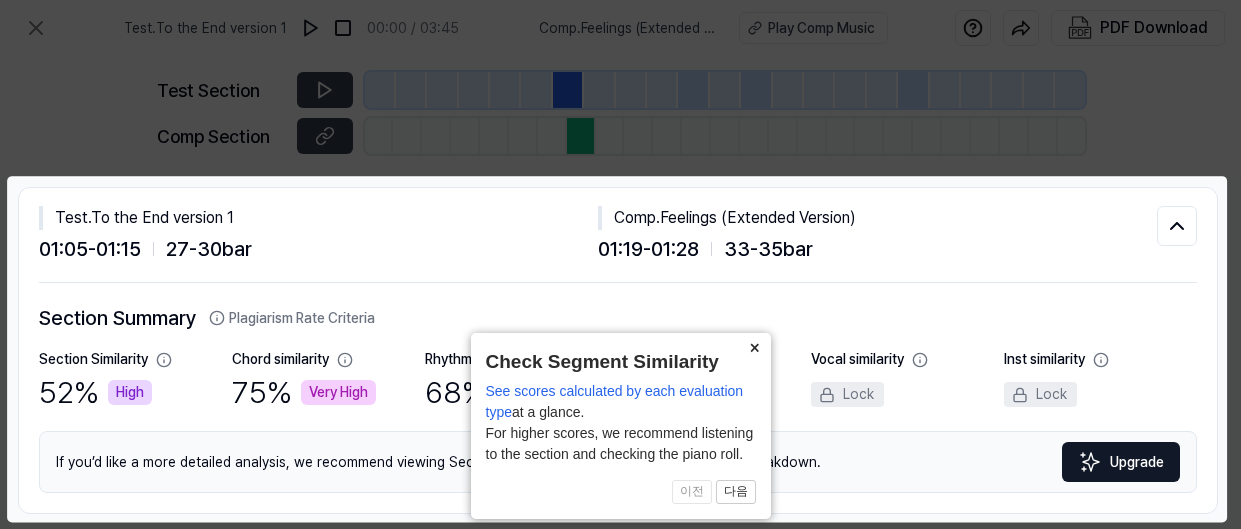 click on "×" at bounding box center (755, 347) 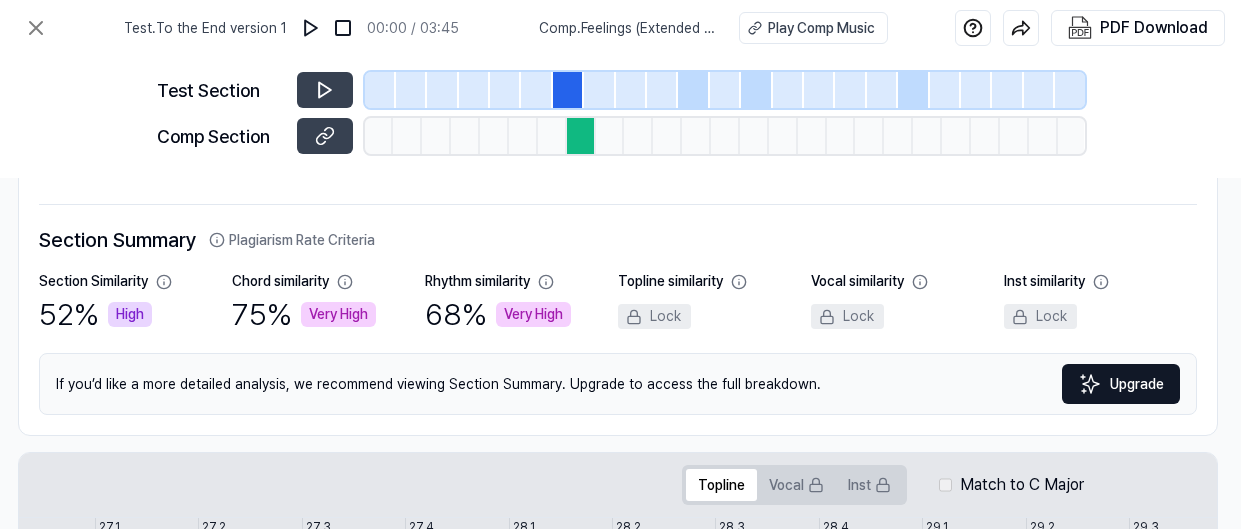 scroll, scrollTop: 0, scrollLeft: 358, axis: horizontal 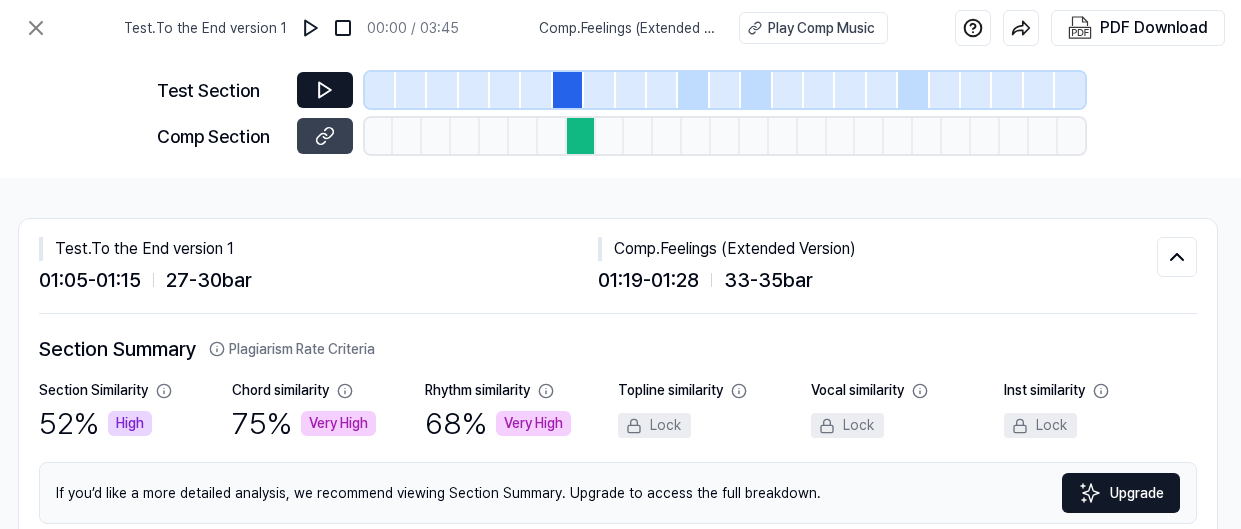 click at bounding box center [325, 90] 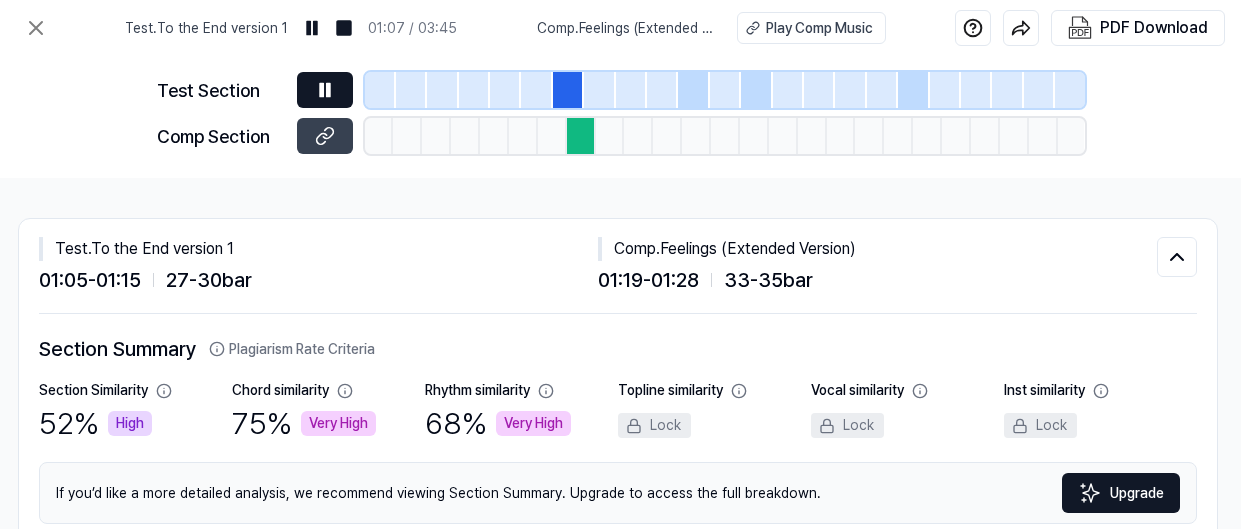 click at bounding box center [325, 90] 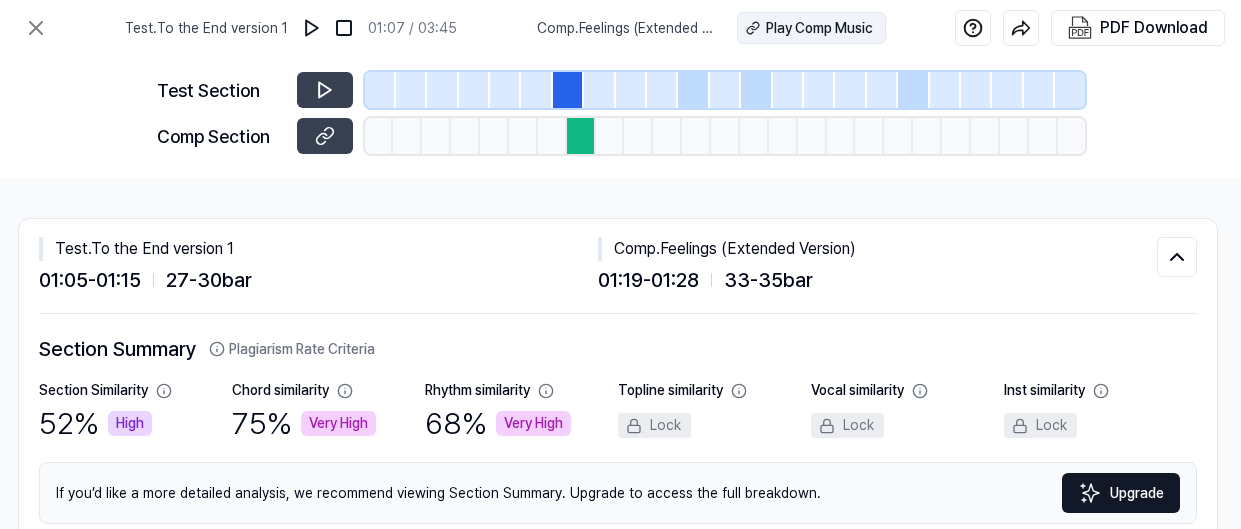 click on "Play Comp Music" at bounding box center (819, 28) 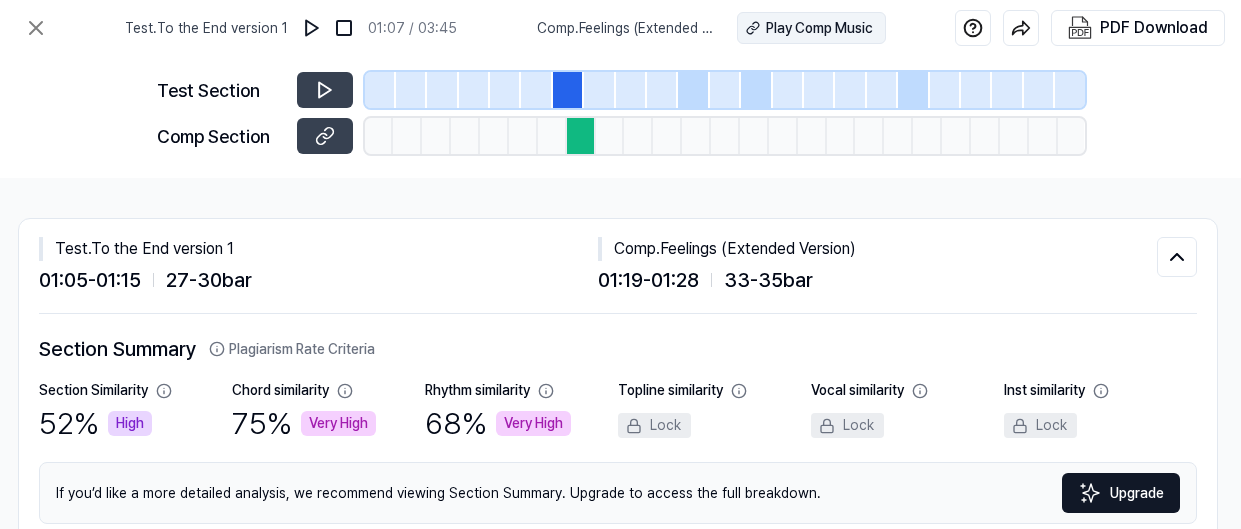 type 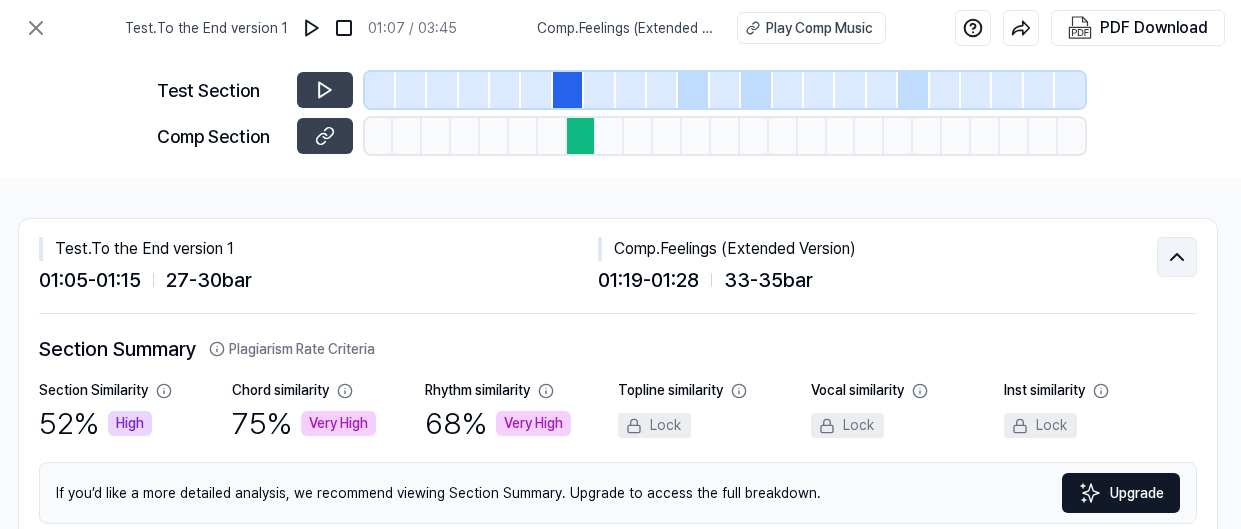 click 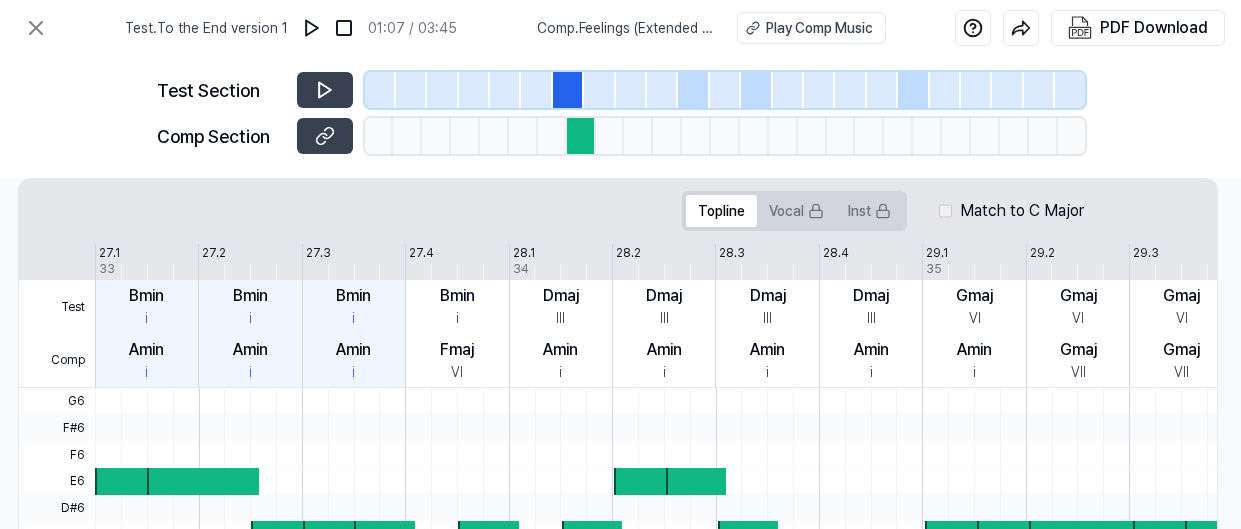 scroll, scrollTop: 0, scrollLeft: 358, axis: horizontal 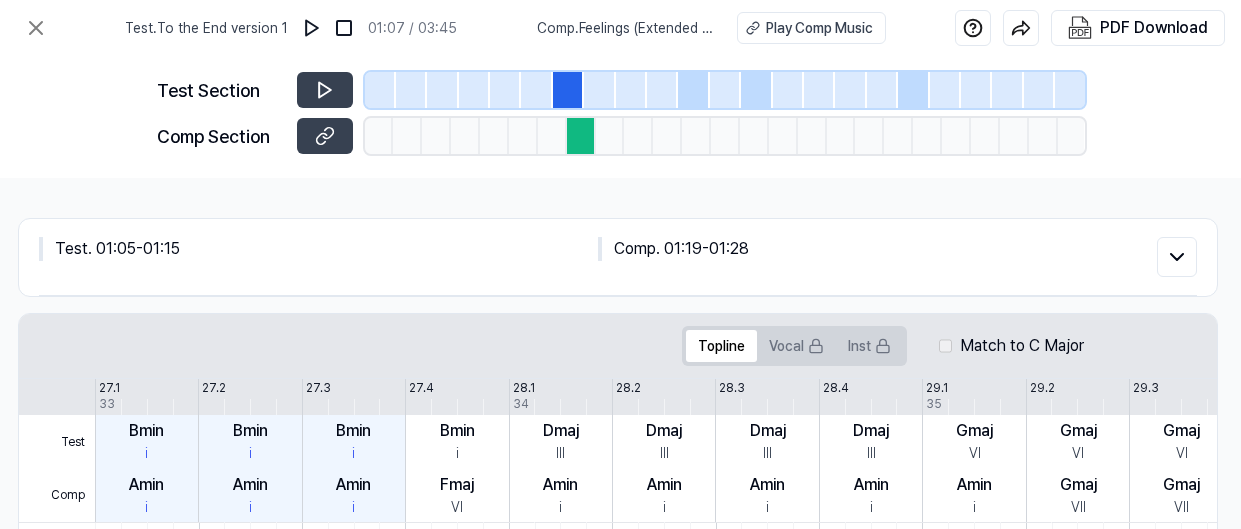 click on "Comp Section" at bounding box center [221, 136] 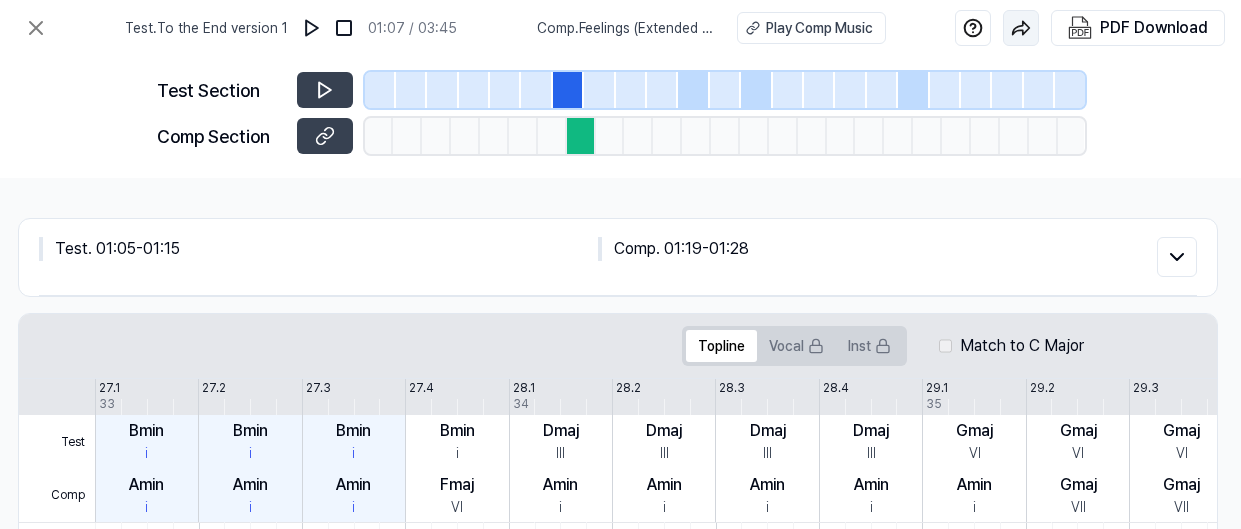 click at bounding box center (1021, 28) 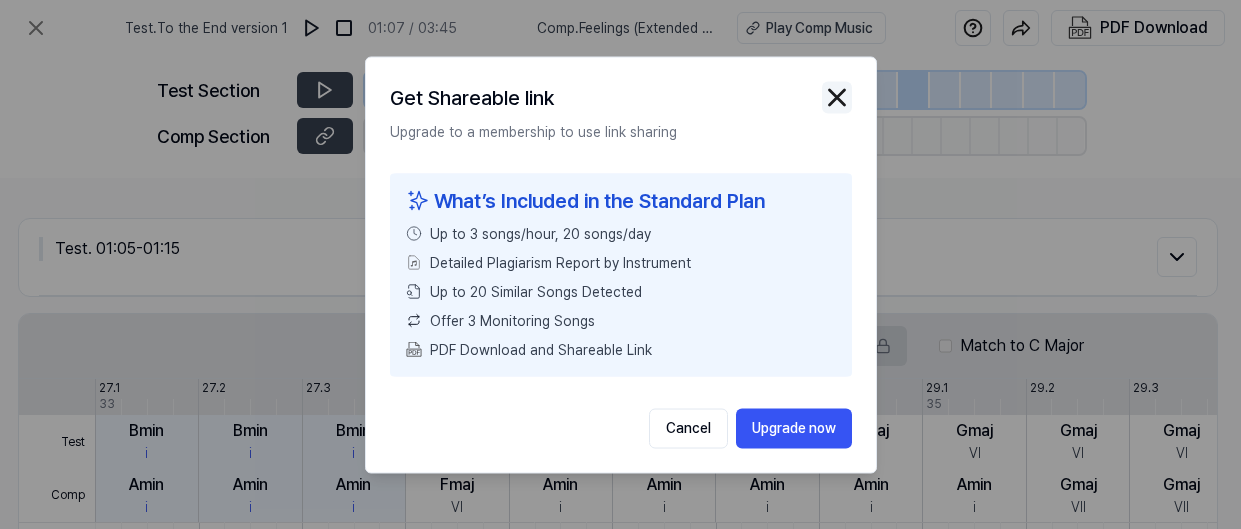 click at bounding box center [837, 97] 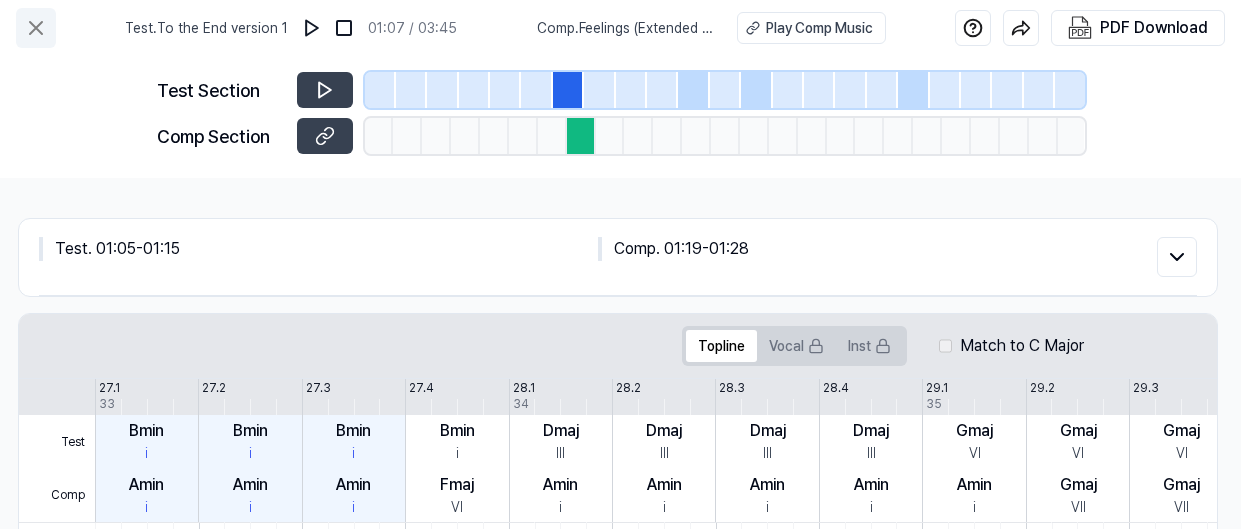 click 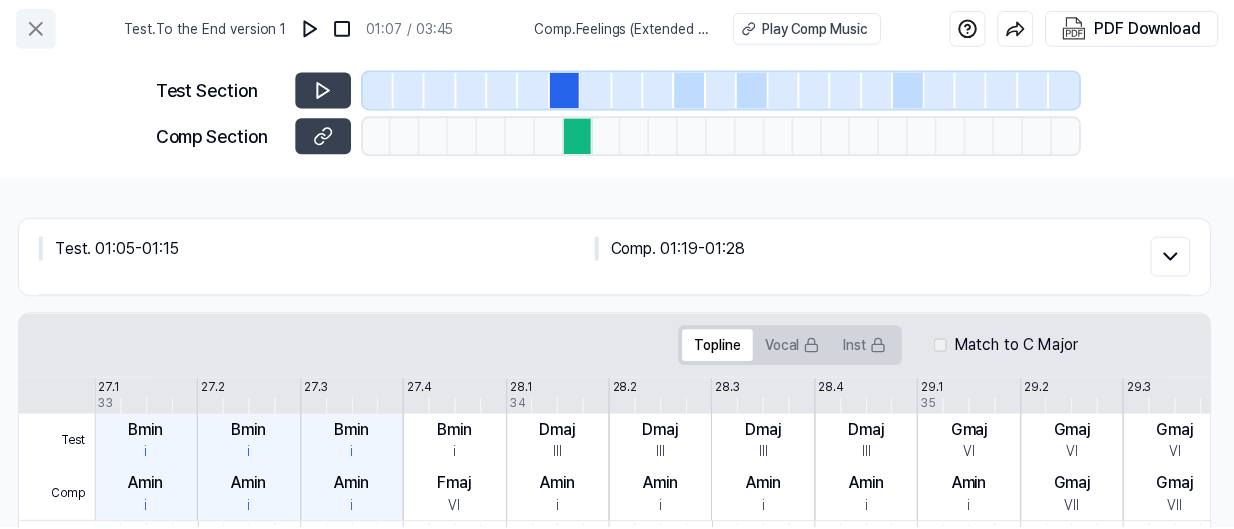 scroll, scrollTop: 478, scrollLeft: 0, axis: vertical 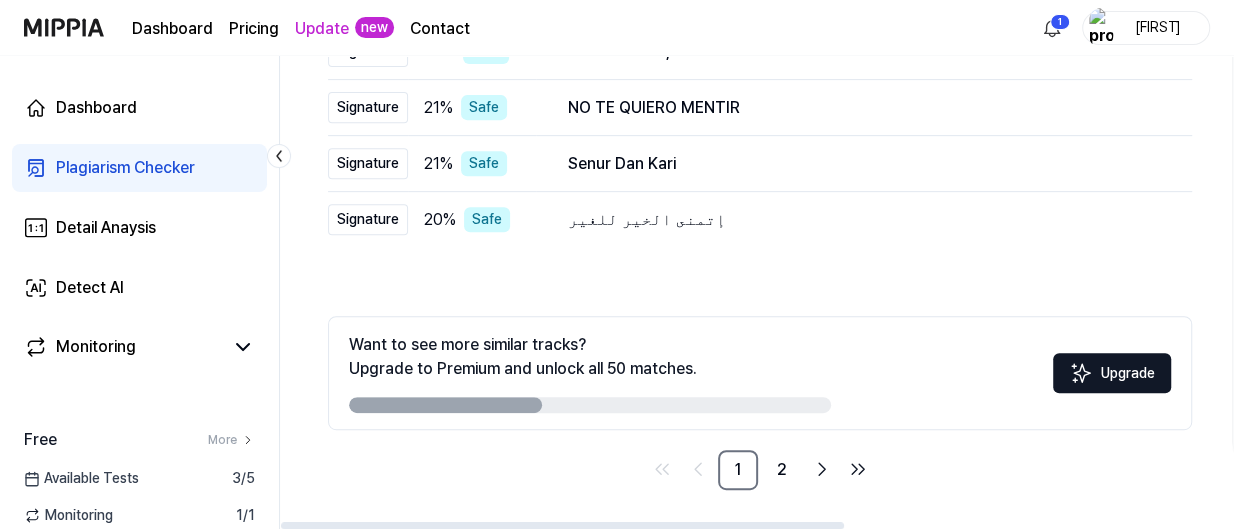 click on "1 2" at bounding box center [760, 470] 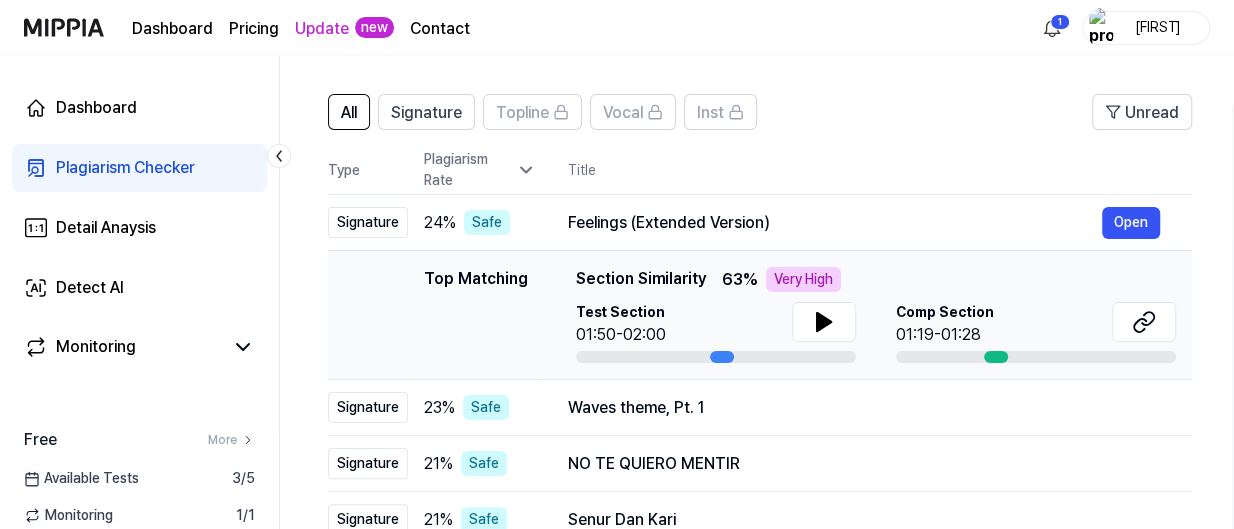scroll, scrollTop: 119, scrollLeft: 0, axis: vertical 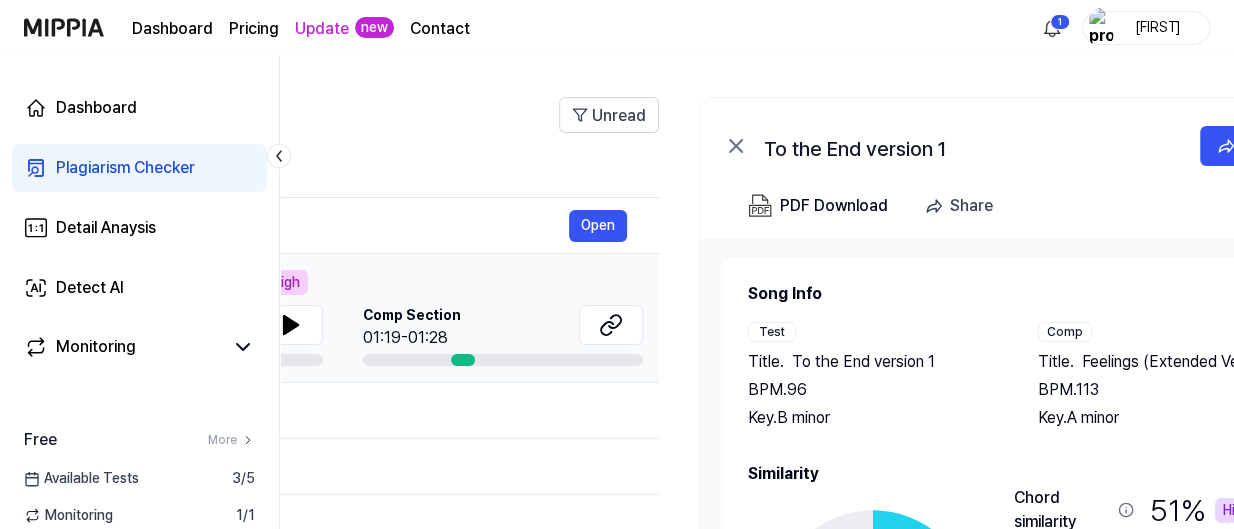 drag, startPoint x: 828, startPoint y: 279, endPoint x: 0, endPoint y: 383, distance: 834.50586 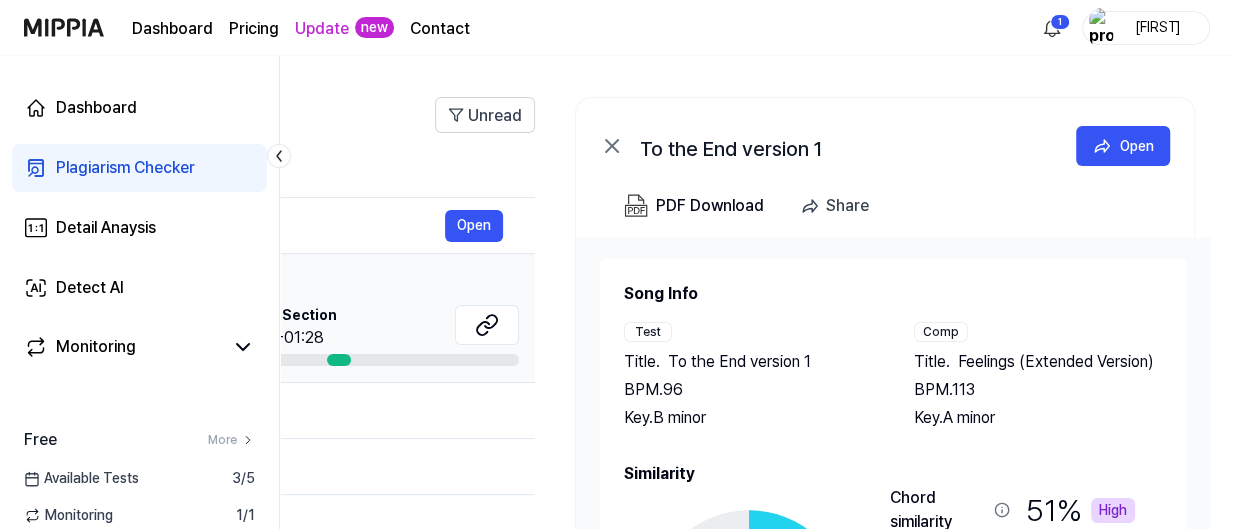 drag, startPoint x: 983, startPoint y: 291, endPoint x: 774, endPoint y: 289, distance: 209.00957 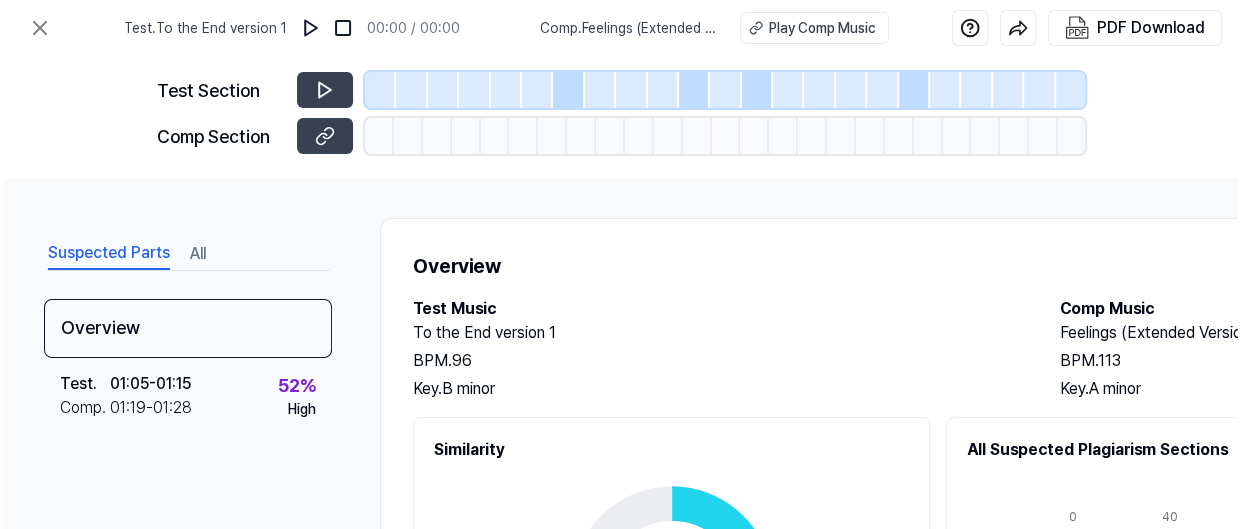 scroll, scrollTop: 0, scrollLeft: 0, axis: both 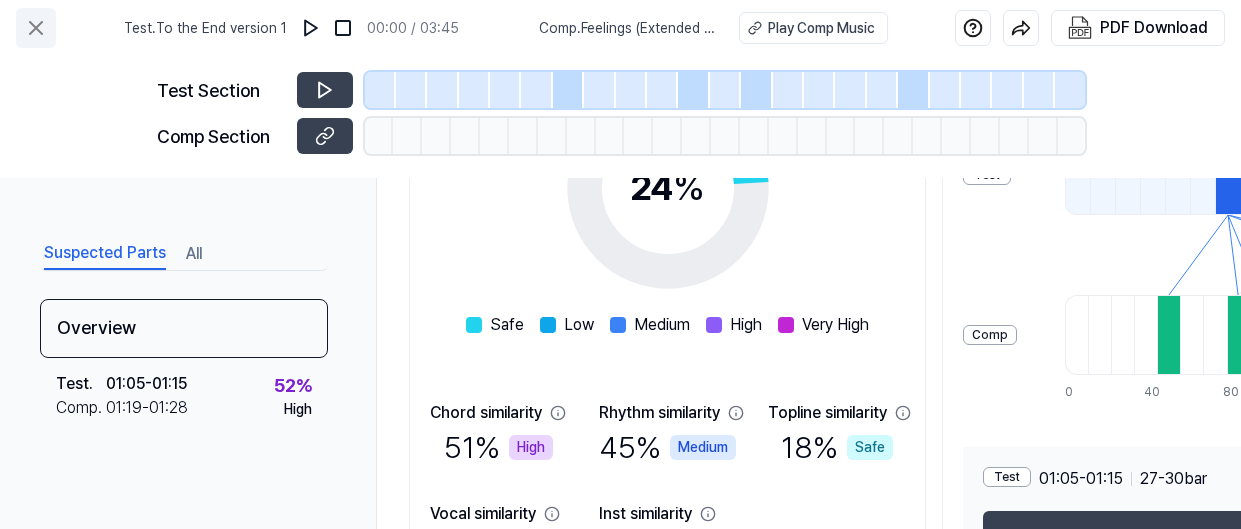 click 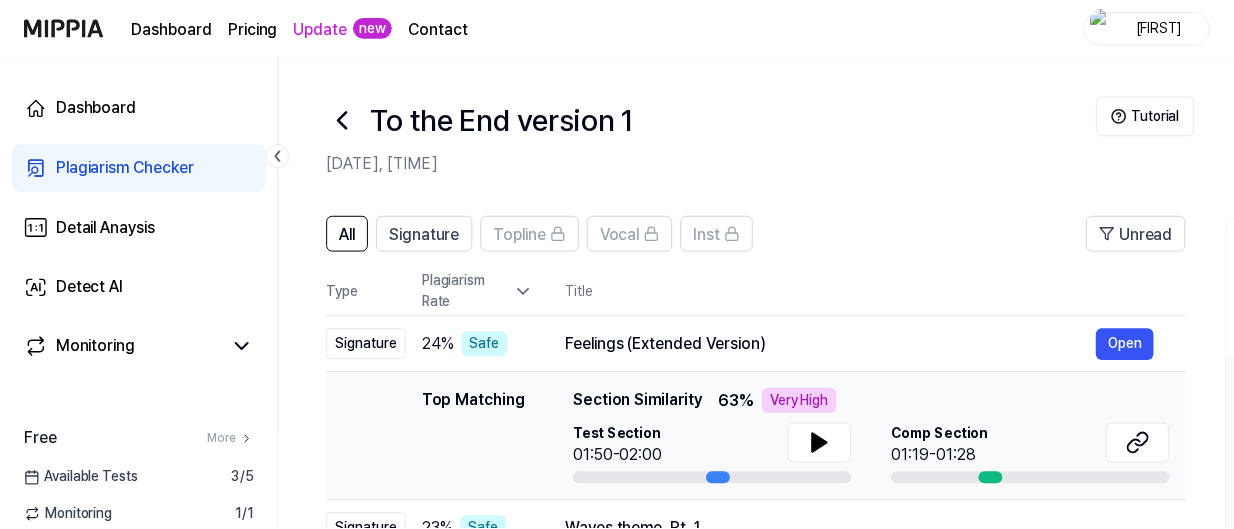 scroll, scrollTop: 119, scrollLeft: 0, axis: vertical 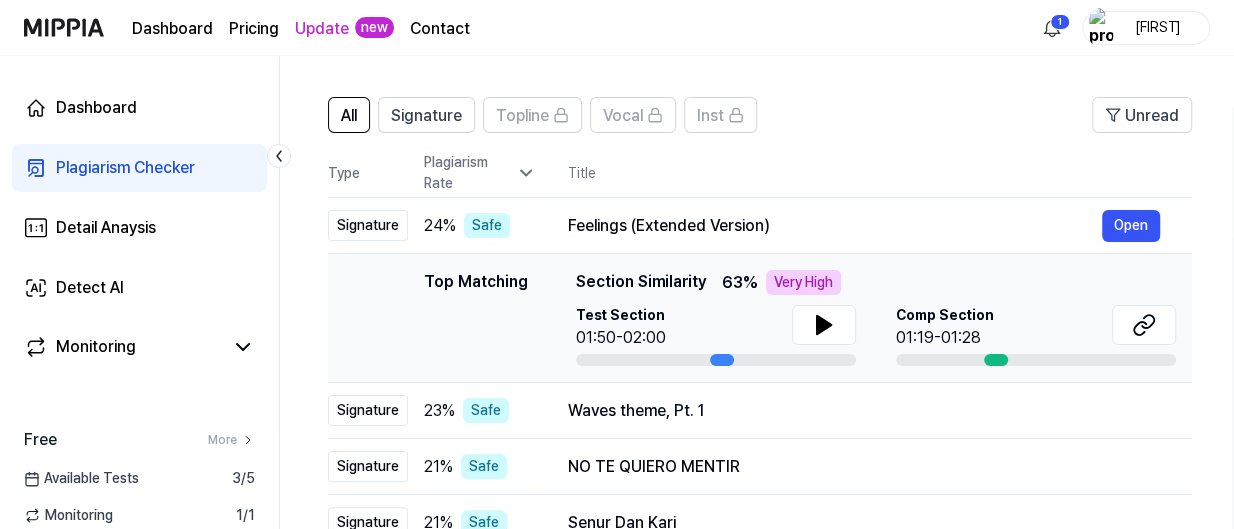 click on "Title" at bounding box center (880, 173) 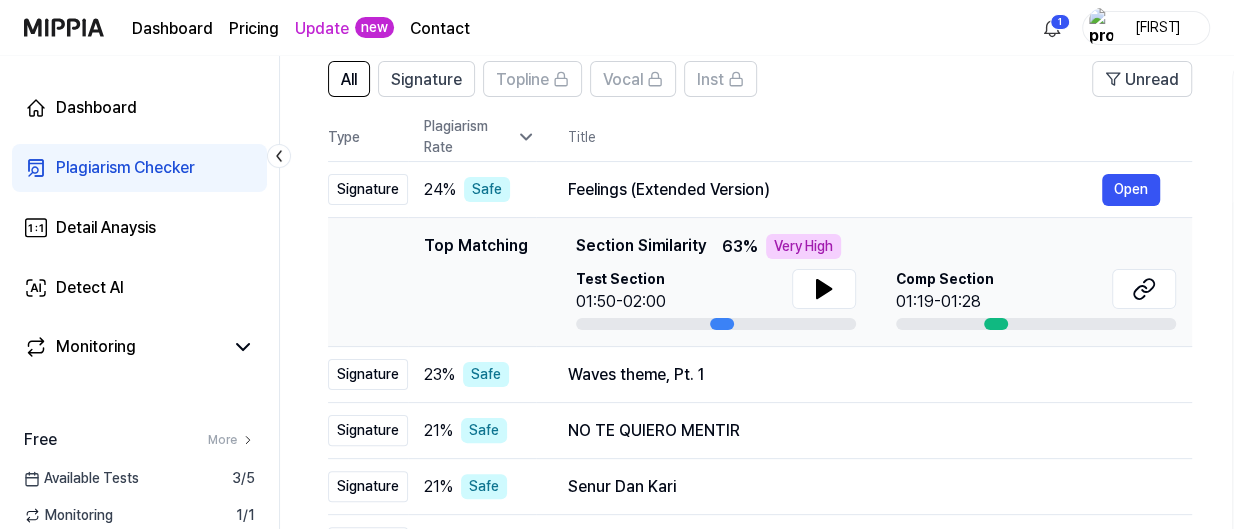 scroll, scrollTop: 158, scrollLeft: 0, axis: vertical 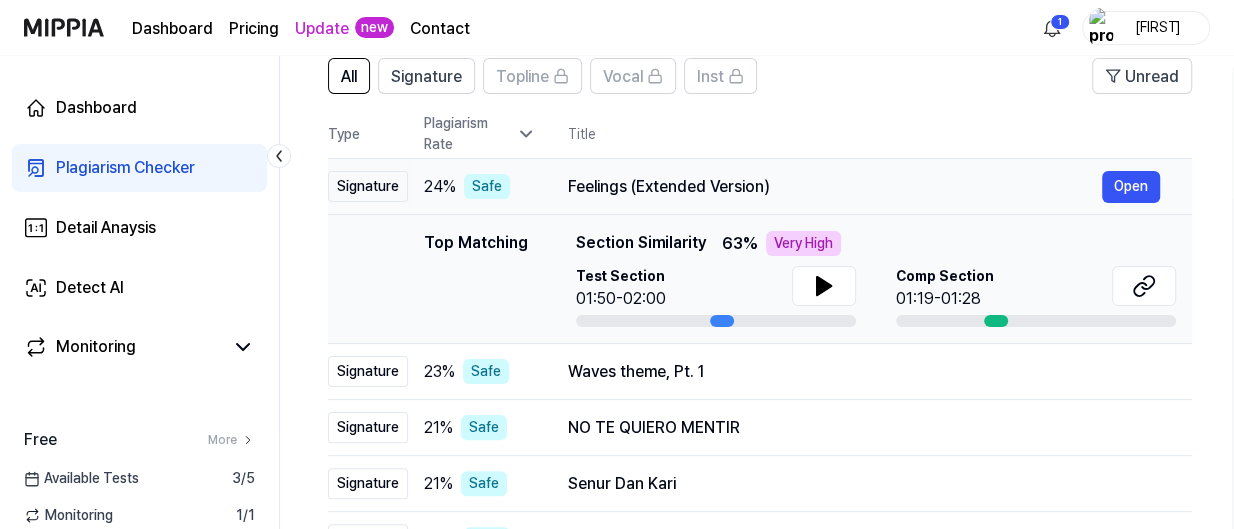 click on "Feelings (Extended Version) Open" at bounding box center [864, 187] 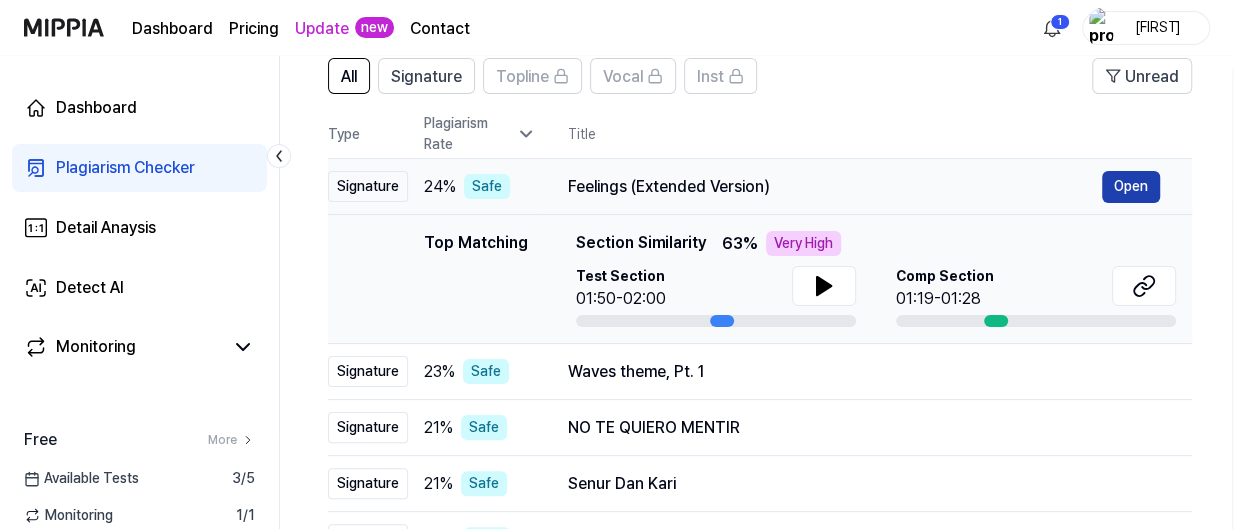 click on "Open" at bounding box center [1131, 187] 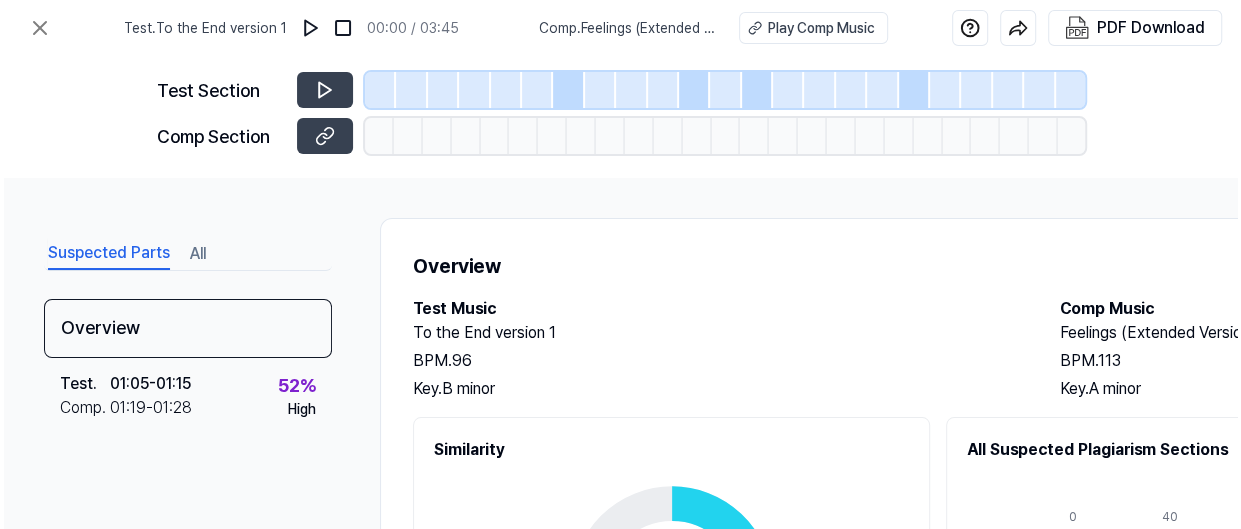 scroll, scrollTop: 0, scrollLeft: 0, axis: both 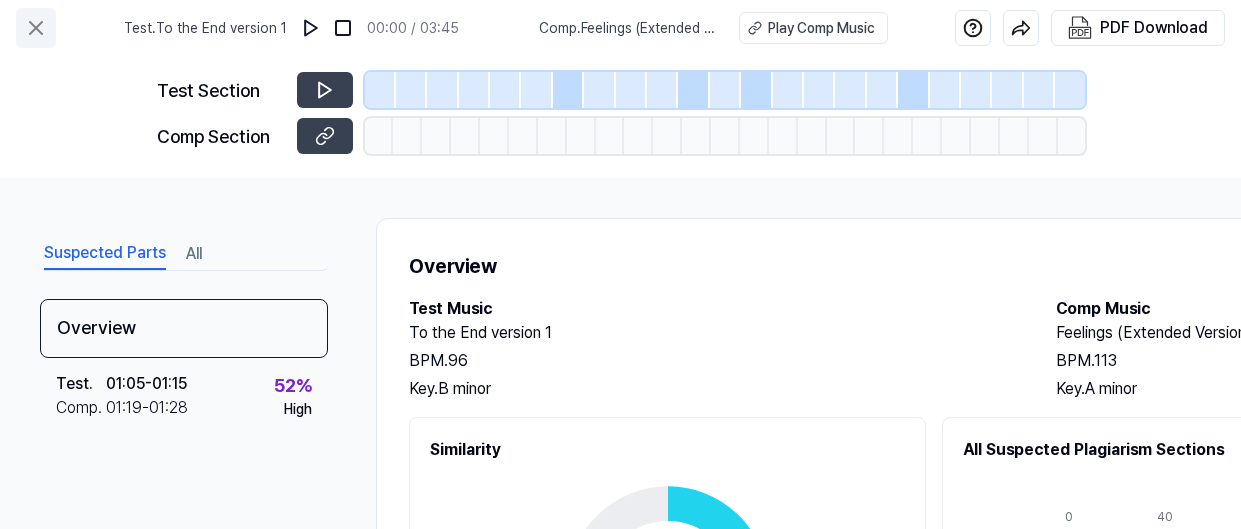 click 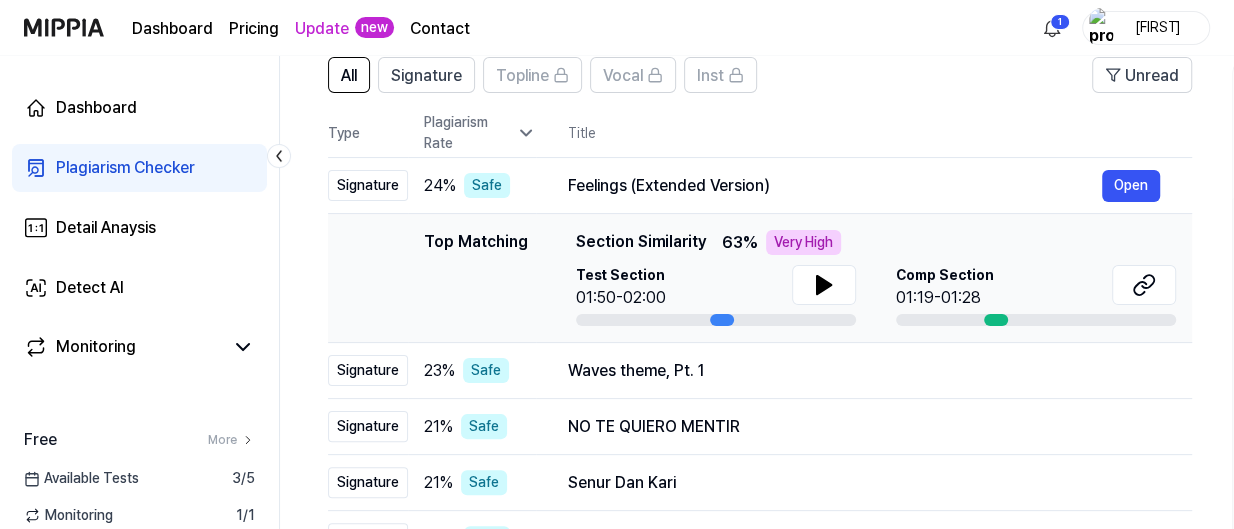 scroll, scrollTop: 158, scrollLeft: 0, axis: vertical 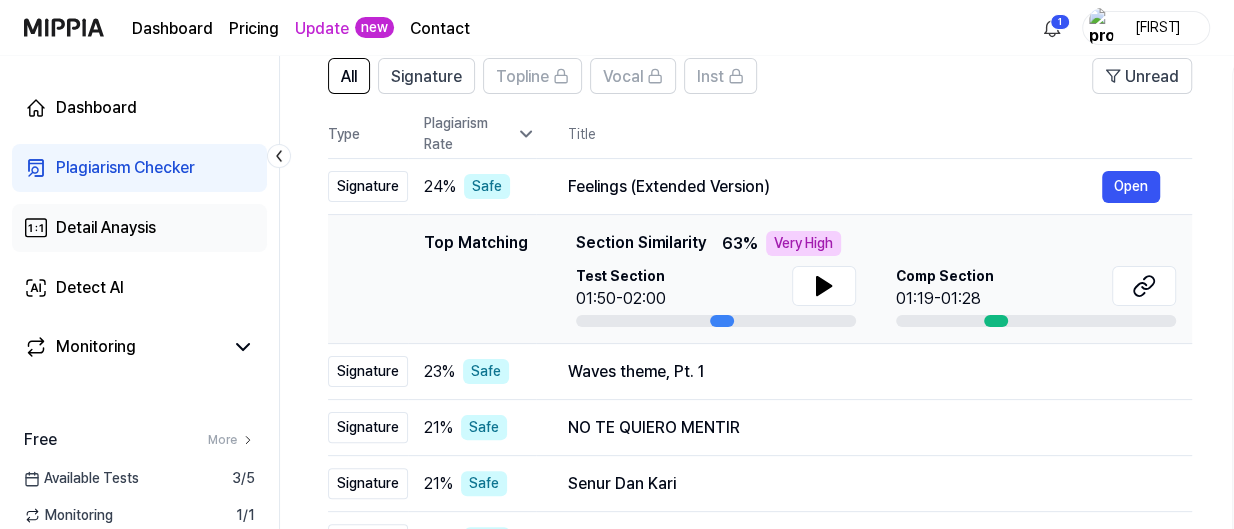 click on "Detail Anaysis" at bounding box center [106, 228] 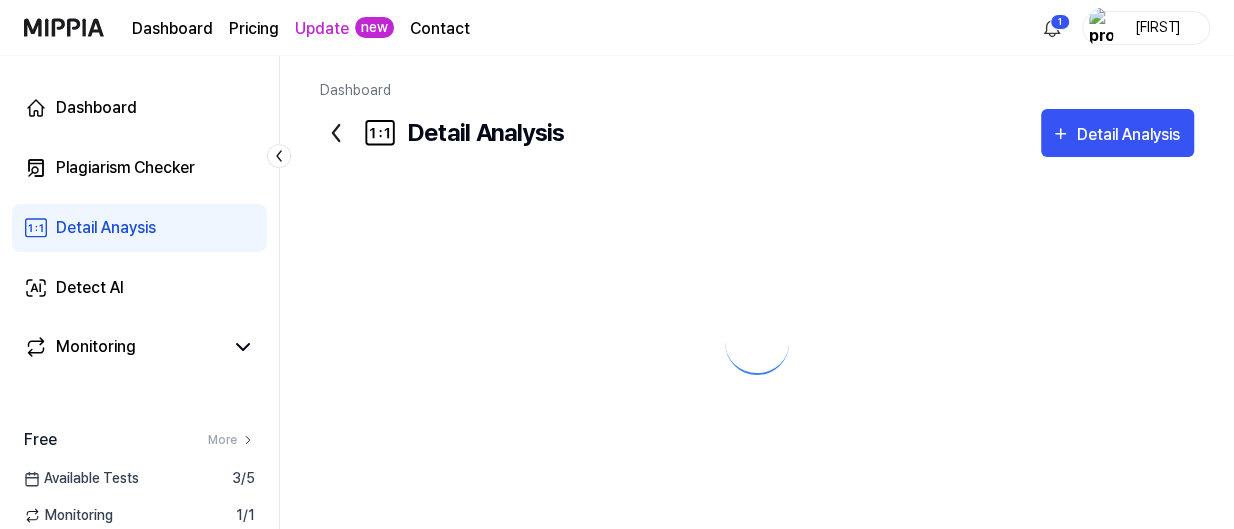 scroll, scrollTop: 0, scrollLeft: 0, axis: both 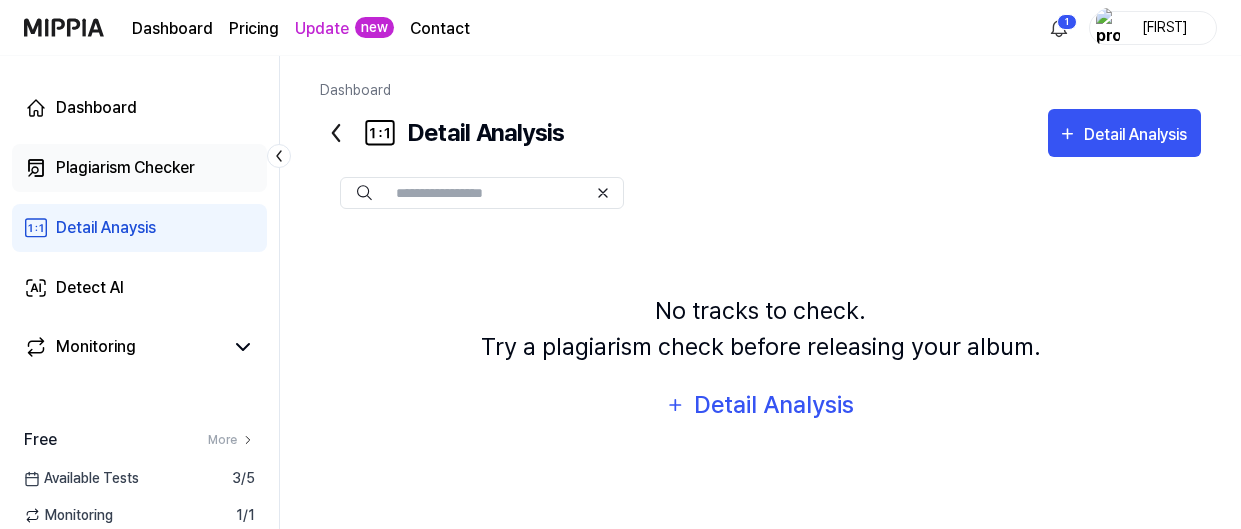 click on "Plagiarism Checker" at bounding box center [139, 168] 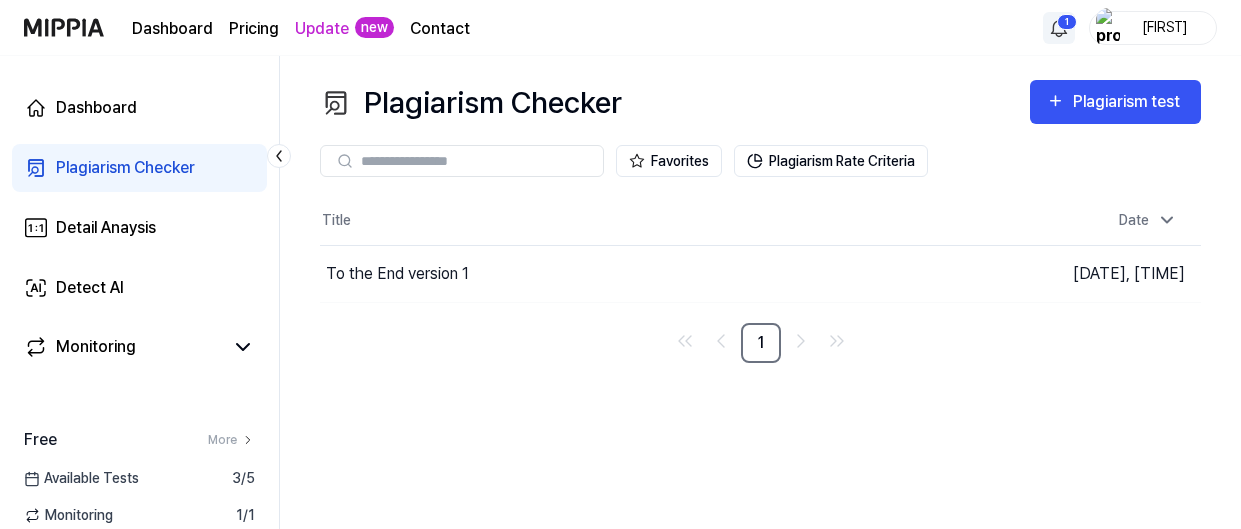 click on "Dashboard Pricing Update new Contact 1 [FIRST] Dashboard Plagiarism Checker Detail Anaysis Detect AI Monitoring Free More Available Tests 3  /  5 Monitoring 1  /  1 Get started Plagiarism Checker  Plagiarism test Plagiarism Checker Detail Analysis Detect AI Favorites Plagiarism Rate Criteria Title Date To the End version 1 Go to Results [DATE], [TIME] 1" at bounding box center (620, 264) 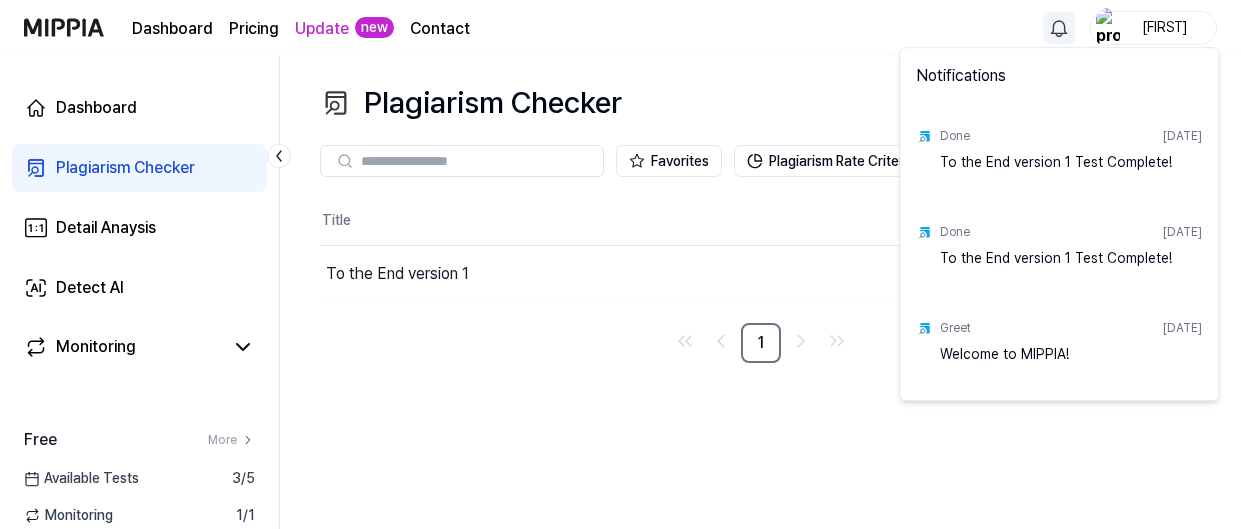 click on "Dashboard Pricing Update new Contact [FIRST] Dashboard Plagiarism Checker Detail Anaysis Detect AI Monitoring Free More Available Tests 3  /  5 Monitoring 1  /  1 Get started Plagiarism Checker  Plagiarism test Plagiarism Checker Detail Analysis Detect AI Favorites Plagiarism Rate Criteria Title Date To the End version 1 Go to Results [DATE], [TIME] 1 Notifications Done [DATE] To the End version 1 Test Complete! Done [DATE] To the End version 1 Test Complete! Greet [DATE] Welcome to MIPPIA!" at bounding box center [620, 264] 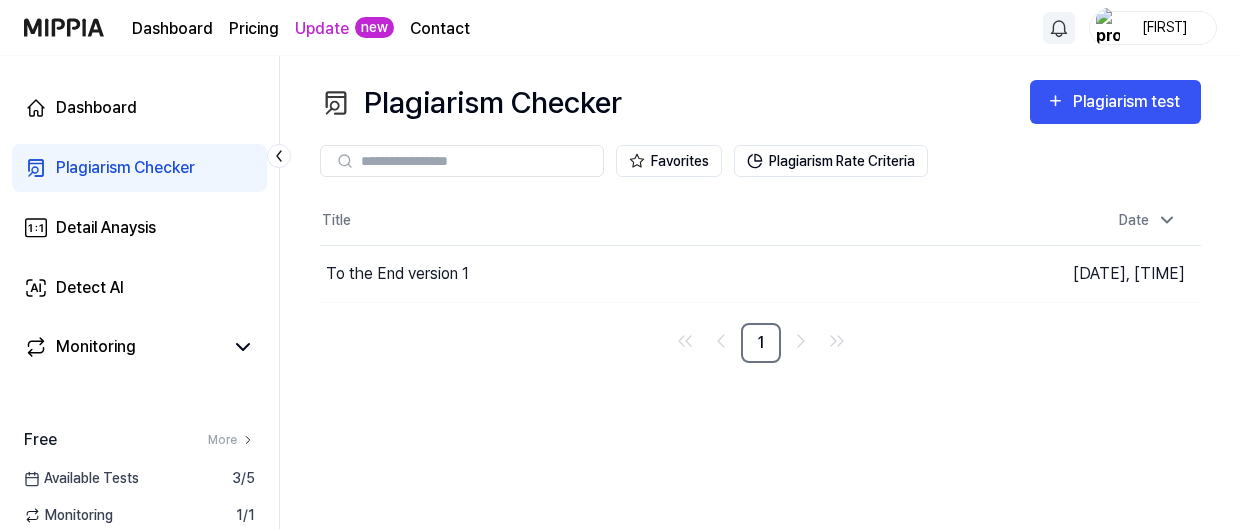 type 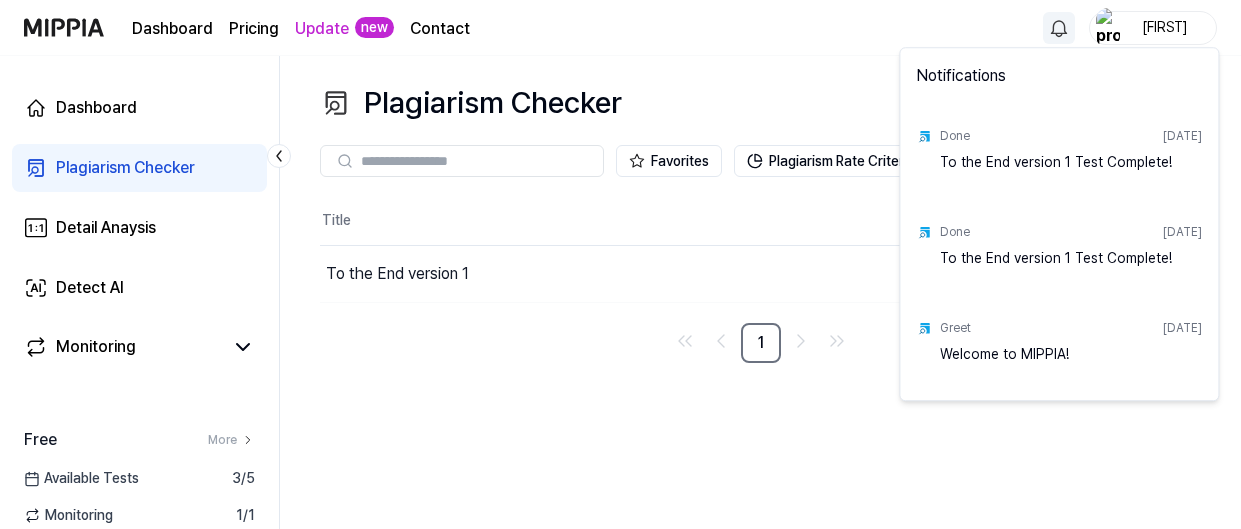 click on "Dashboard Pricing Update new Contact [FIRST] Dashboard Plagiarism Checker Detail Anaysis Detect AI Monitoring Free More Available Tests 3  /  5 Monitoring 1  /  1 Get started Plagiarism Checker  Plagiarism test Plagiarism Checker Detail Analysis Detect AI Favorites Plagiarism Rate Criteria Title Date To the End version 1 Go to Results [DATE], [TIME] 1 Notifications Done [DATE] To the End version 1 Test Complete! Done [DATE] To the End version 1 Test Complete! Greet [DATE] Welcome to MIPPIA!" at bounding box center (620, 264) 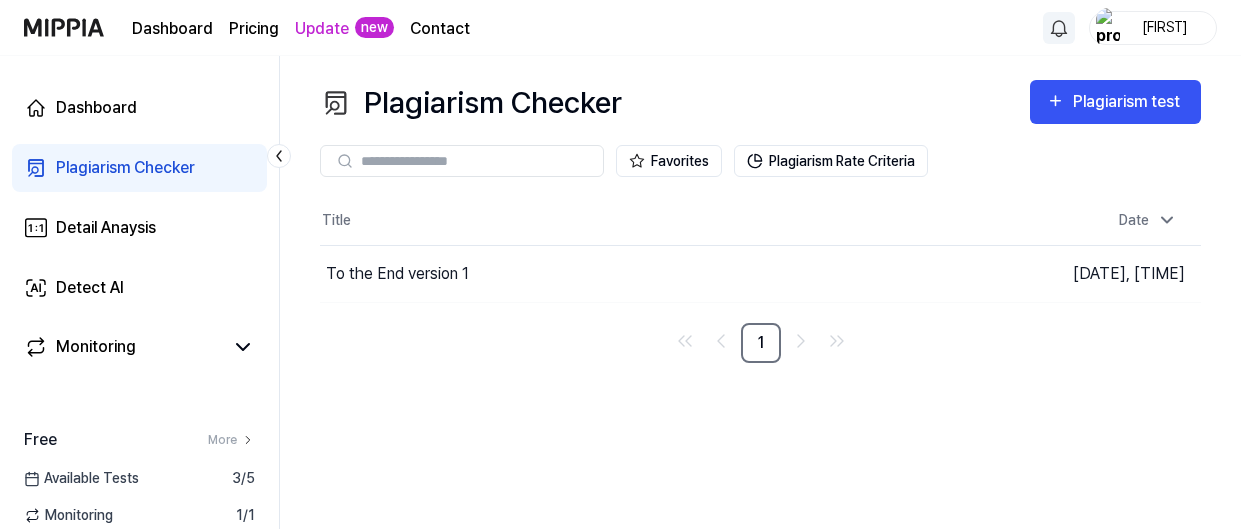 click on "Available Tests" at bounding box center [81, 478] 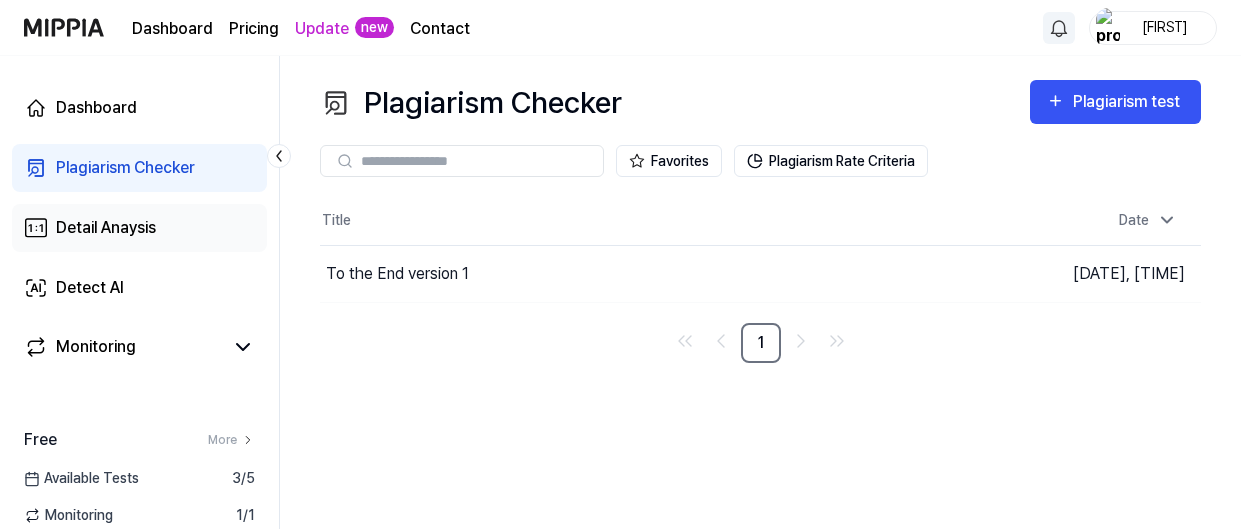 click on "Detail Anaysis" at bounding box center [106, 228] 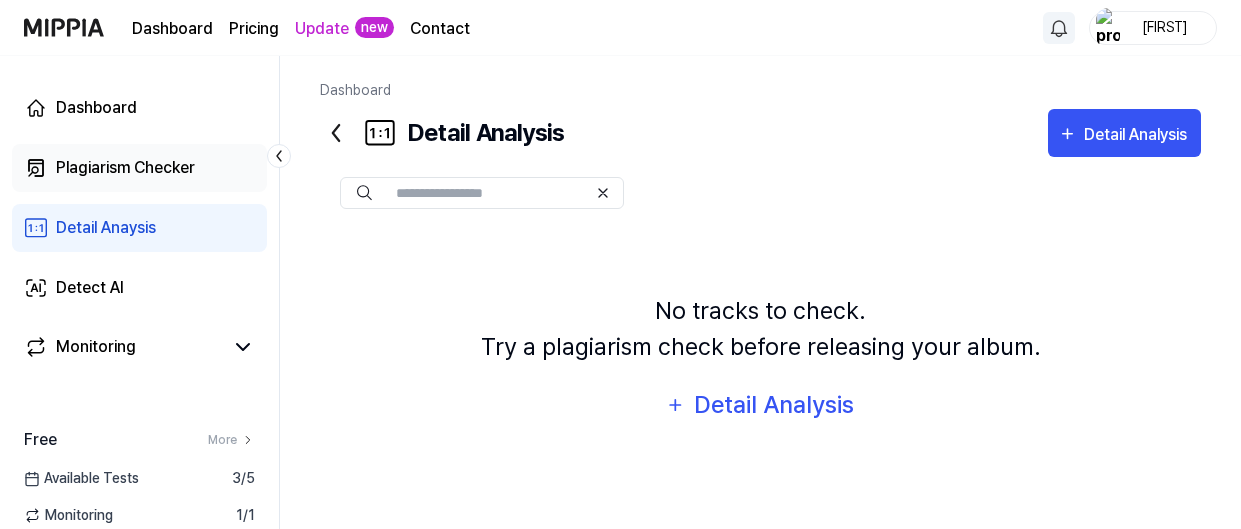 click on "Plagiarism Checker" at bounding box center [125, 168] 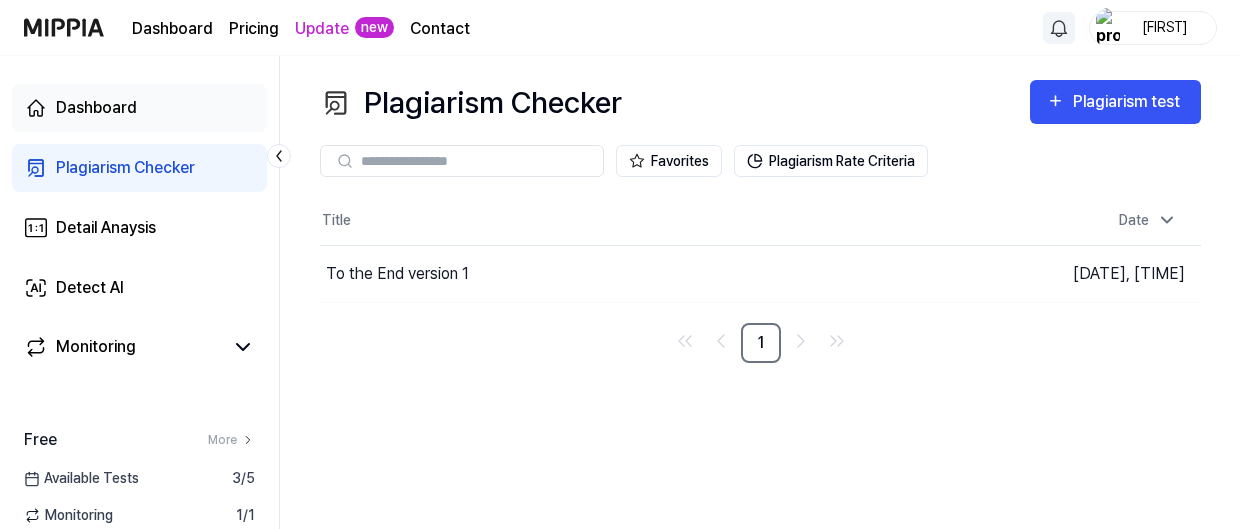 click on "Dashboard" at bounding box center [96, 108] 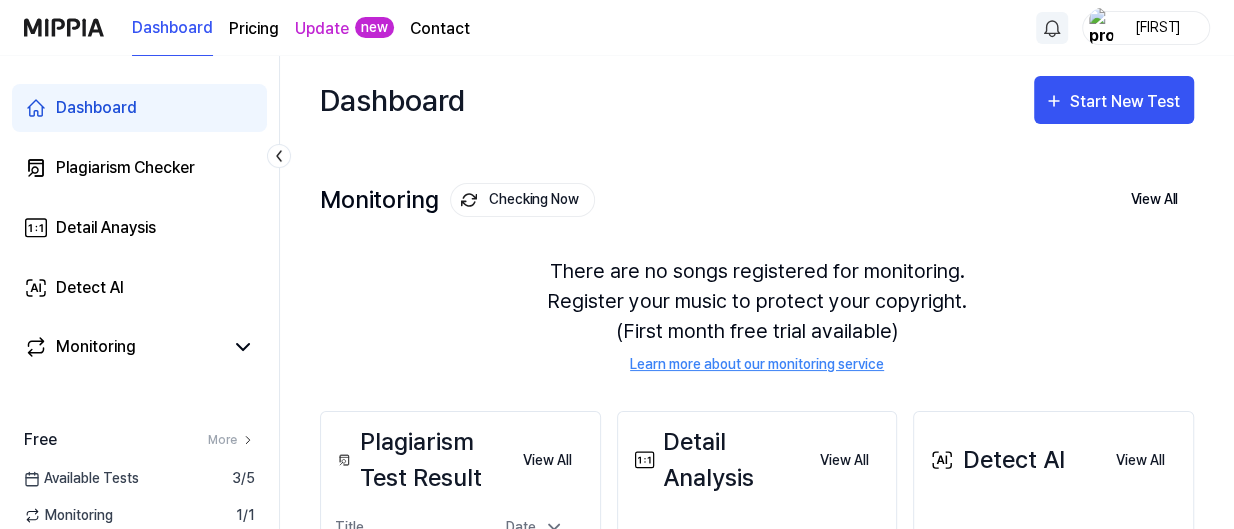click on "There are no songs registered for monitoring.
Register your music to protect your copyright.
(First month free trial available) Learn more about our monitoring service" at bounding box center [757, 315] 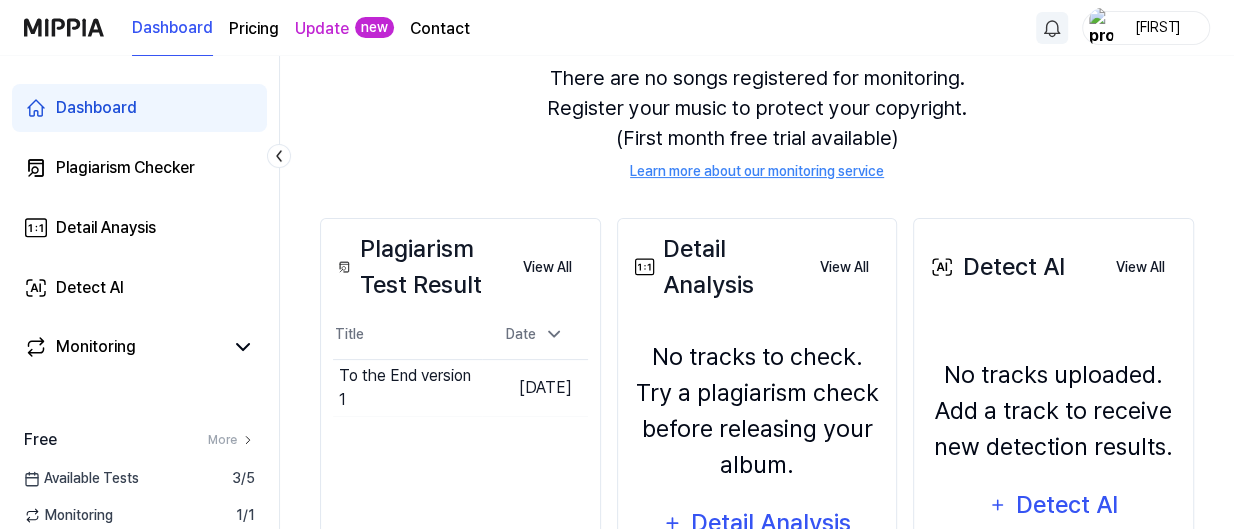 scroll, scrollTop: 279, scrollLeft: 0, axis: vertical 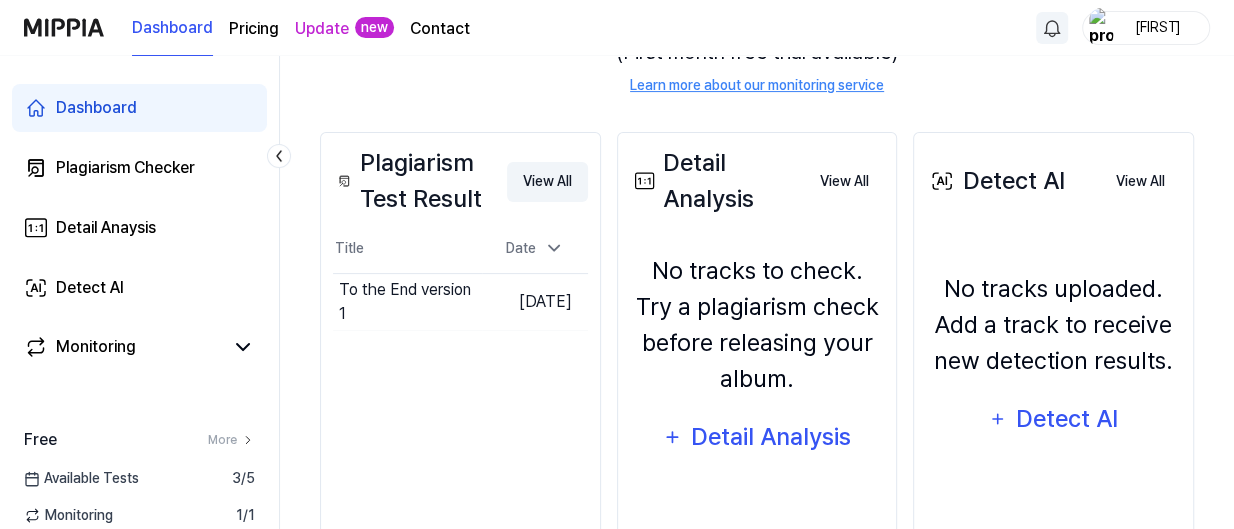 click on "View All" at bounding box center (547, 182) 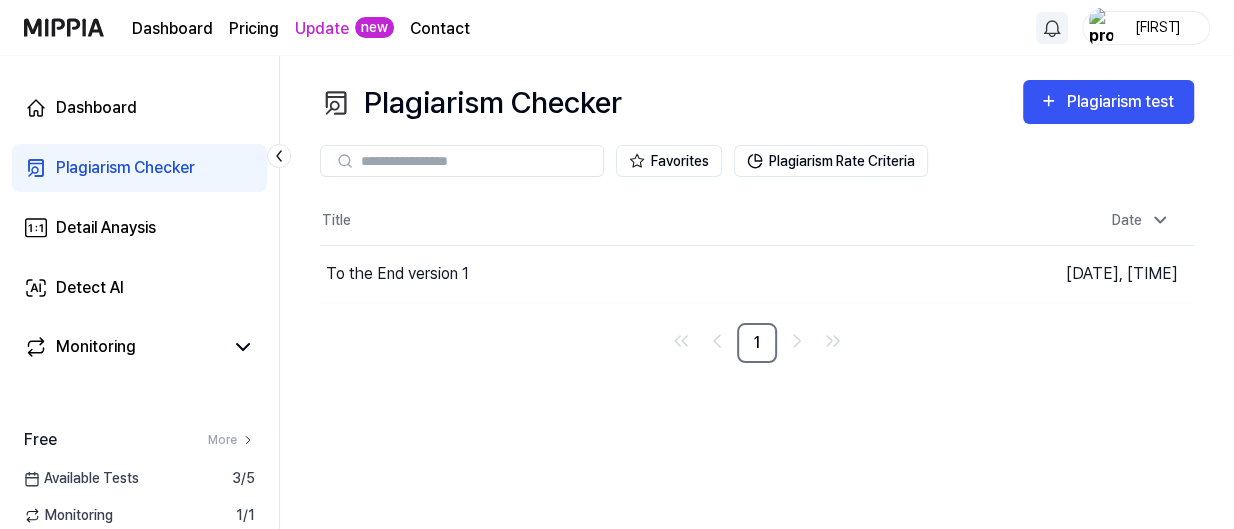 scroll, scrollTop: 0, scrollLeft: 0, axis: both 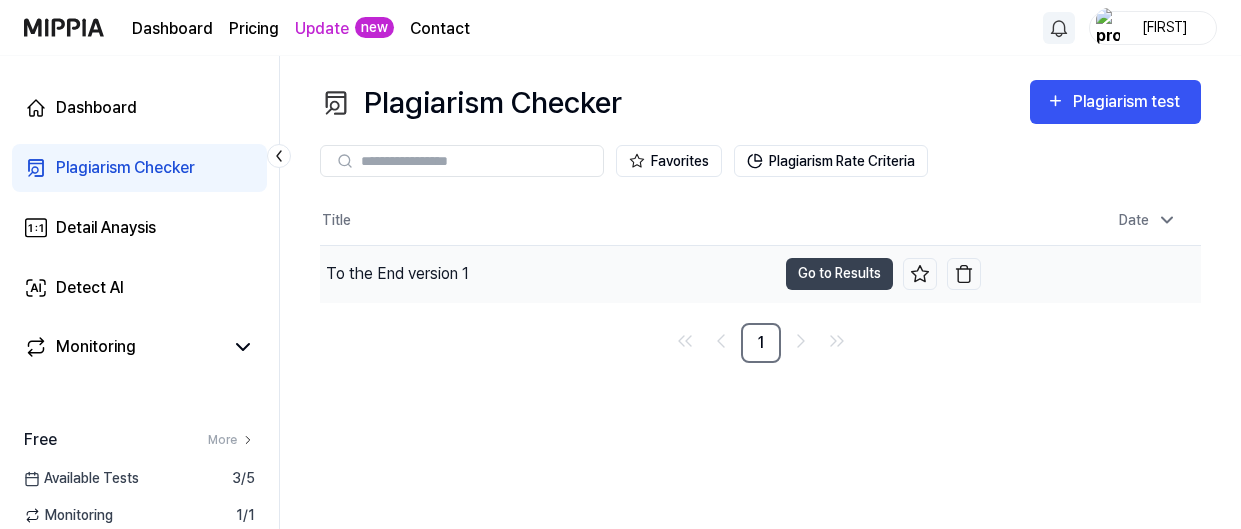 click on "To the End version 1" at bounding box center [397, 274] 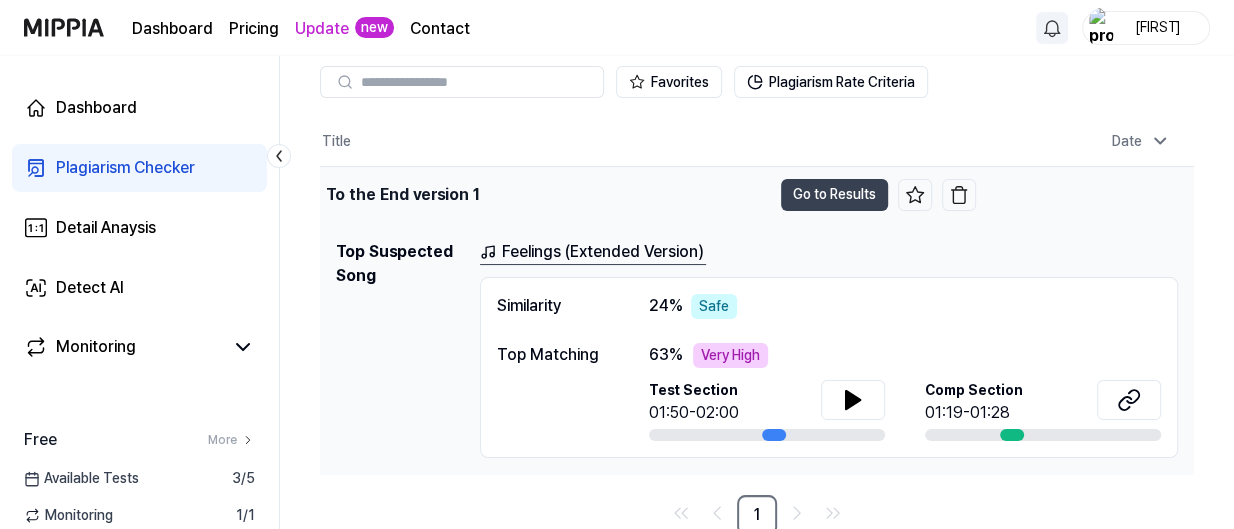 scroll, scrollTop: 83, scrollLeft: 0, axis: vertical 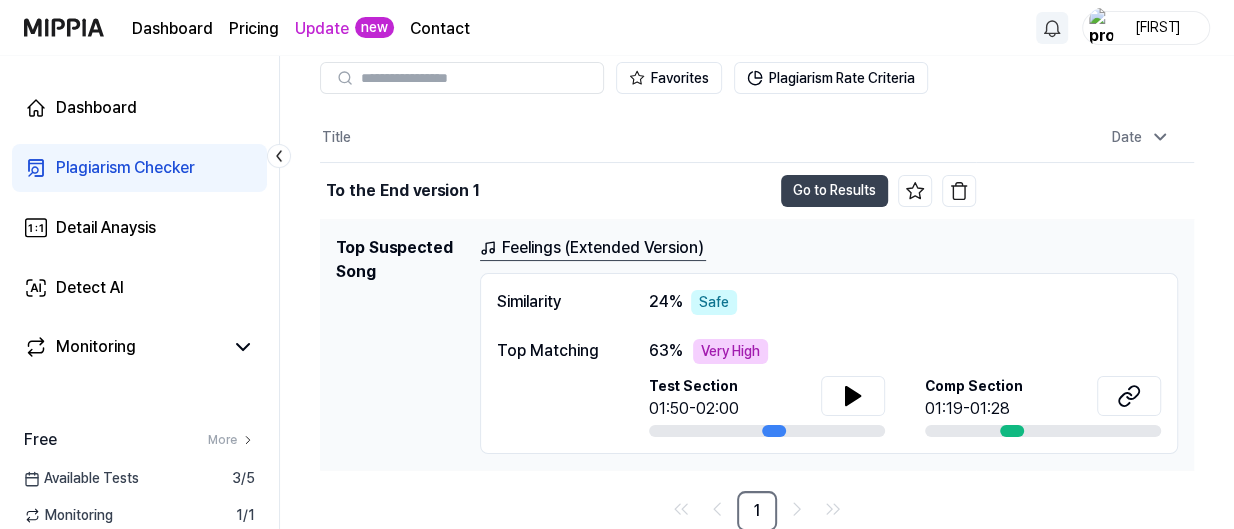click on "Top Suspected Song" at bounding box center [400, 345] 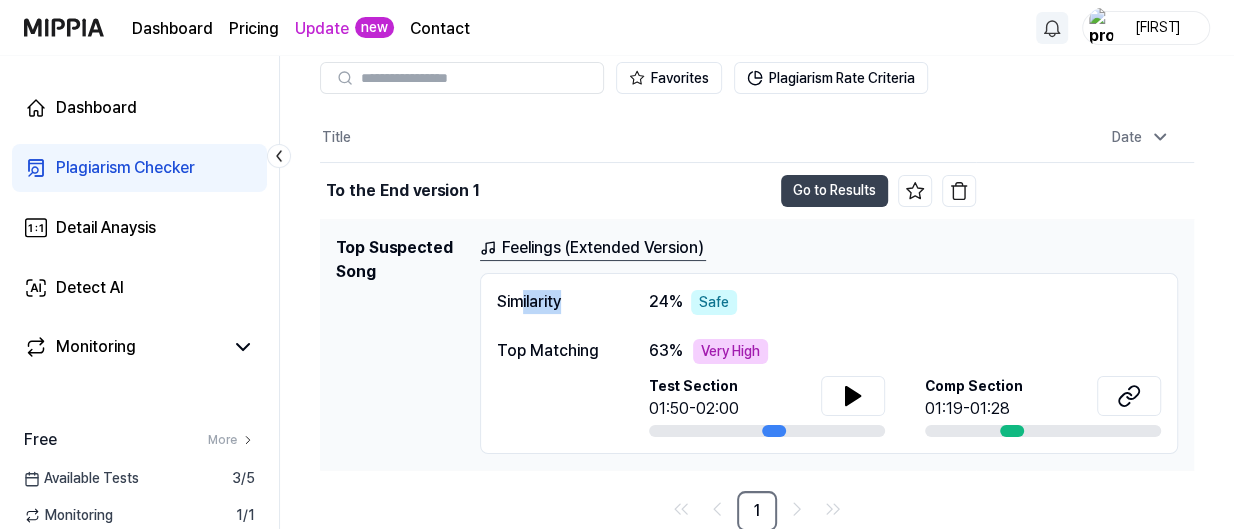drag, startPoint x: 523, startPoint y: 303, endPoint x: 567, endPoint y: 316, distance: 45.88028 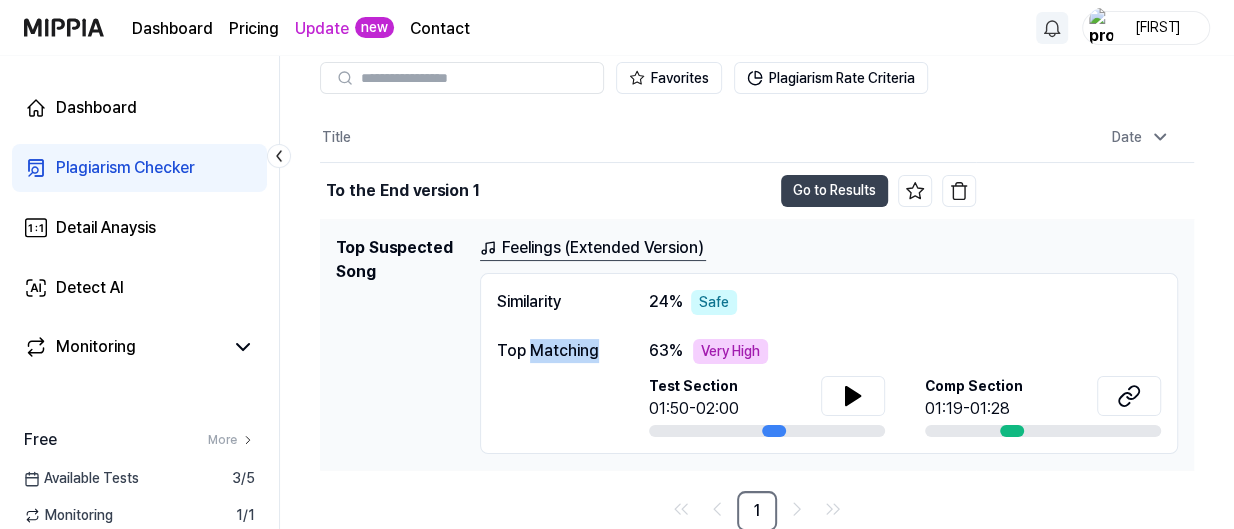 drag, startPoint x: 534, startPoint y: 355, endPoint x: 605, endPoint y: 351, distance: 71.11259 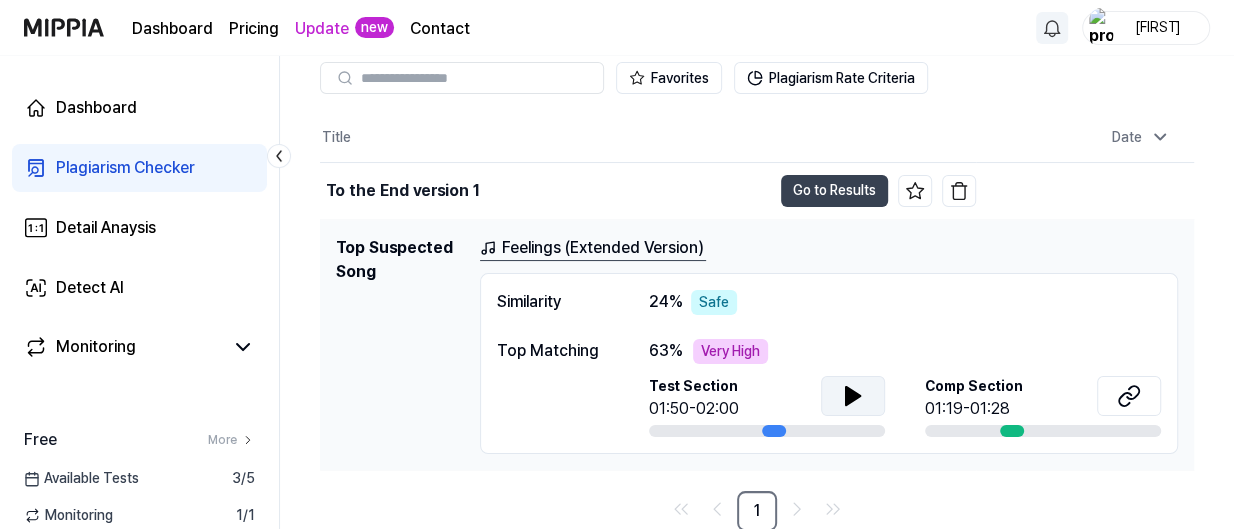 click at bounding box center (853, 396) 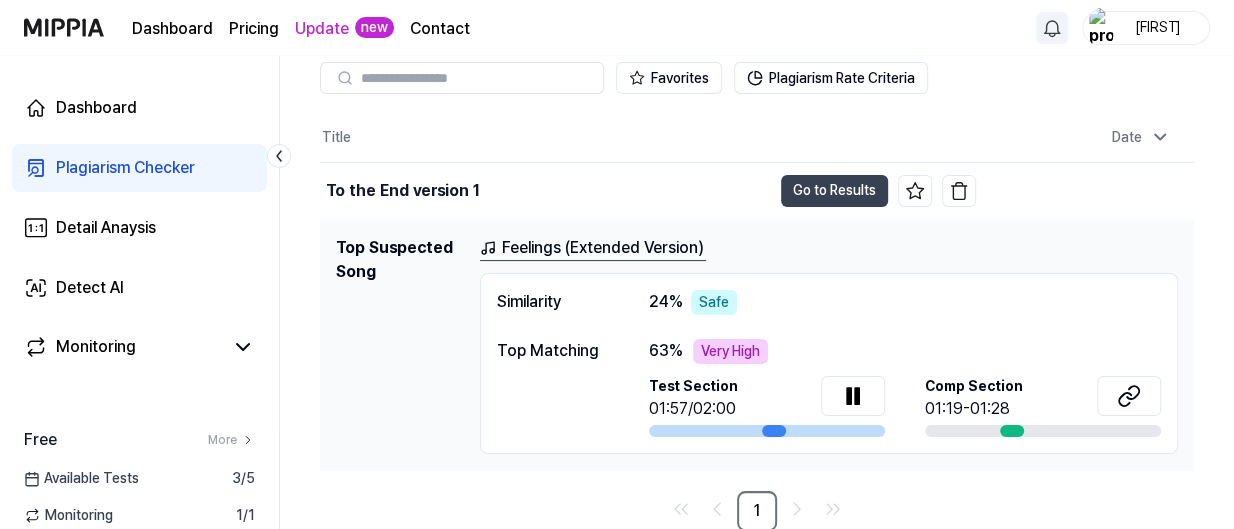 click on "Feelings (Extended Version)" at bounding box center [593, 248] 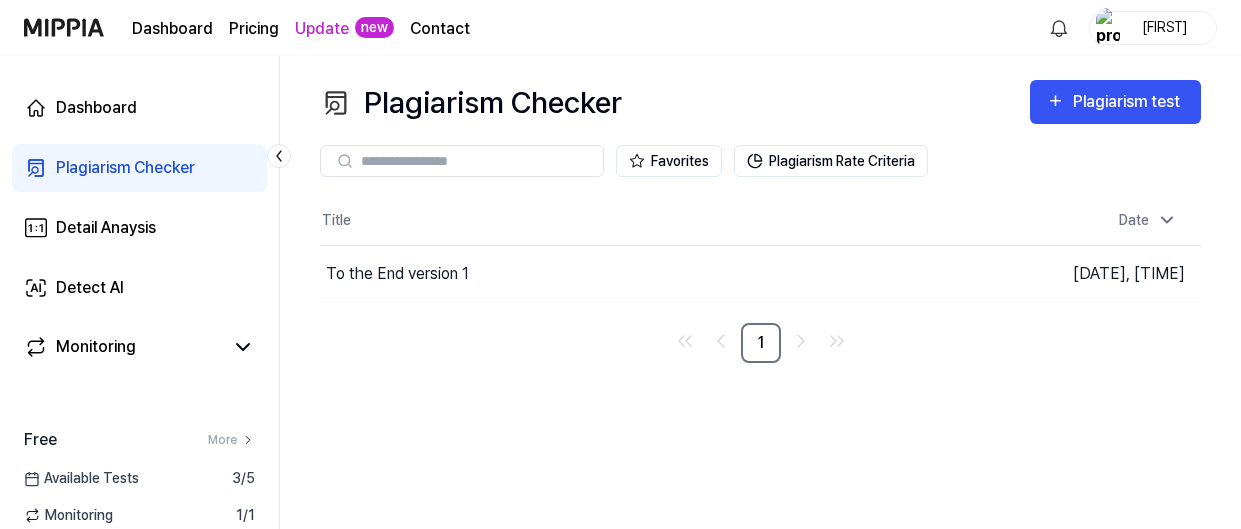 click on "1" at bounding box center (760, 343) 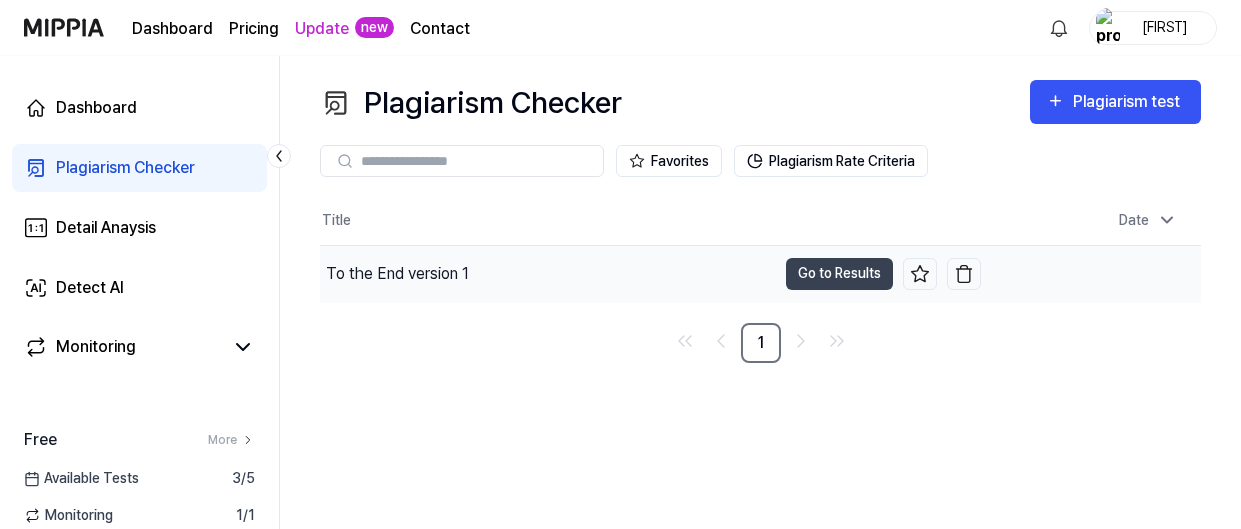 click on "[DATE], [TIME]" at bounding box center (1091, 273) 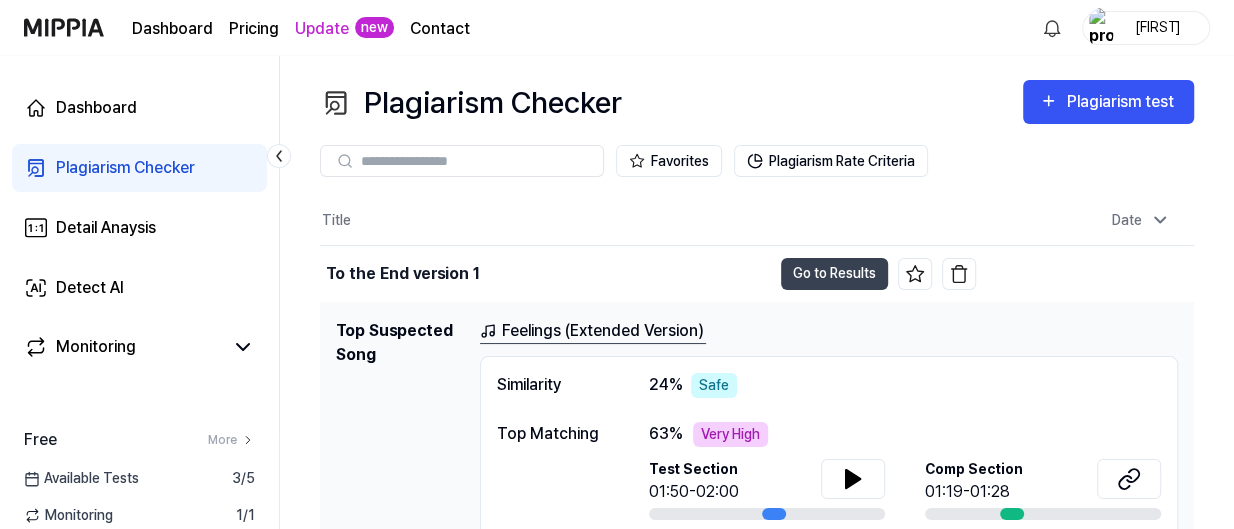 scroll, scrollTop: 83, scrollLeft: 0, axis: vertical 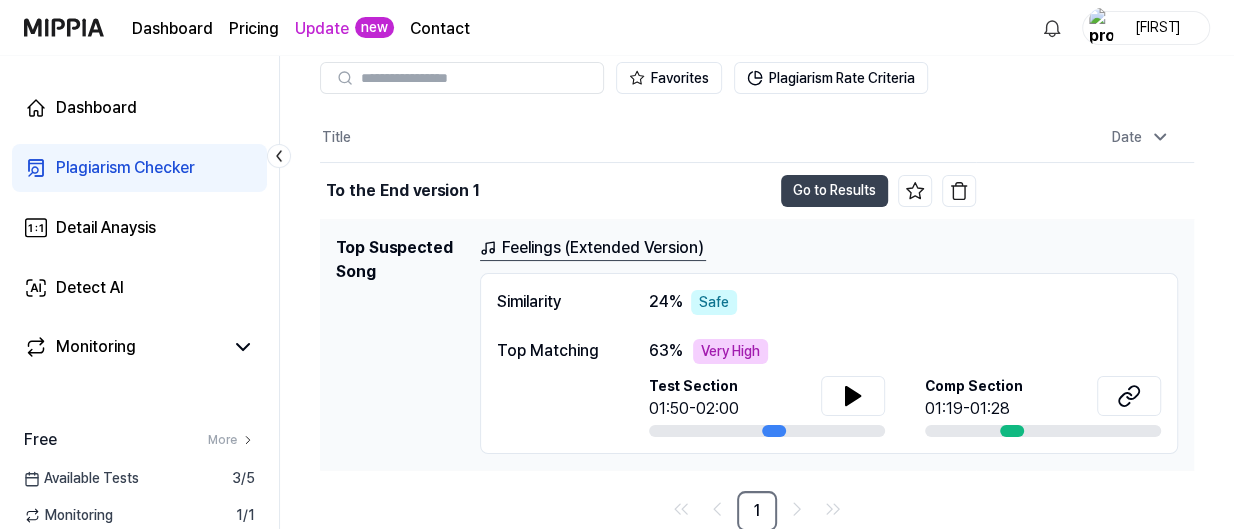 click on "Feelings (Extended Version)" at bounding box center [593, 248] 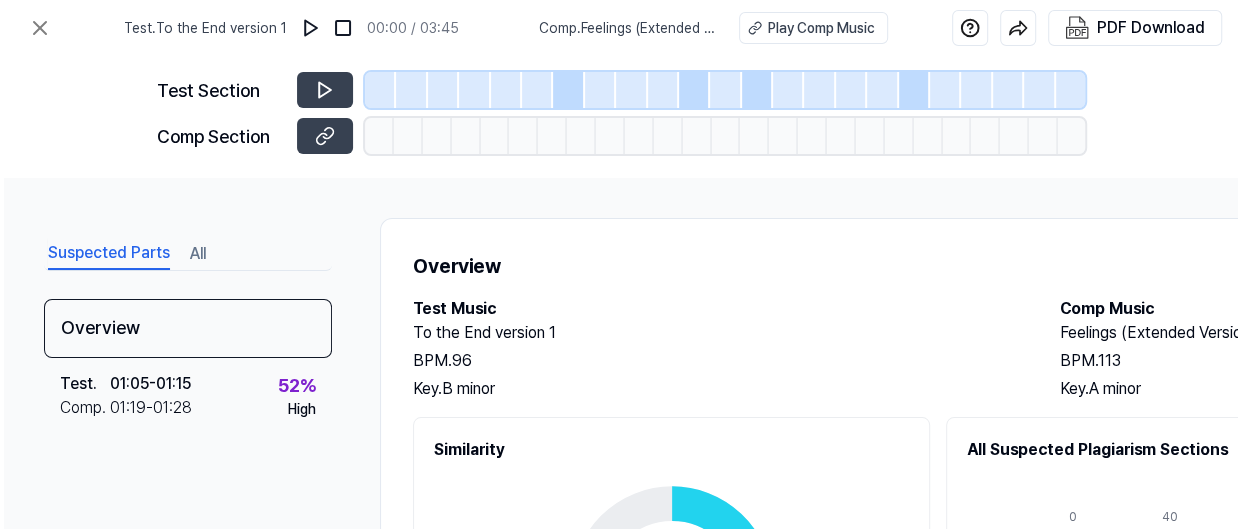 scroll, scrollTop: 0, scrollLeft: 0, axis: both 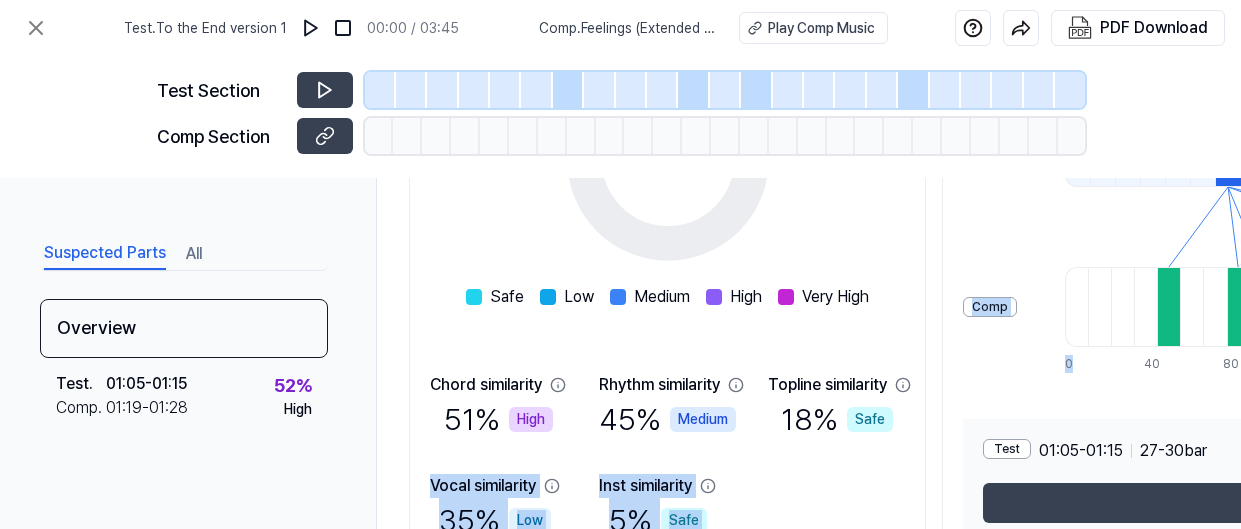 drag, startPoint x: 1124, startPoint y: 371, endPoint x: 911, endPoint y: 407, distance: 216.02083 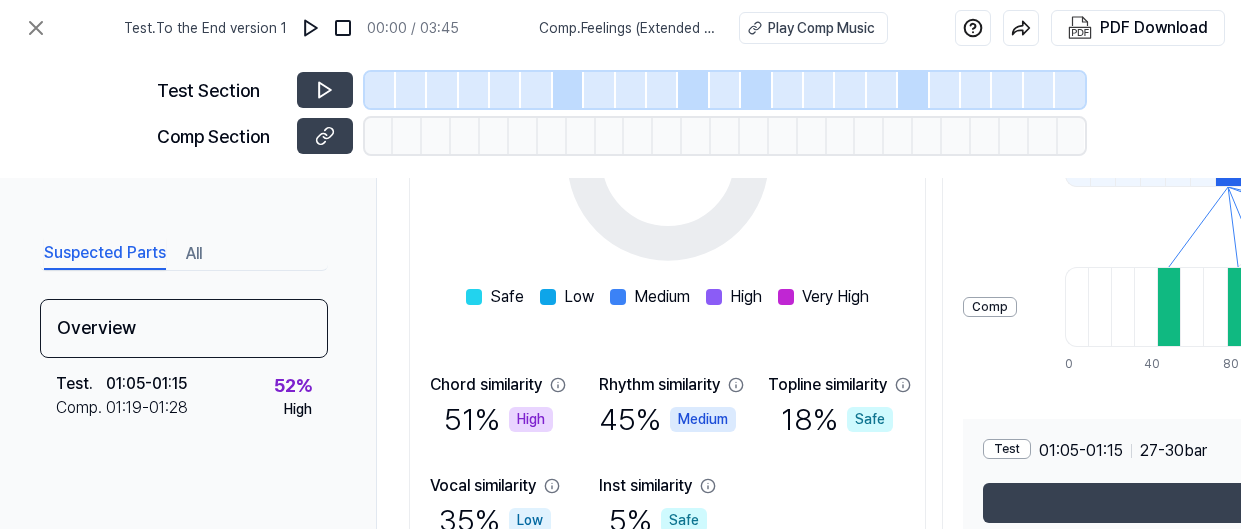 click on "Safe" at bounding box center [870, 419] 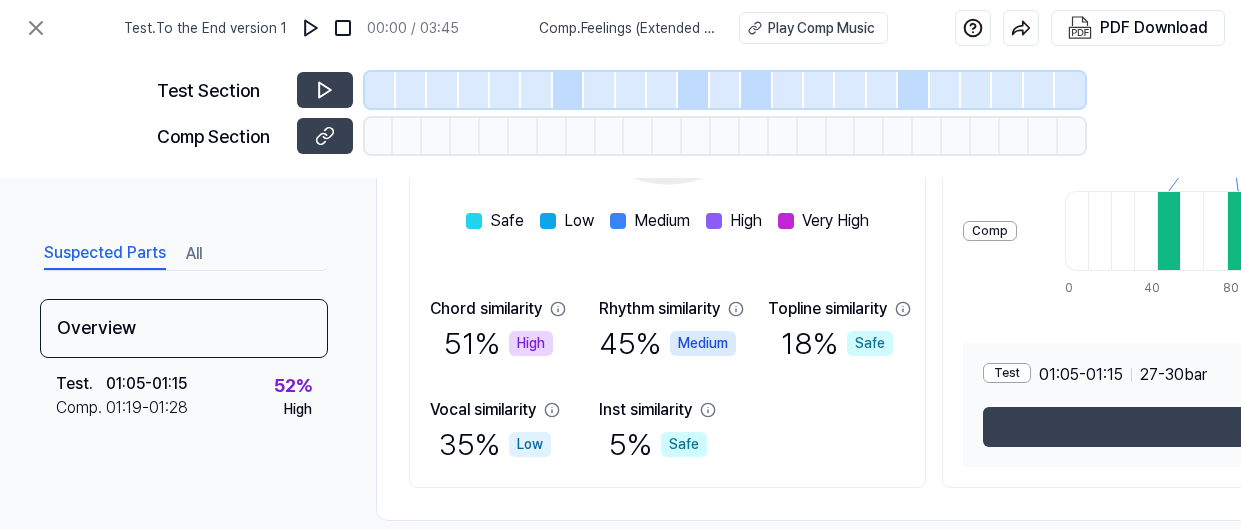 scroll, scrollTop: 501, scrollLeft: 0, axis: vertical 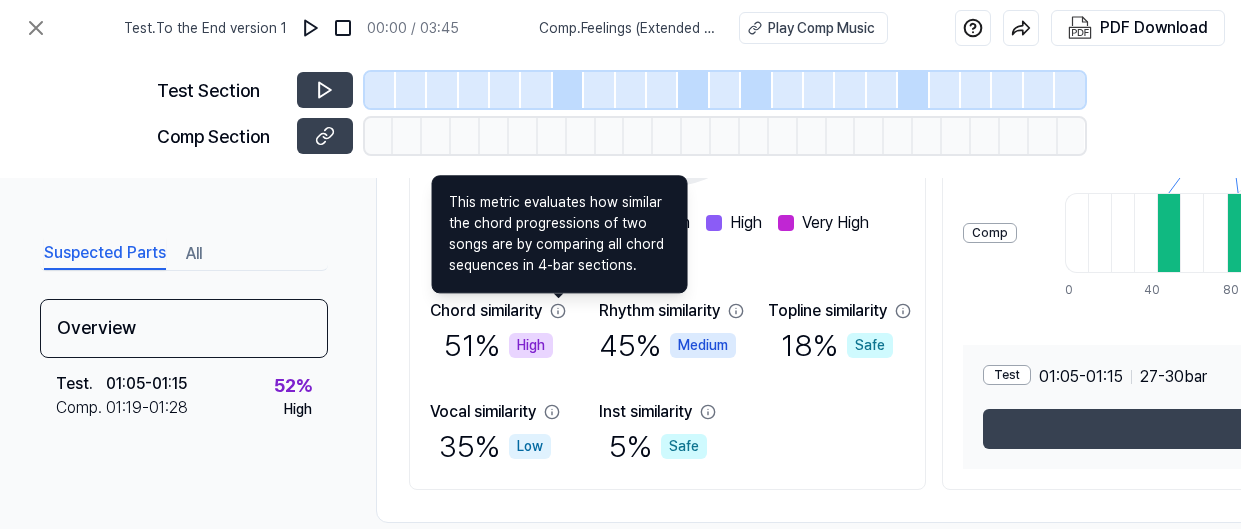 click 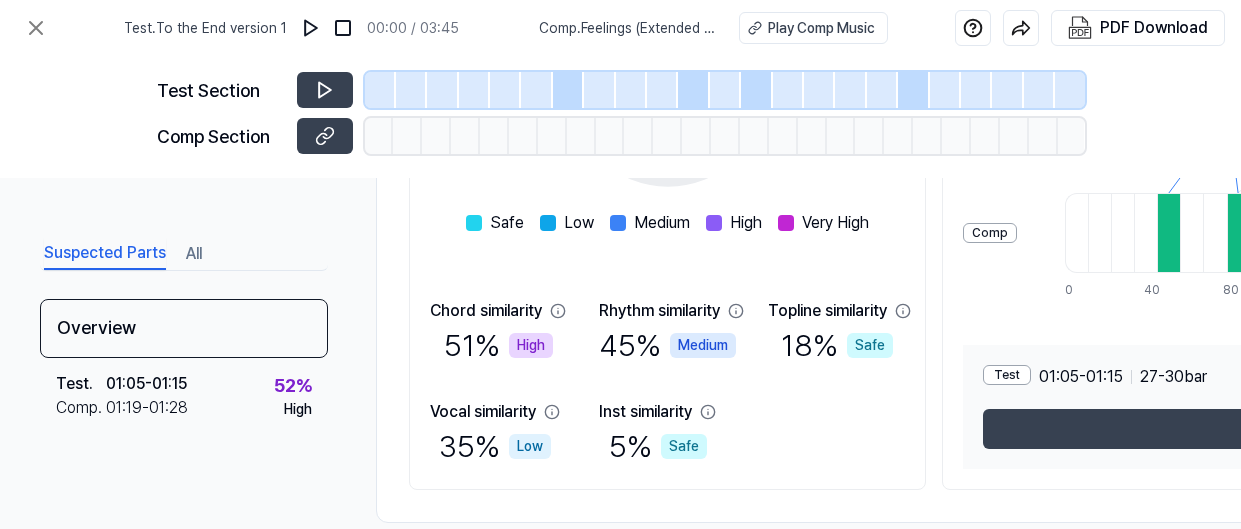 click 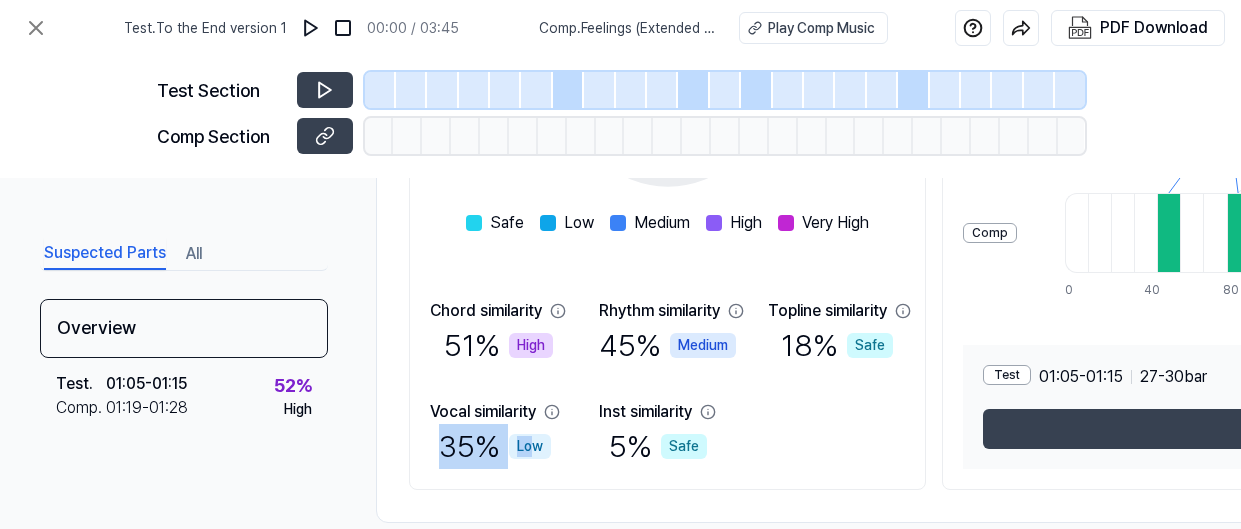 drag, startPoint x: 550, startPoint y: 413, endPoint x: 533, endPoint y: 447, distance: 38.013157 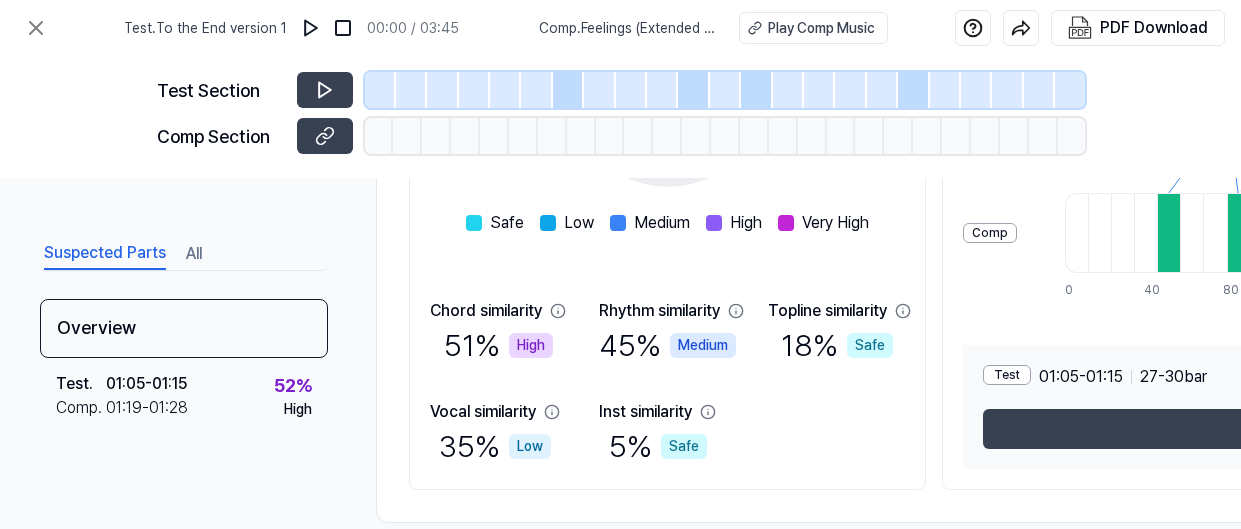click on "Low" at bounding box center [530, 446] 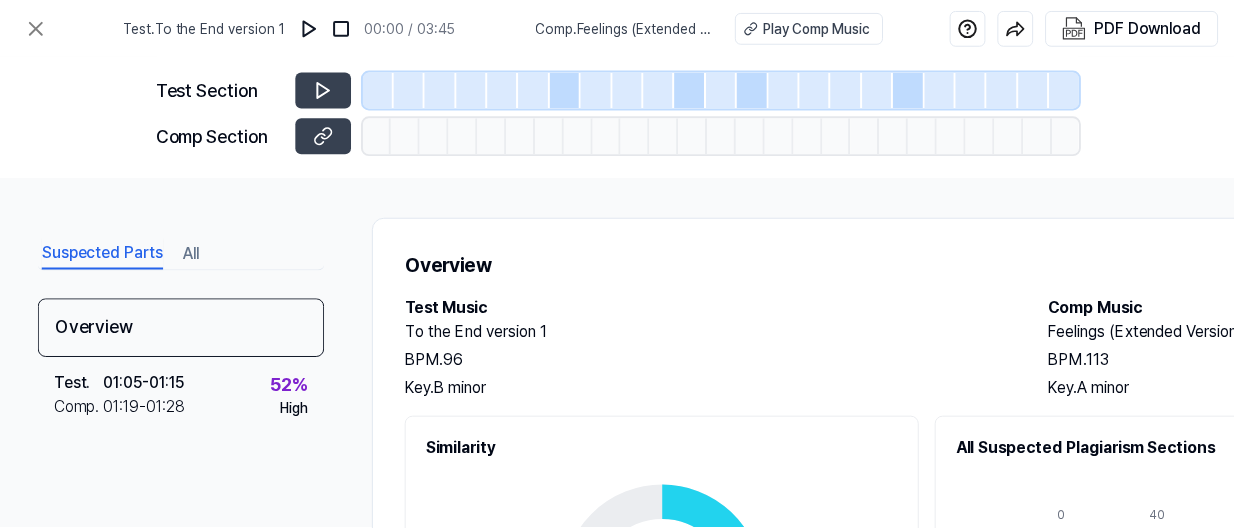 scroll, scrollTop: 0, scrollLeft: 0, axis: both 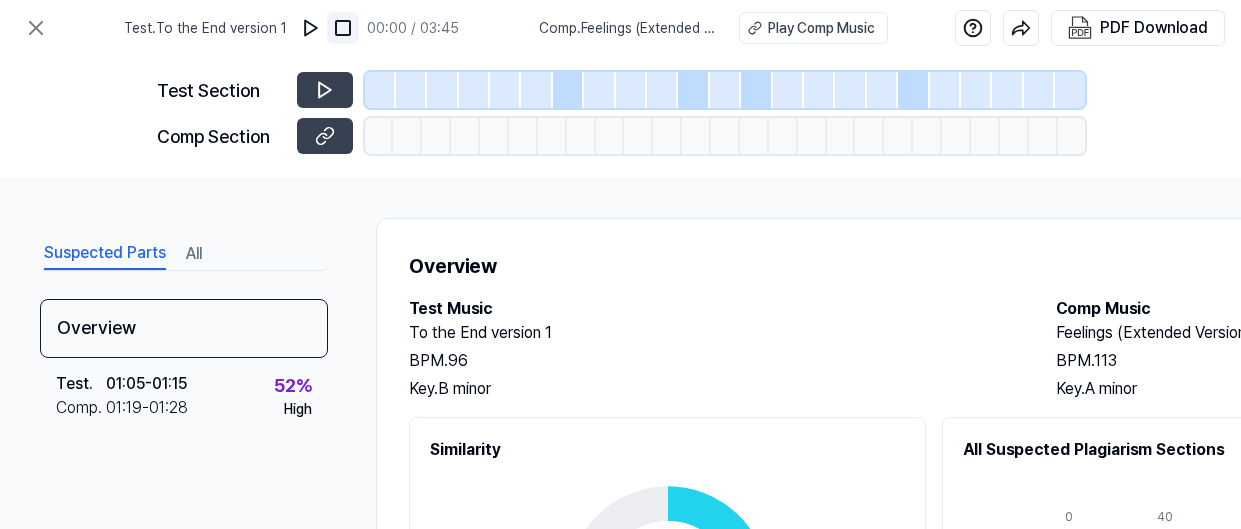 click at bounding box center [343, 28] 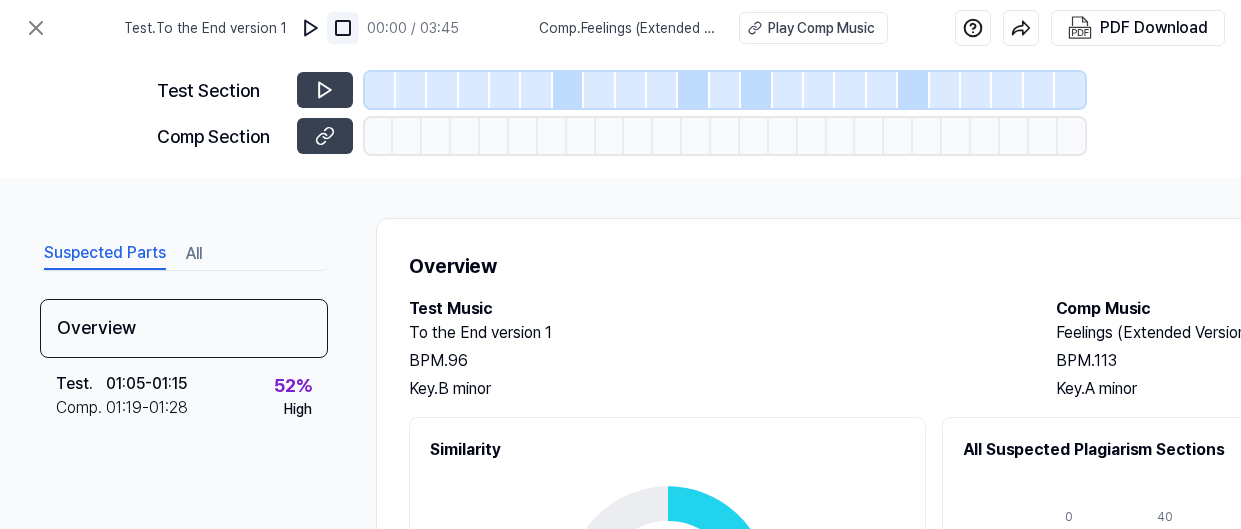 click at bounding box center (343, 28) 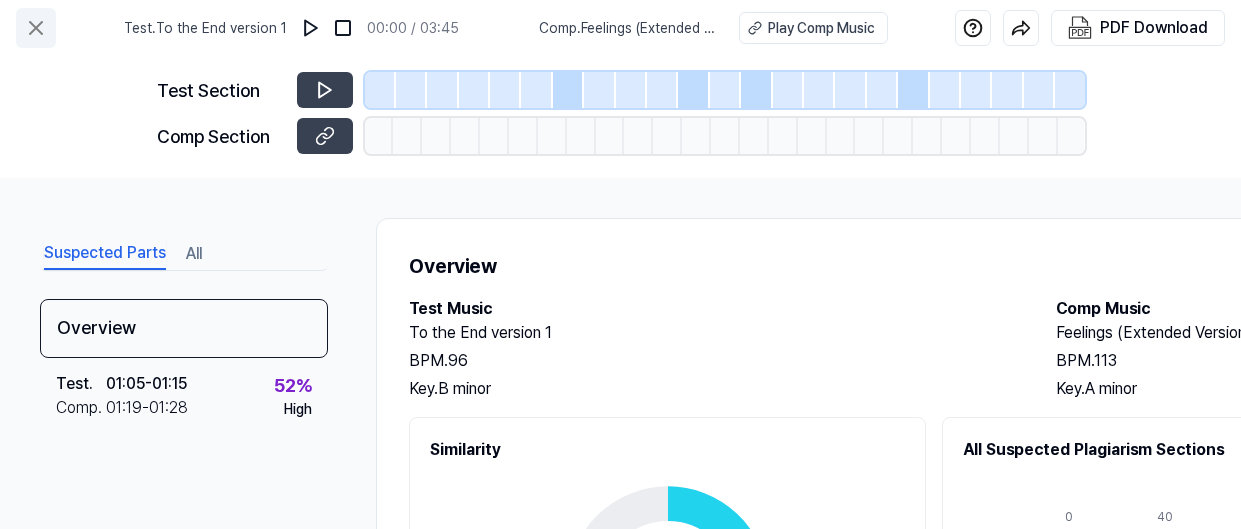 click 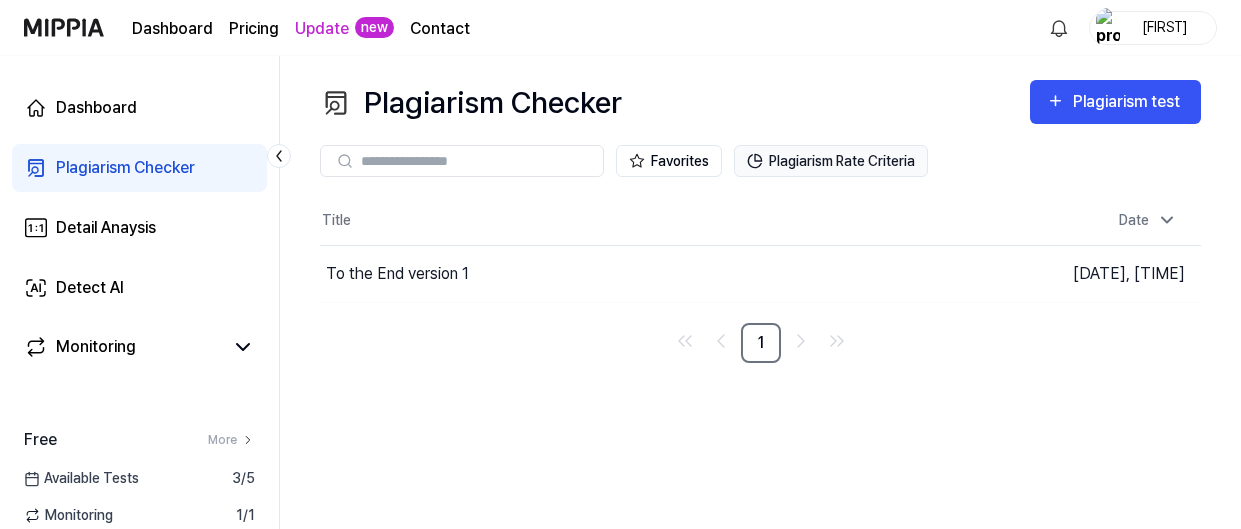click on "Plagiarism Rate Criteria" at bounding box center (831, 161) 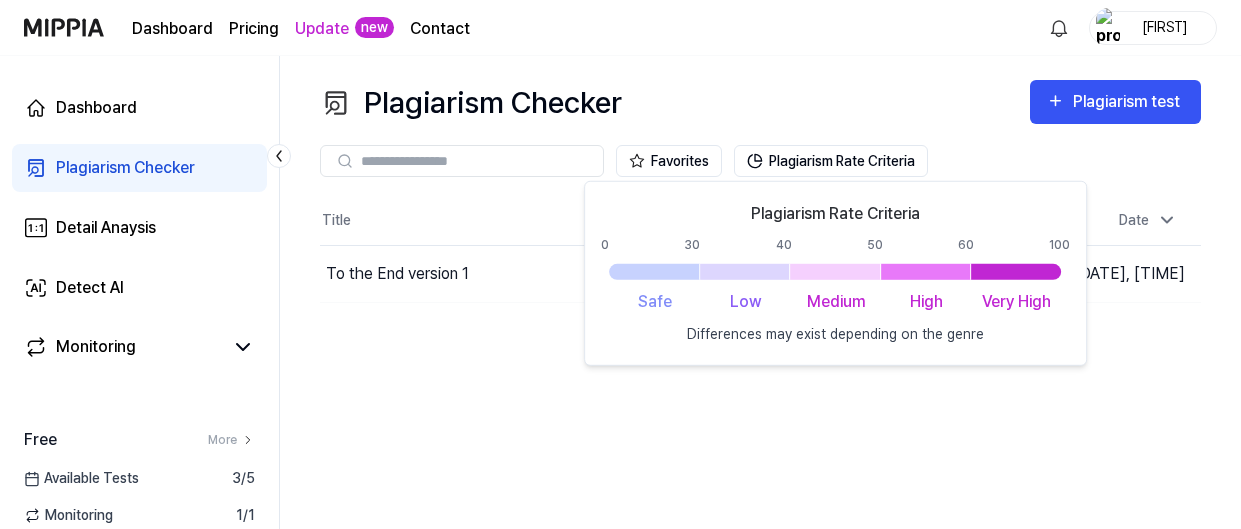 click on "Plagiarism Checker  Plagiarism test Plagiarism Checker Detail Analysis Detect AI Favorites Plagiarism Rate Criteria Title Date To the End version 1 Go to Results [DATE], [TIME] 1" at bounding box center (760, 292) 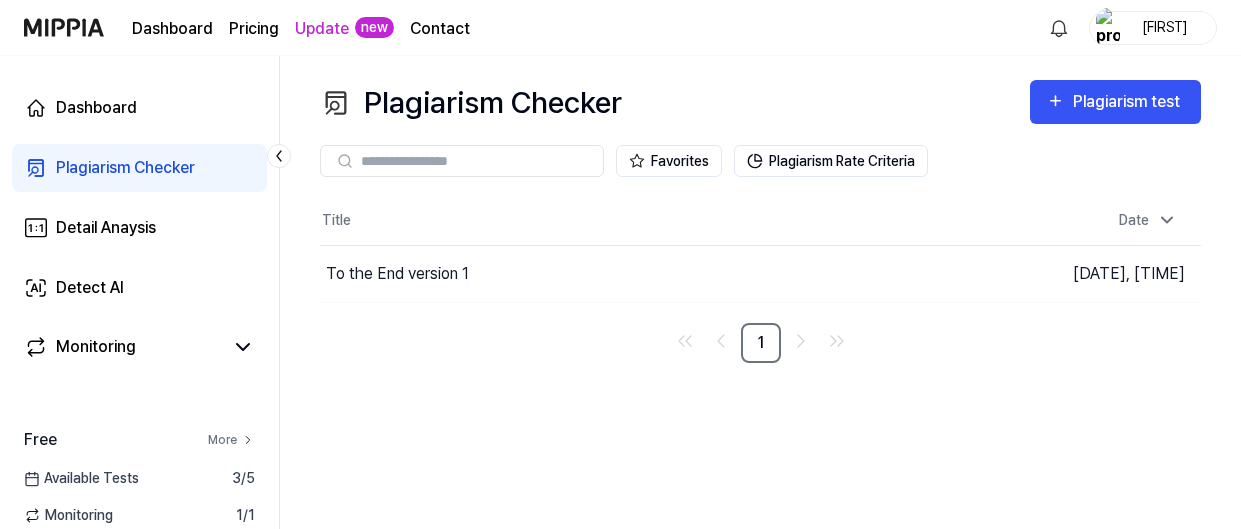 click on "More" at bounding box center (231, 440) 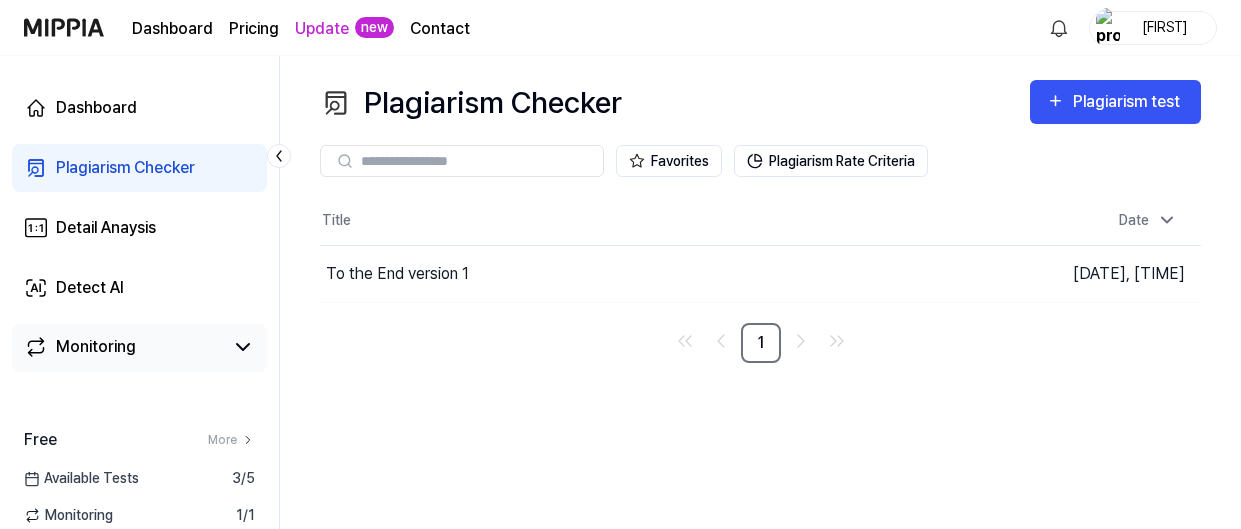 click on "Monitoring" at bounding box center (139, 348) 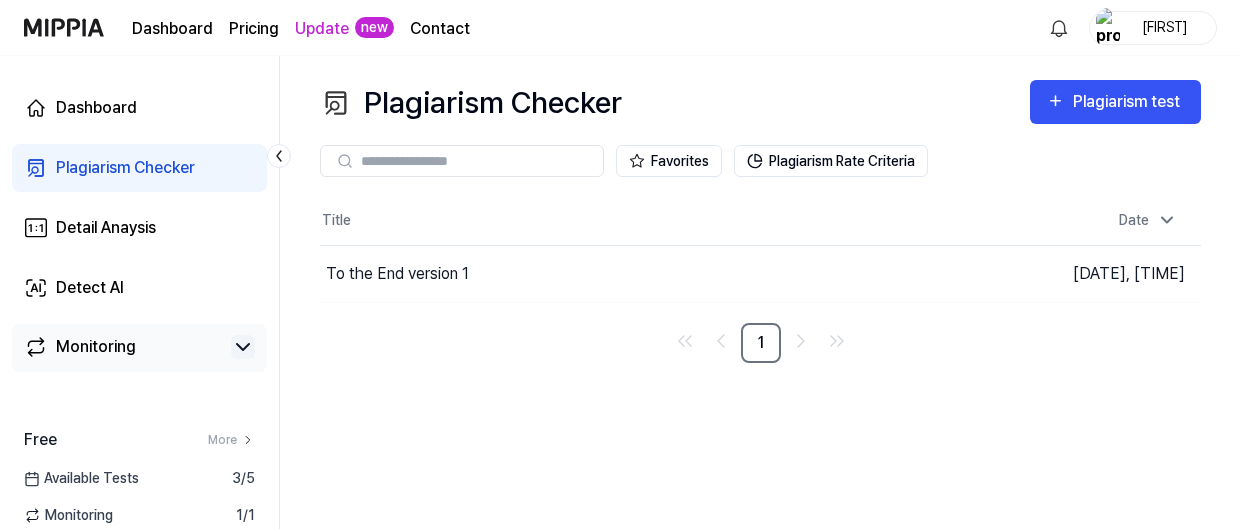 click 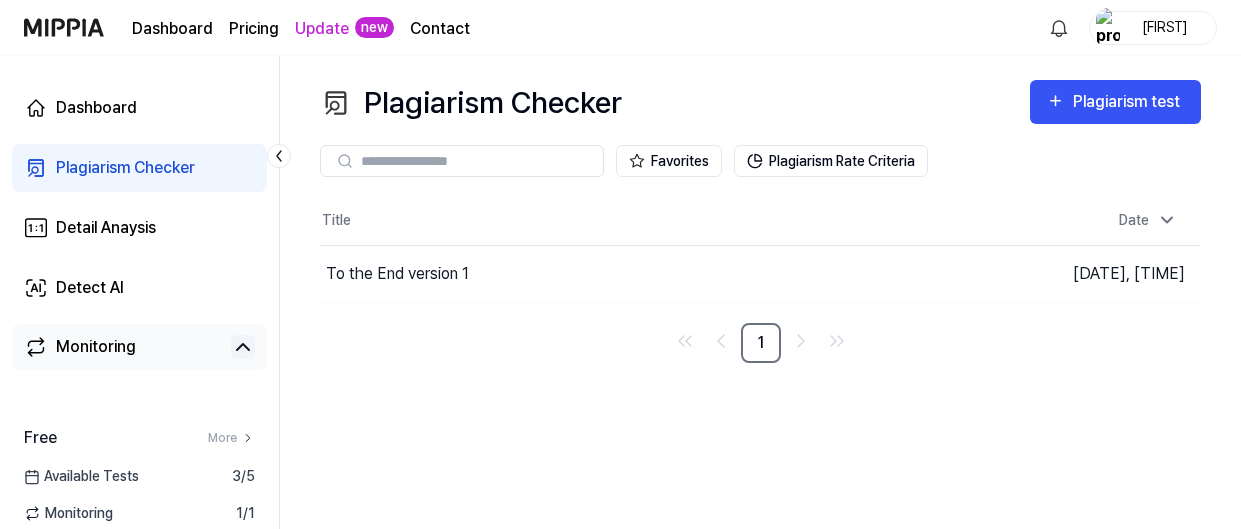 type 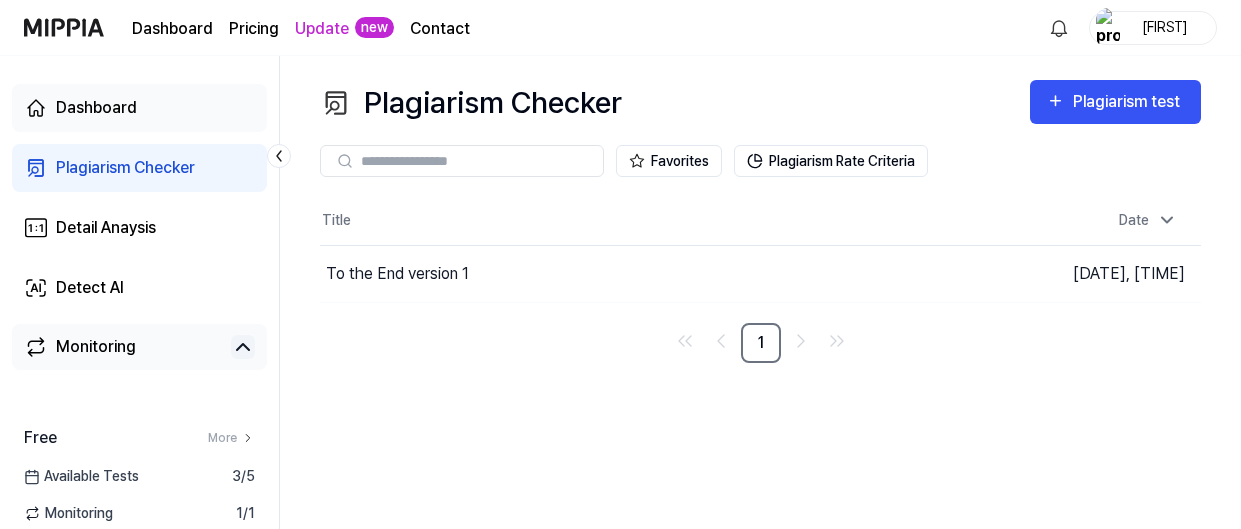 click on "Dashboard" at bounding box center (139, 108) 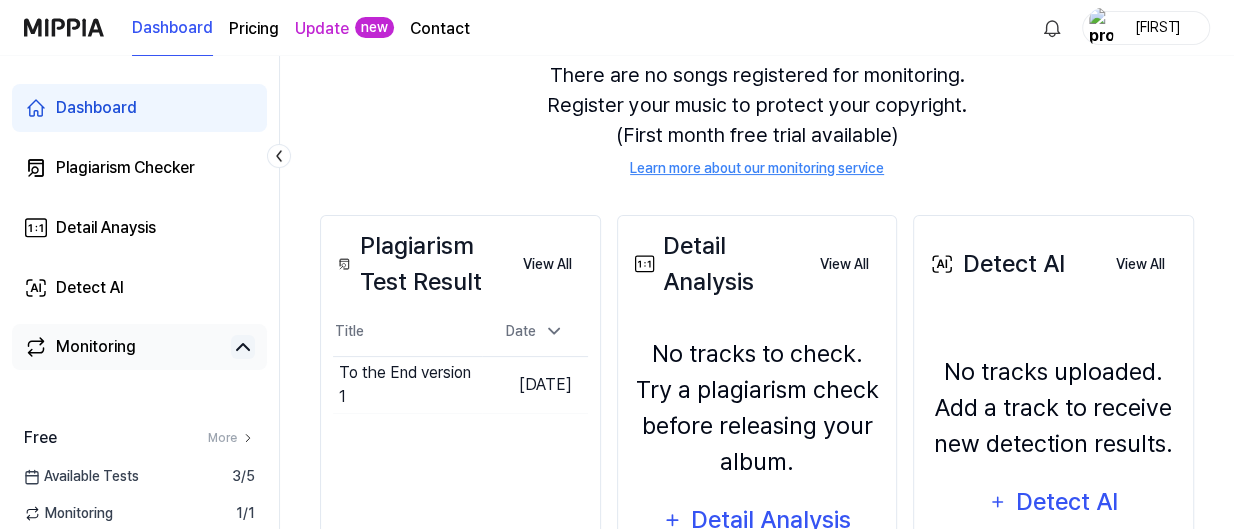 scroll, scrollTop: 199, scrollLeft: 0, axis: vertical 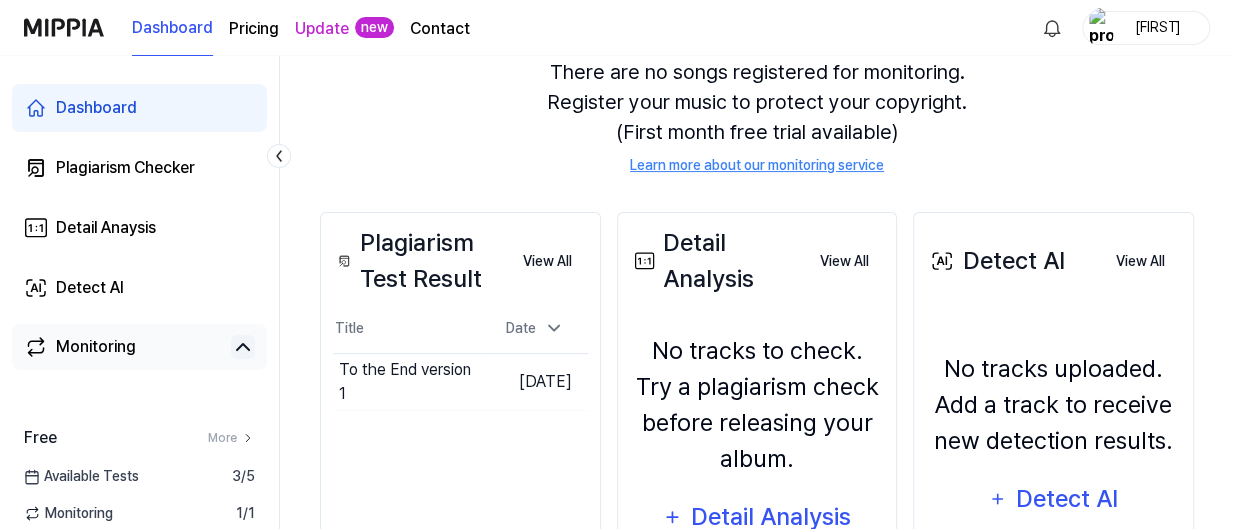 click on "Learn more about our monitoring service" at bounding box center [757, 165] 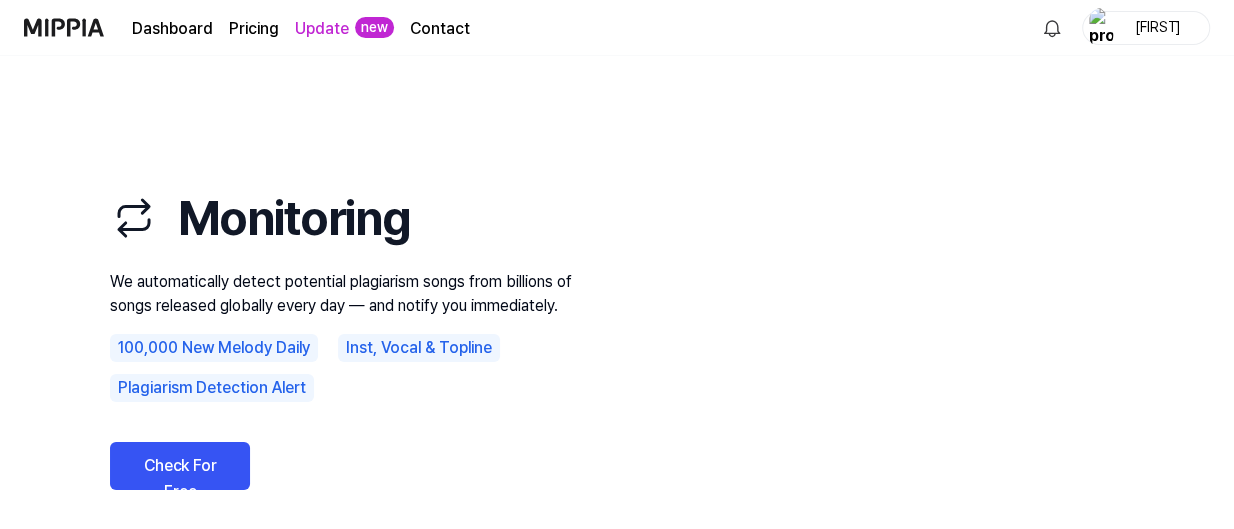 scroll, scrollTop: 39, scrollLeft: 0, axis: vertical 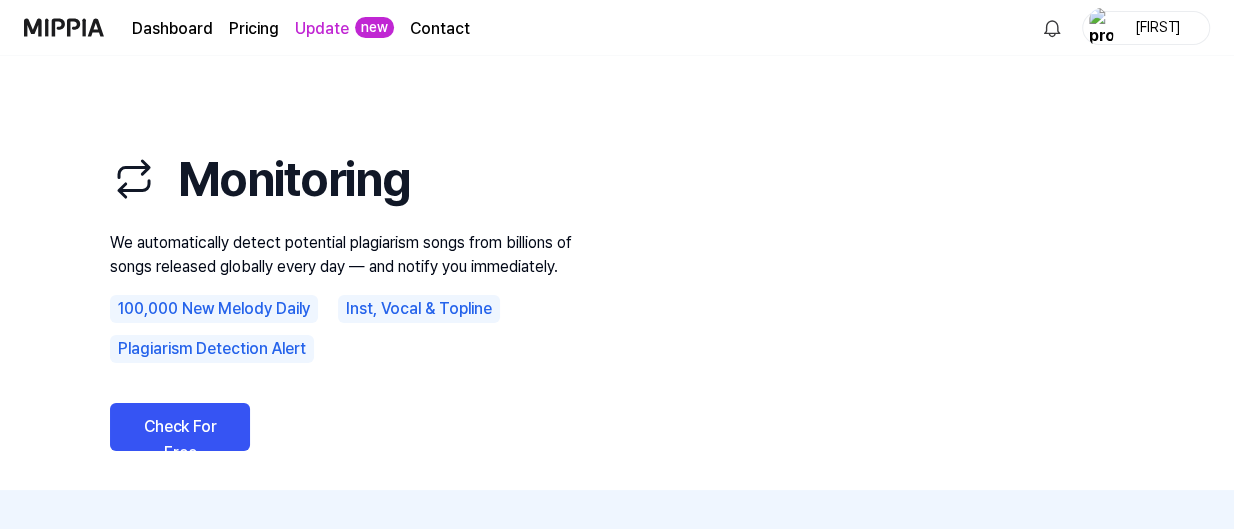 click on "Monitoring We automatically detect potential plagiarism songs from billions of songs released globally every day — and notify you immediately. 100,000 New Melody Daily Inst, Vocal & Topline Plagiarism Detection Alert Check For Free" at bounding box center [350, 297] 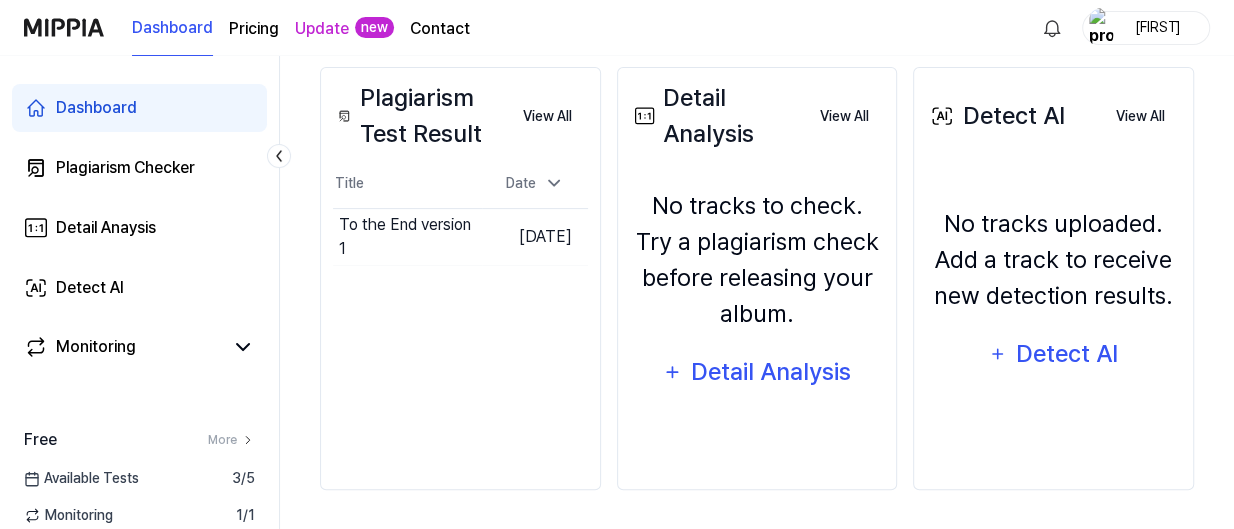 scroll, scrollTop: 0, scrollLeft: 0, axis: both 